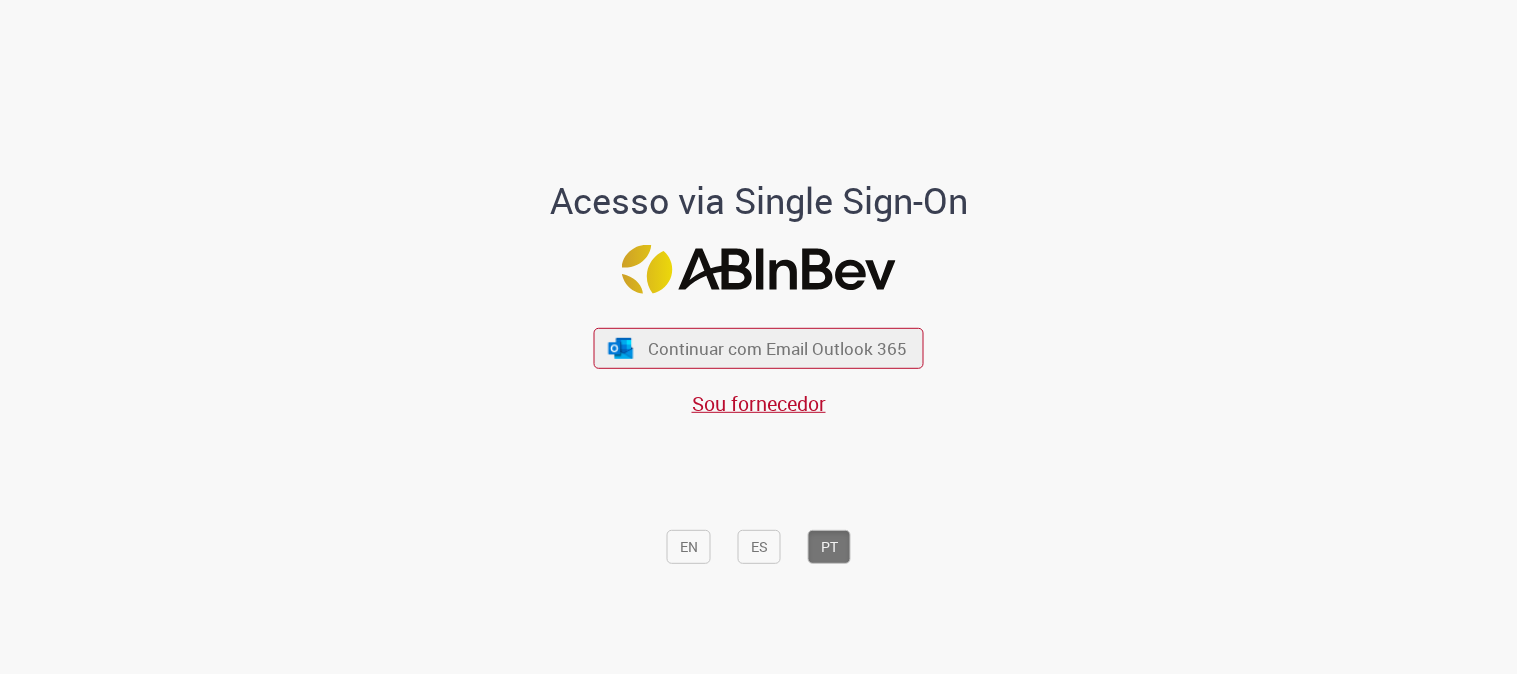 scroll, scrollTop: 0, scrollLeft: 0, axis: both 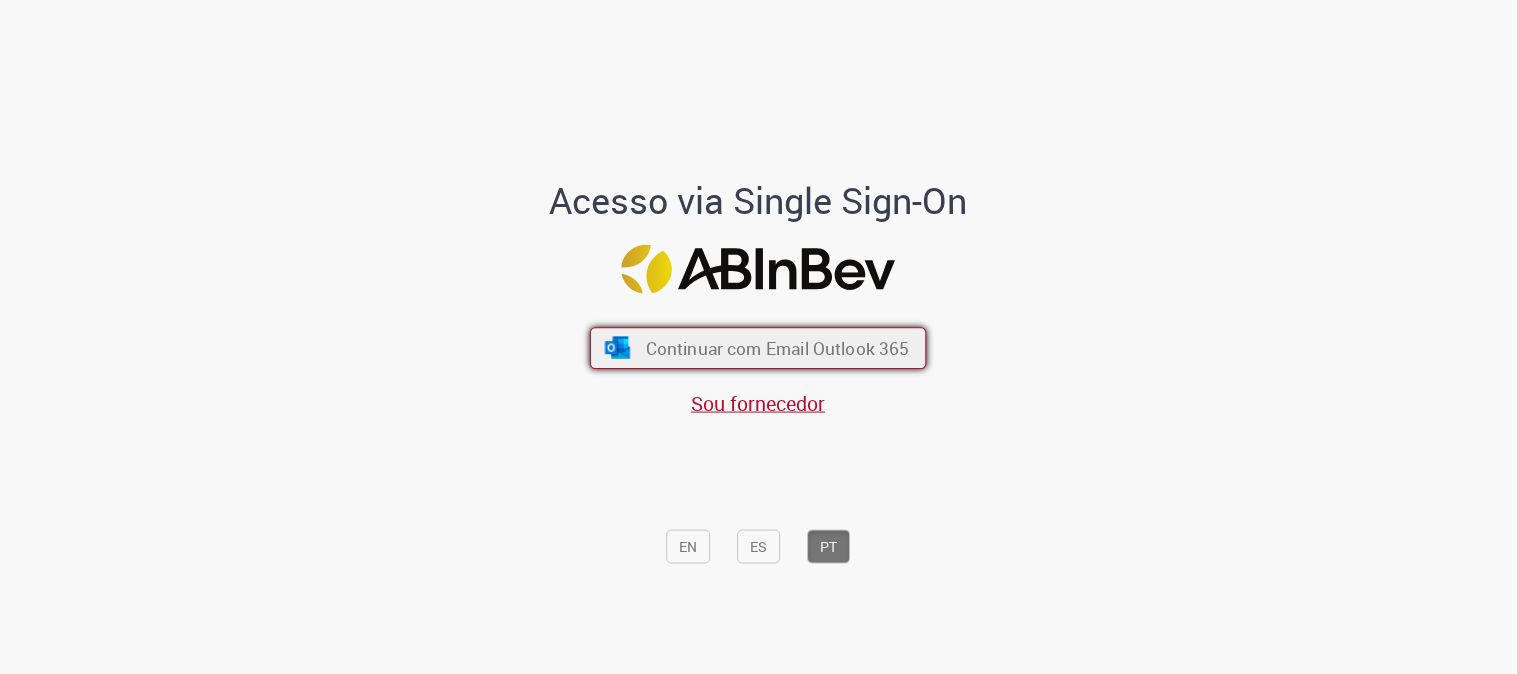 click on "Continuar com Email Outlook 365" at bounding box center (778, 348) 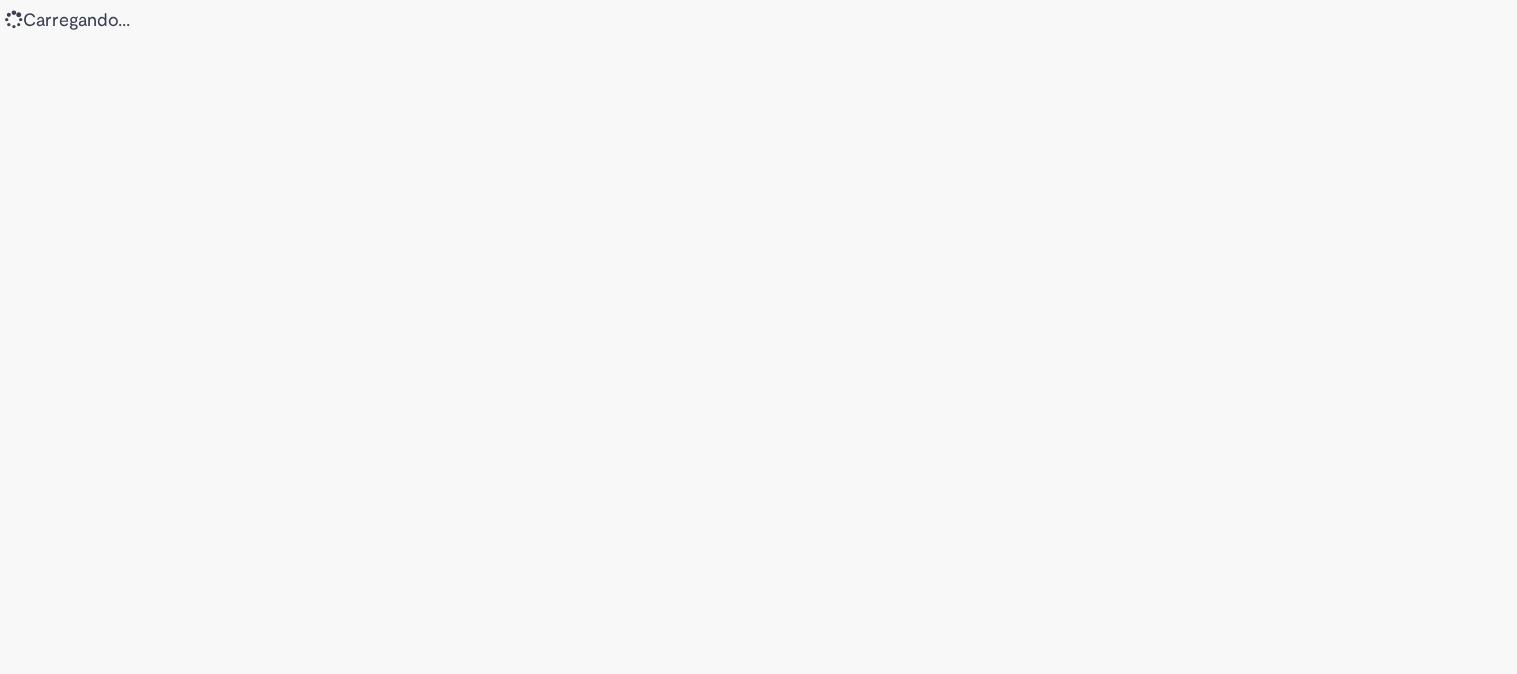 scroll, scrollTop: 0, scrollLeft: 0, axis: both 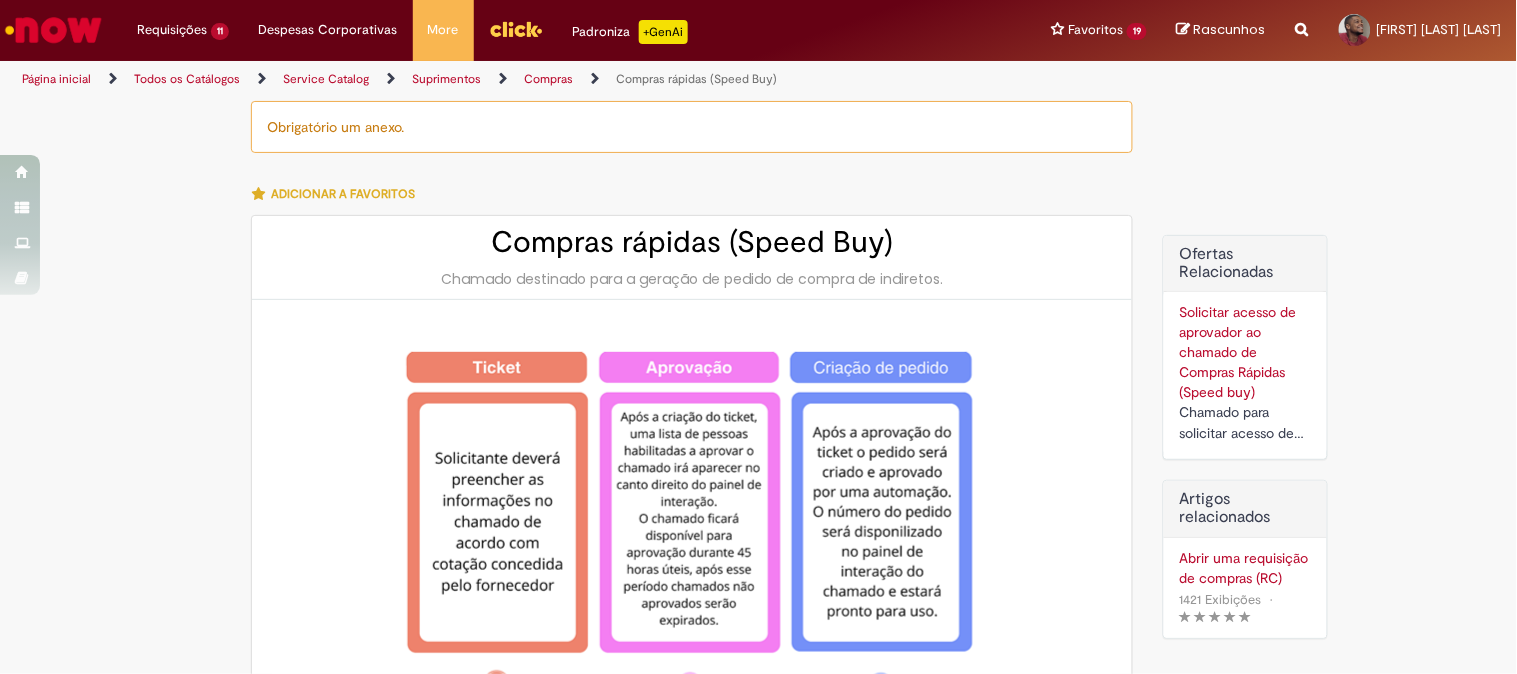 type on "********" 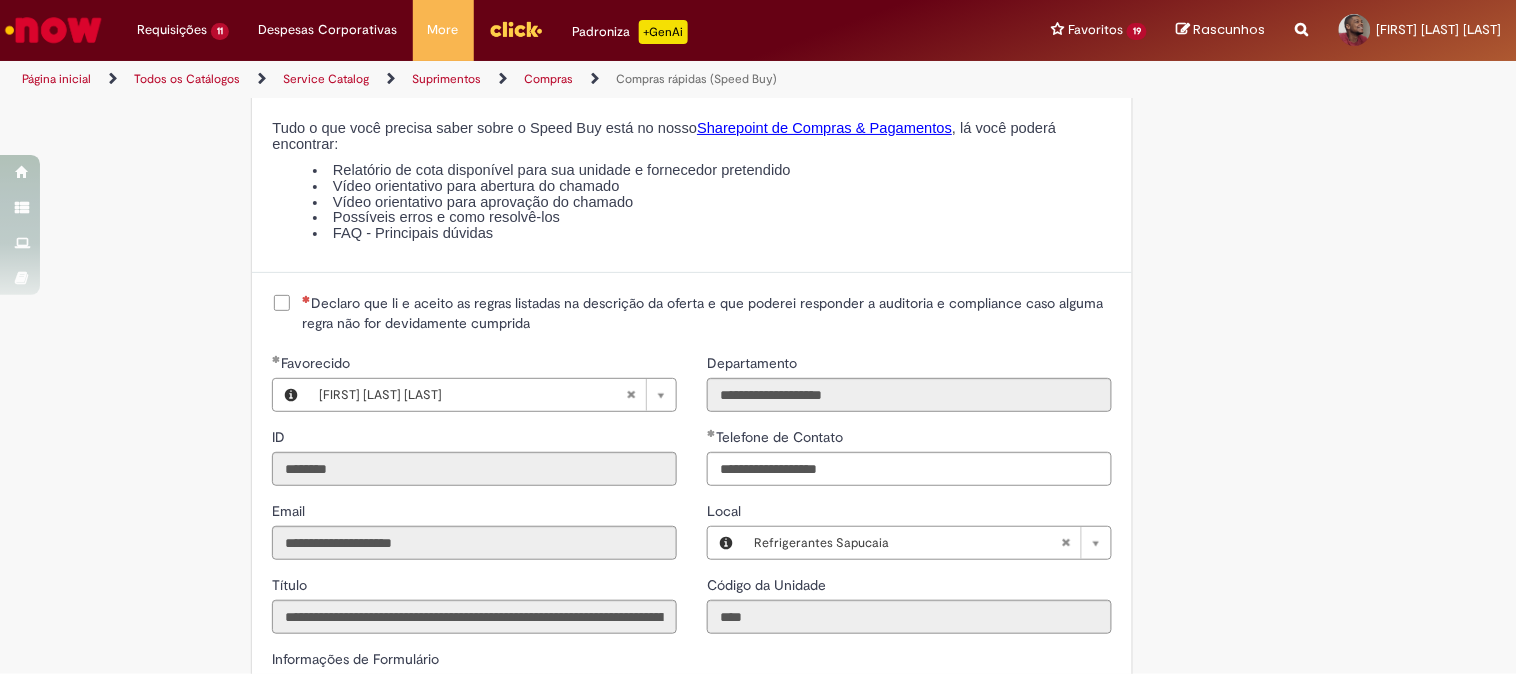 click on "Declaro que li e aceito as regras listadas na descrição da oferta e que poderei responder a auditoria e compliance caso alguma regra não for devidamente cumprida" at bounding box center (707, 313) 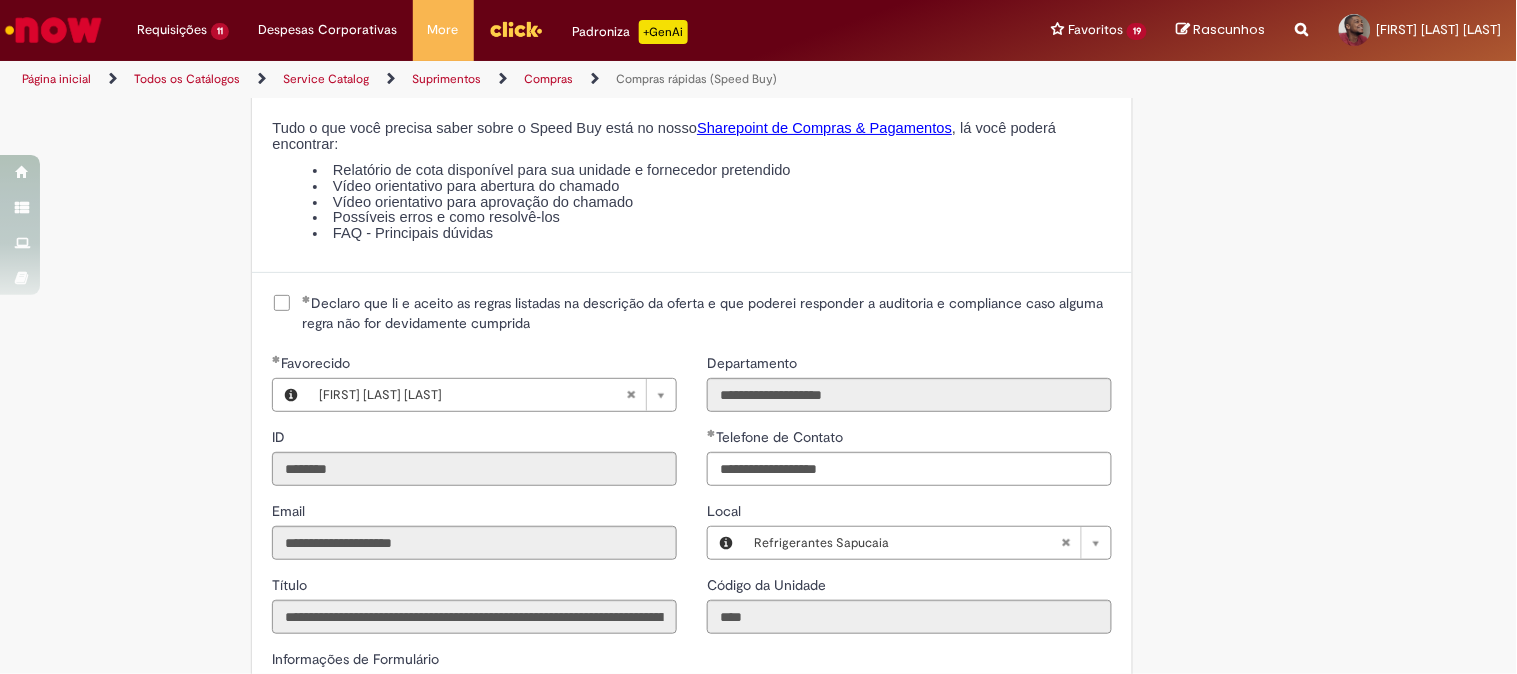 scroll, scrollTop: 2666, scrollLeft: 0, axis: vertical 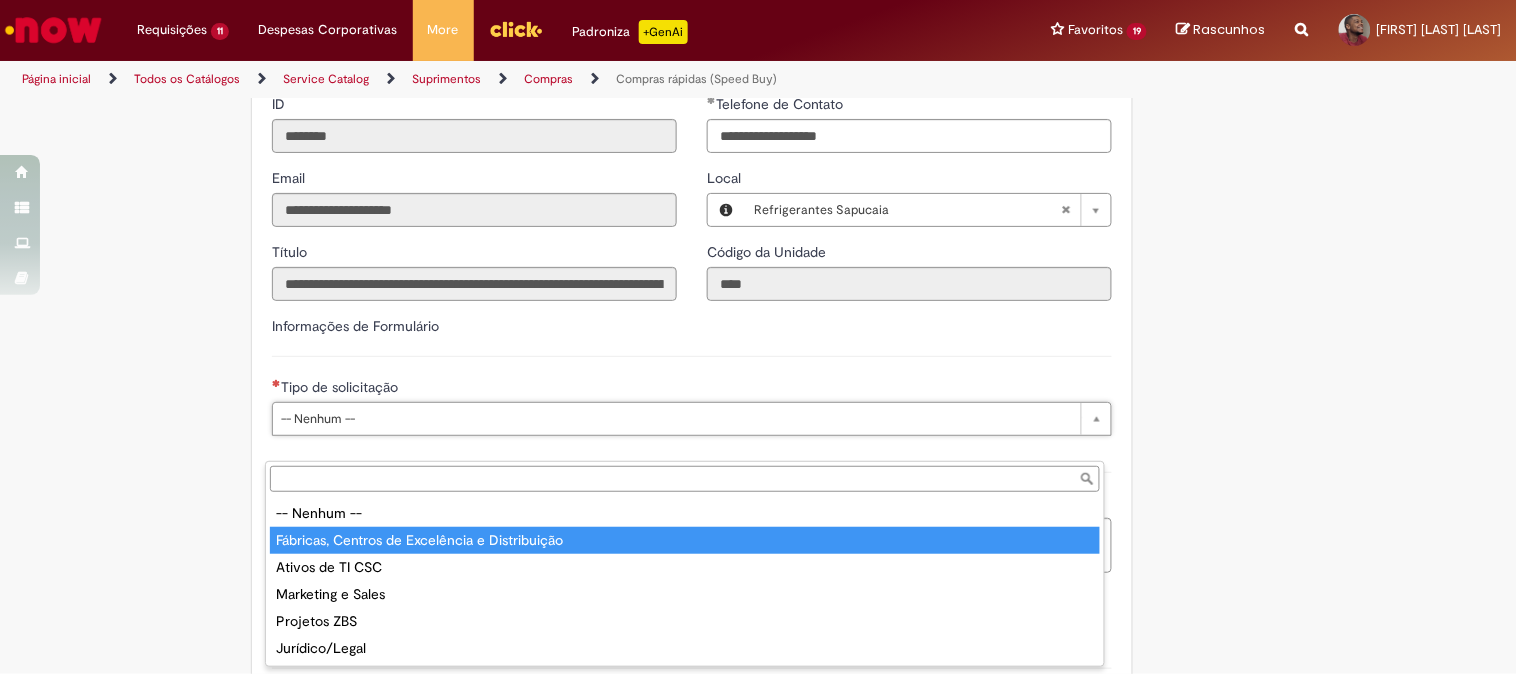 type on "**********" 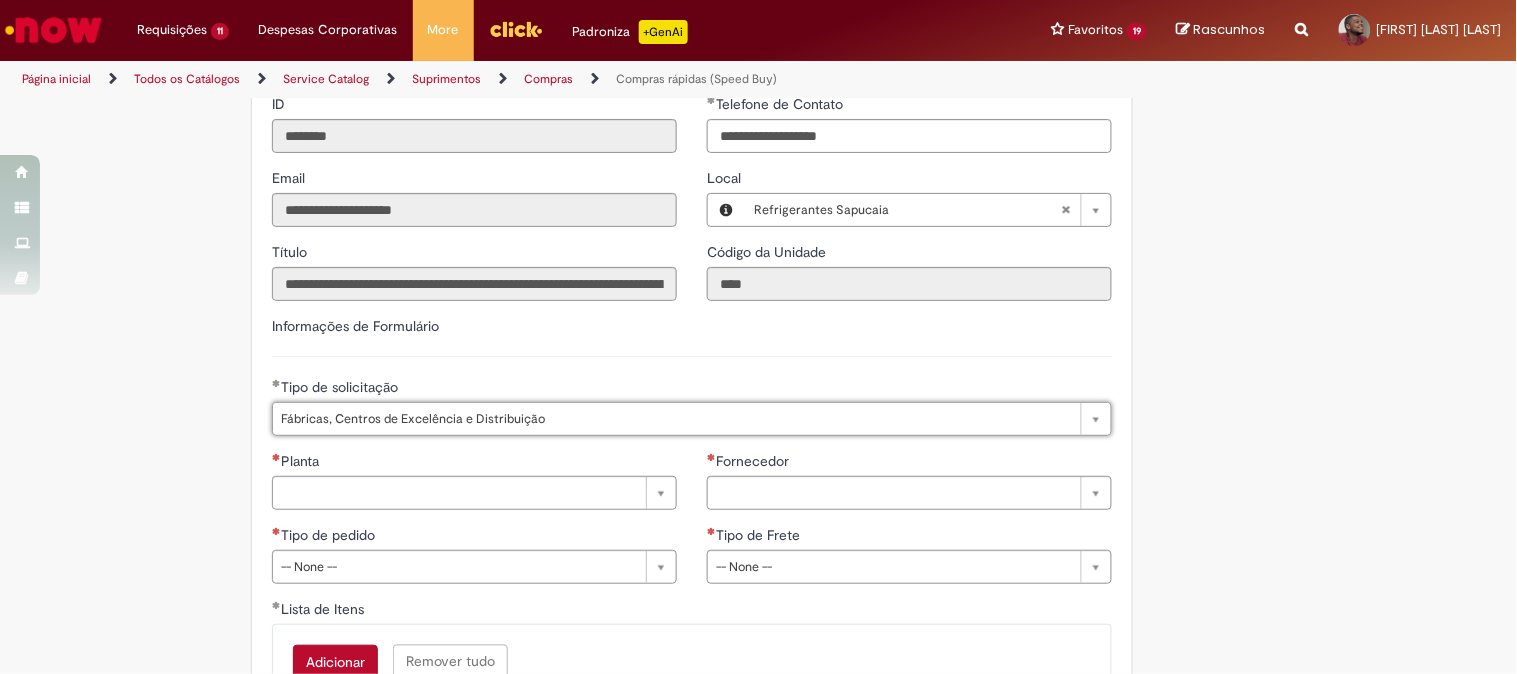 scroll, scrollTop: 2888, scrollLeft: 0, axis: vertical 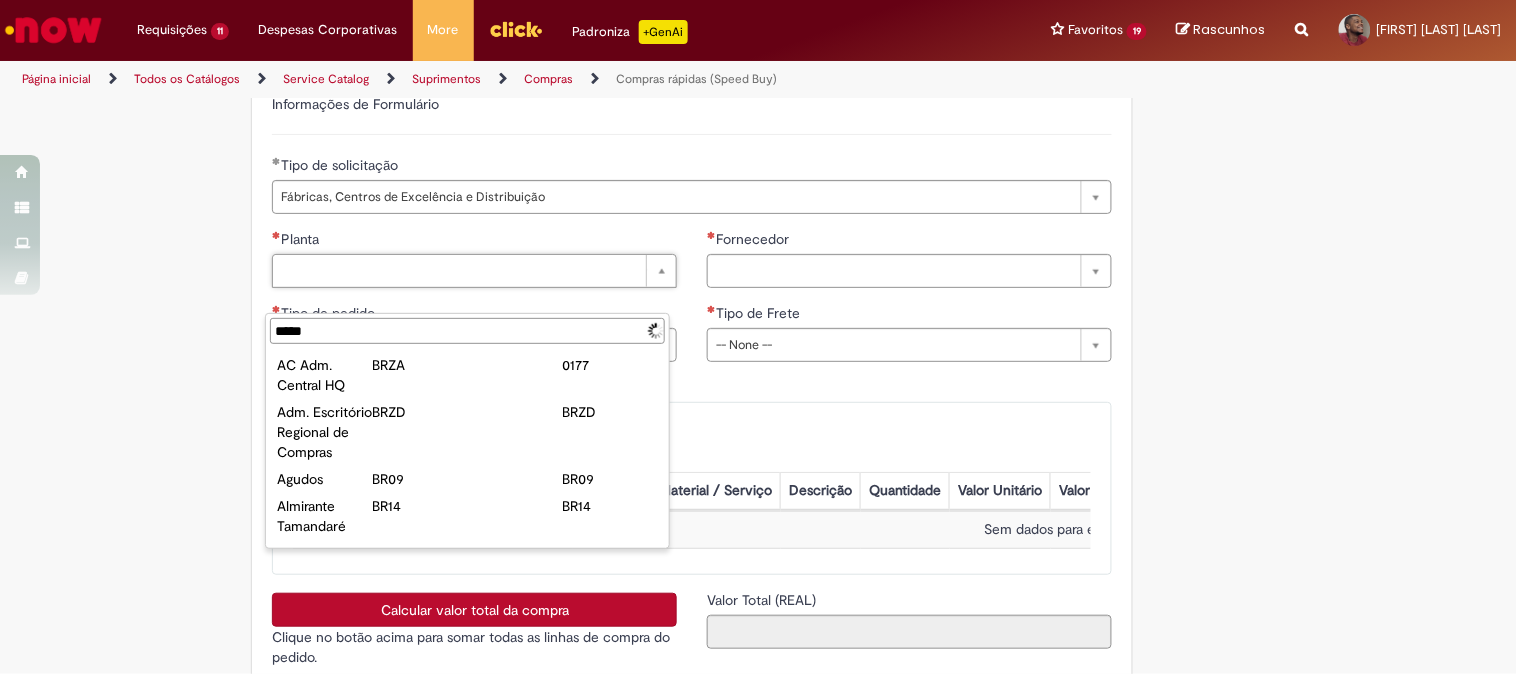 type on "******" 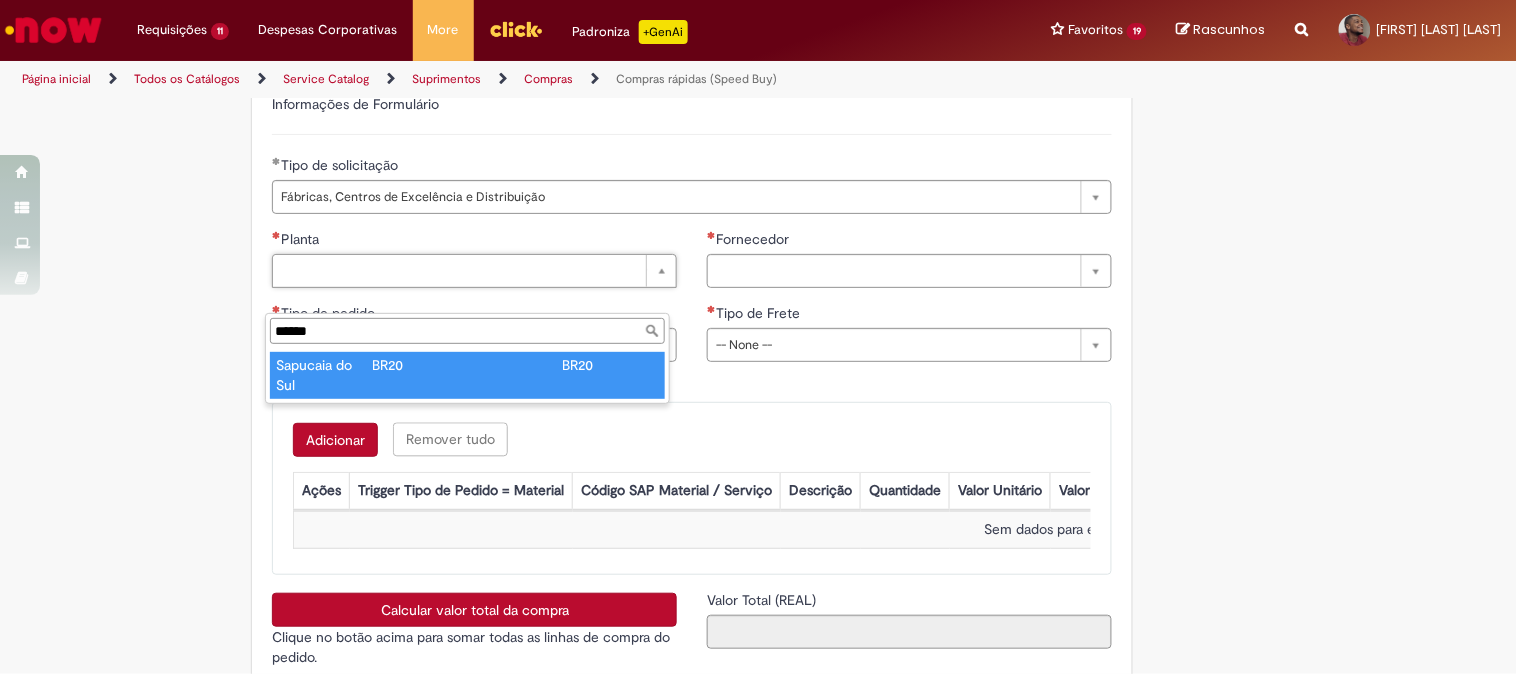 type on "**********" 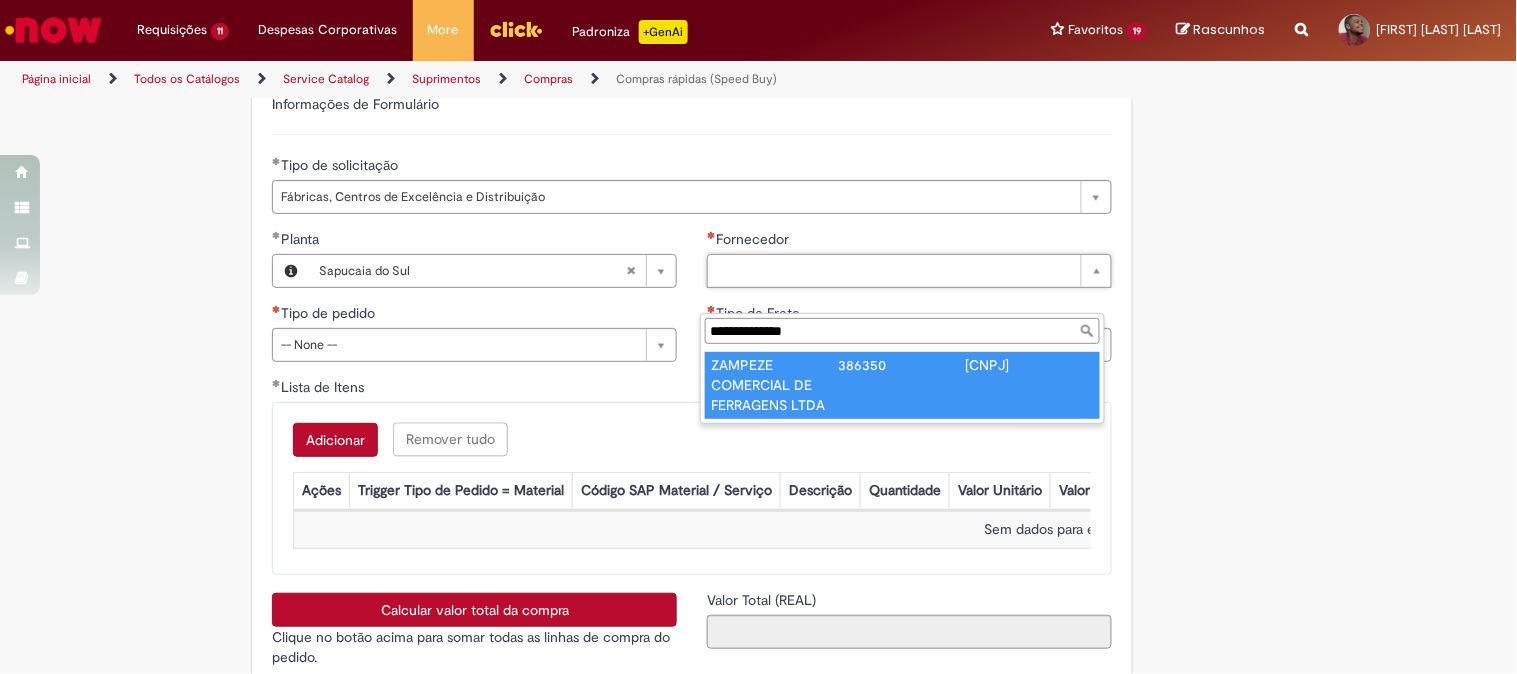 type on "**********" 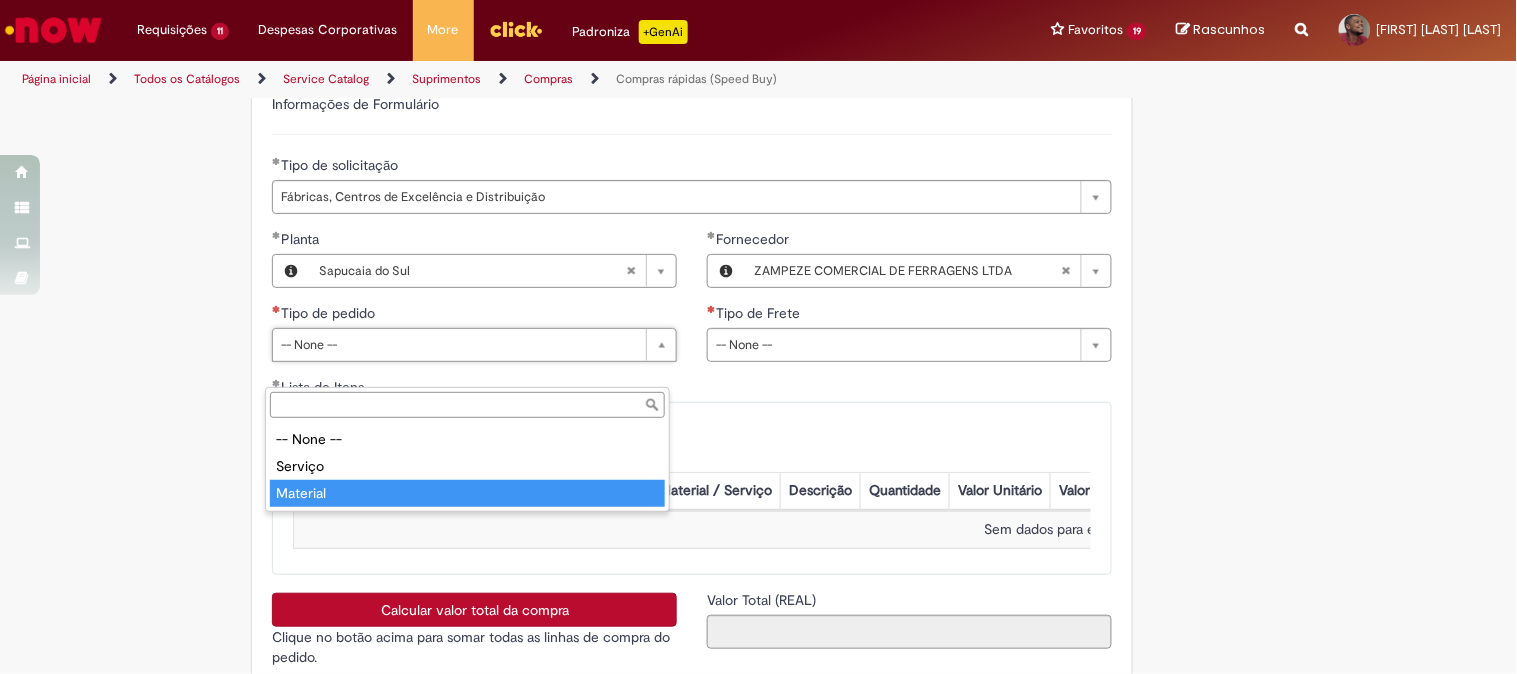 type on "********" 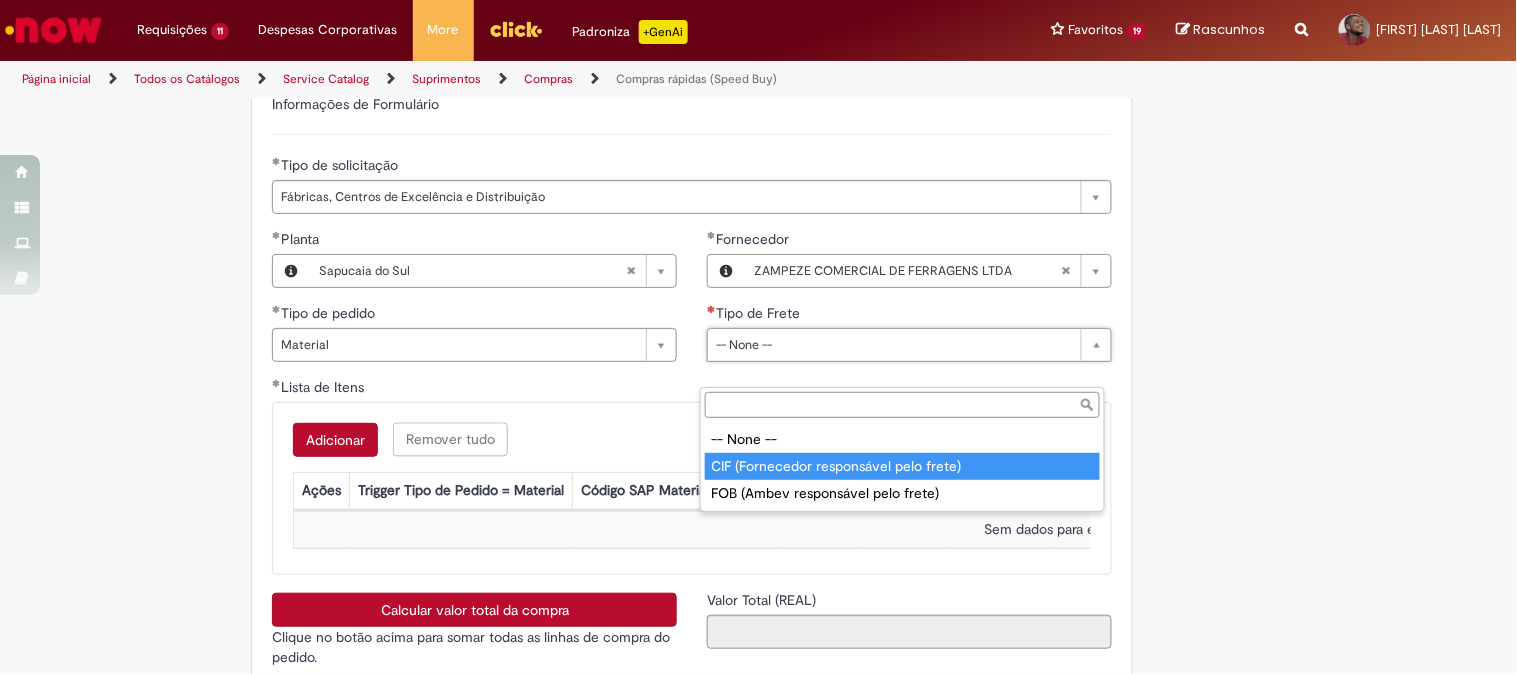 type on "**********" 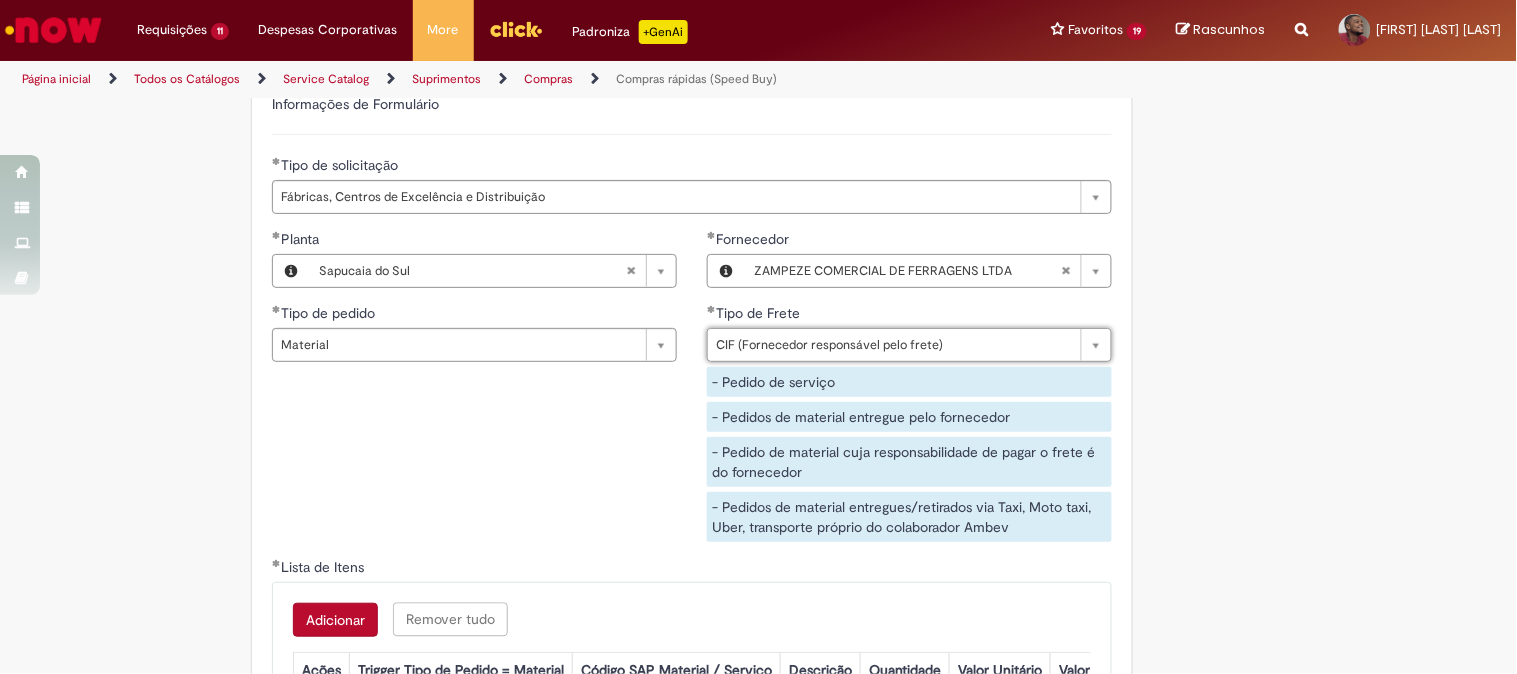 scroll, scrollTop: 3111, scrollLeft: 0, axis: vertical 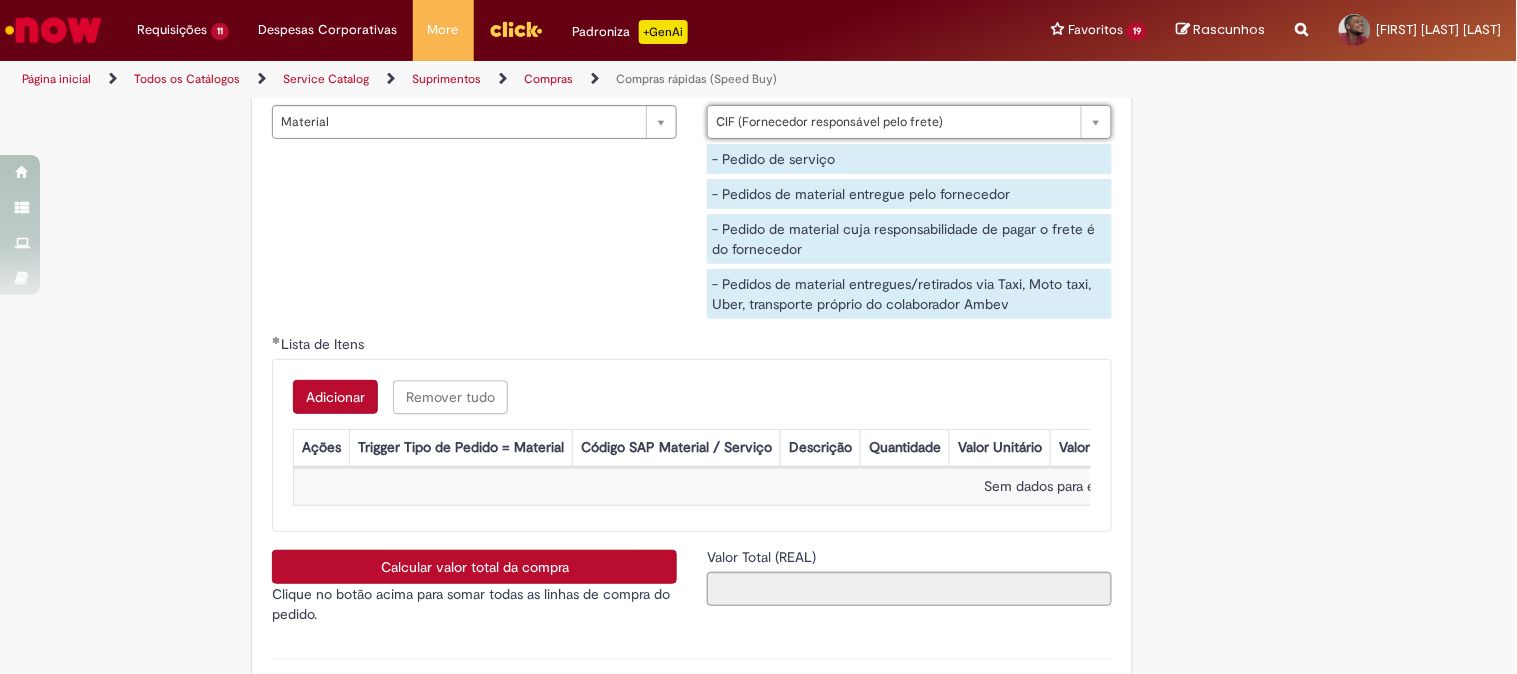 click on "Adicionar" at bounding box center (335, 397) 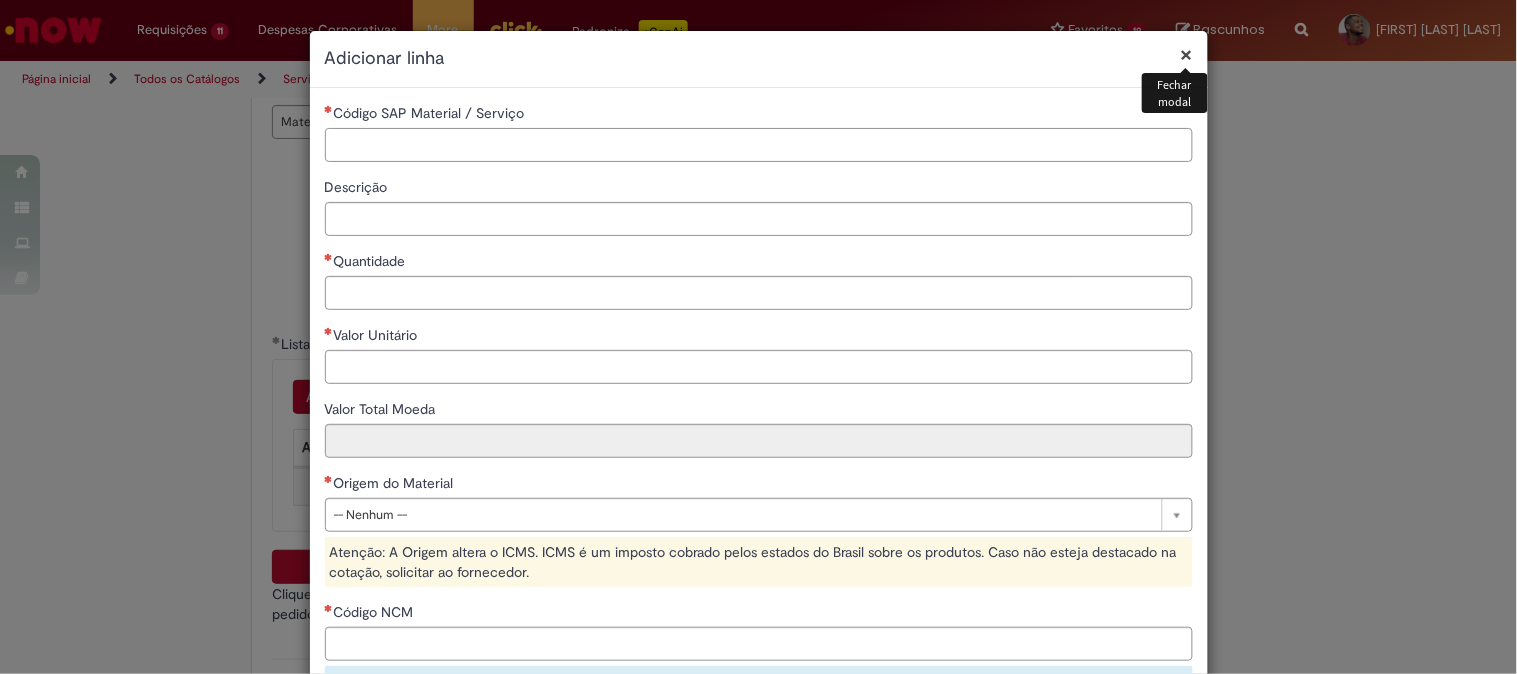 click on "Código SAP Material / Serviço" at bounding box center [759, 145] 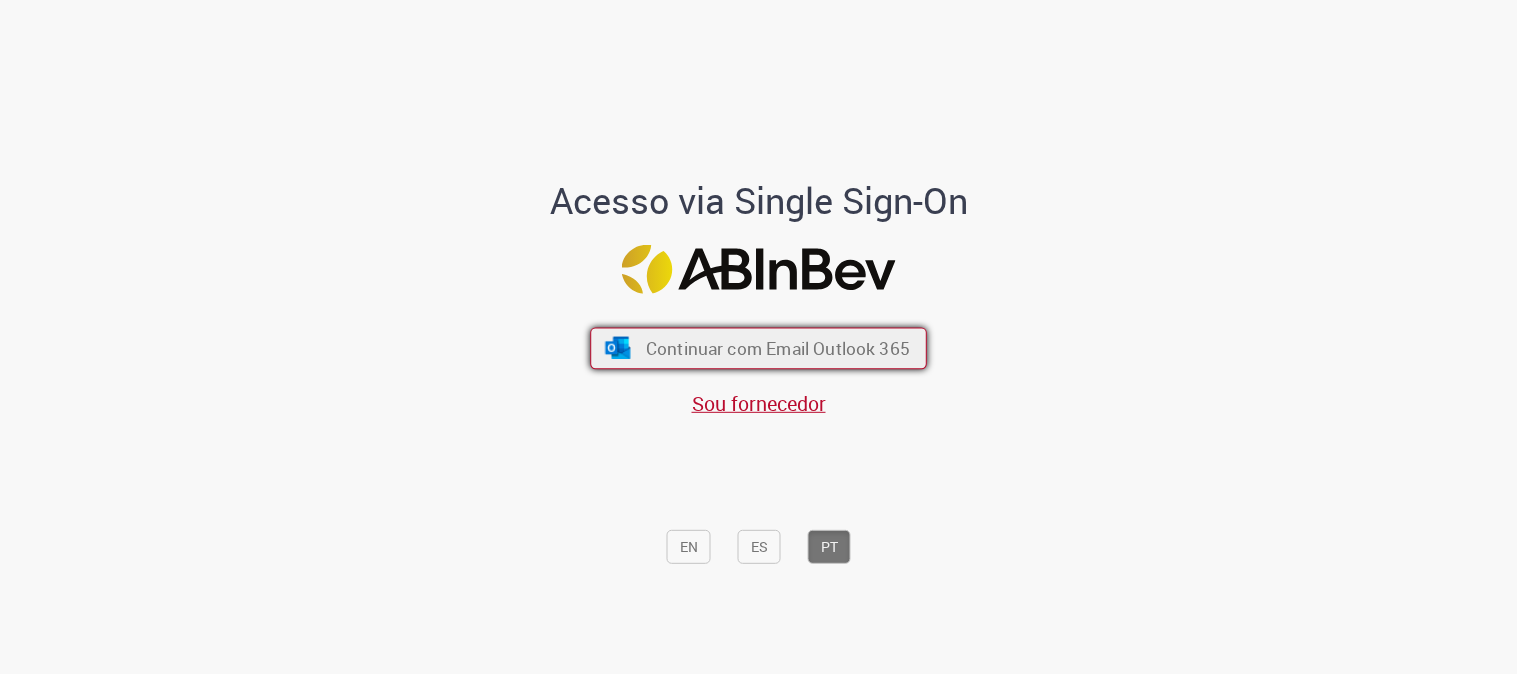 scroll, scrollTop: 0, scrollLeft: 0, axis: both 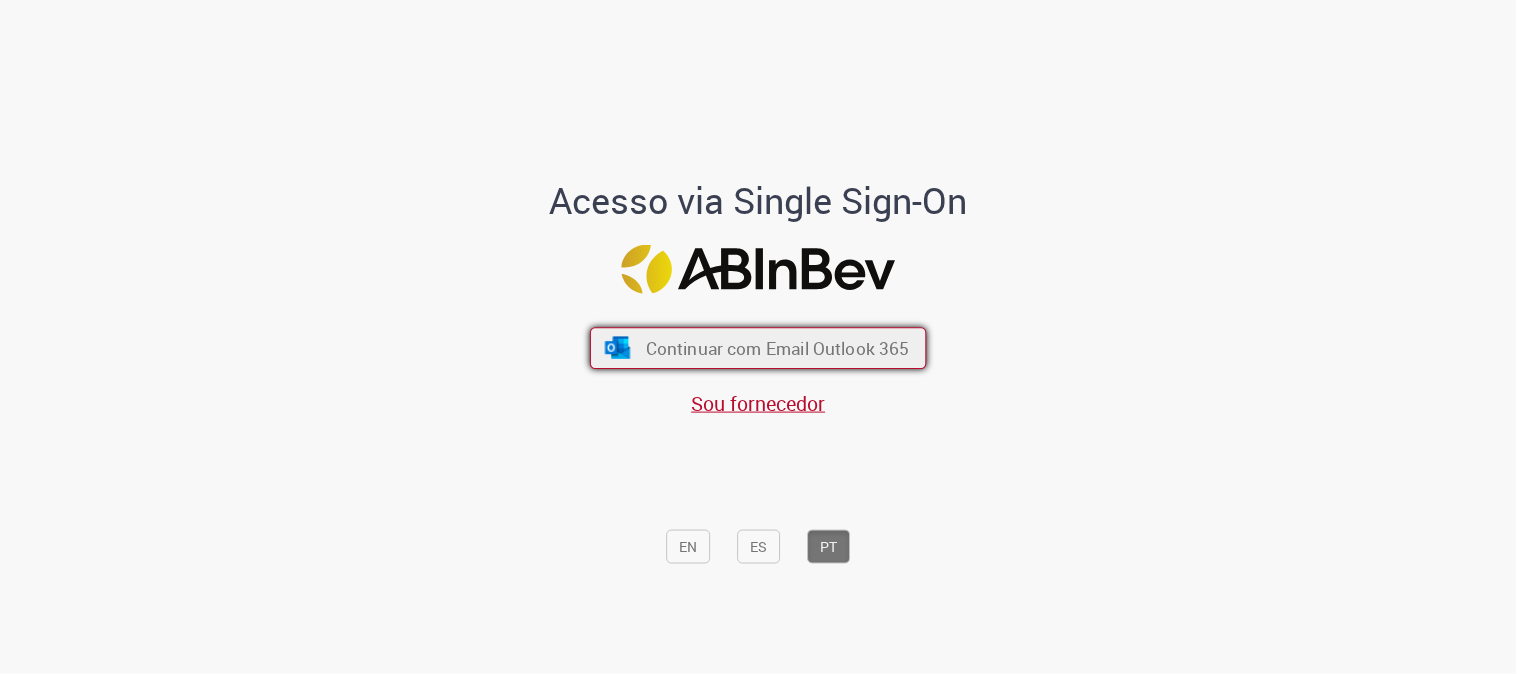 click on "Continuar com Email Outlook 365" at bounding box center [758, 348] 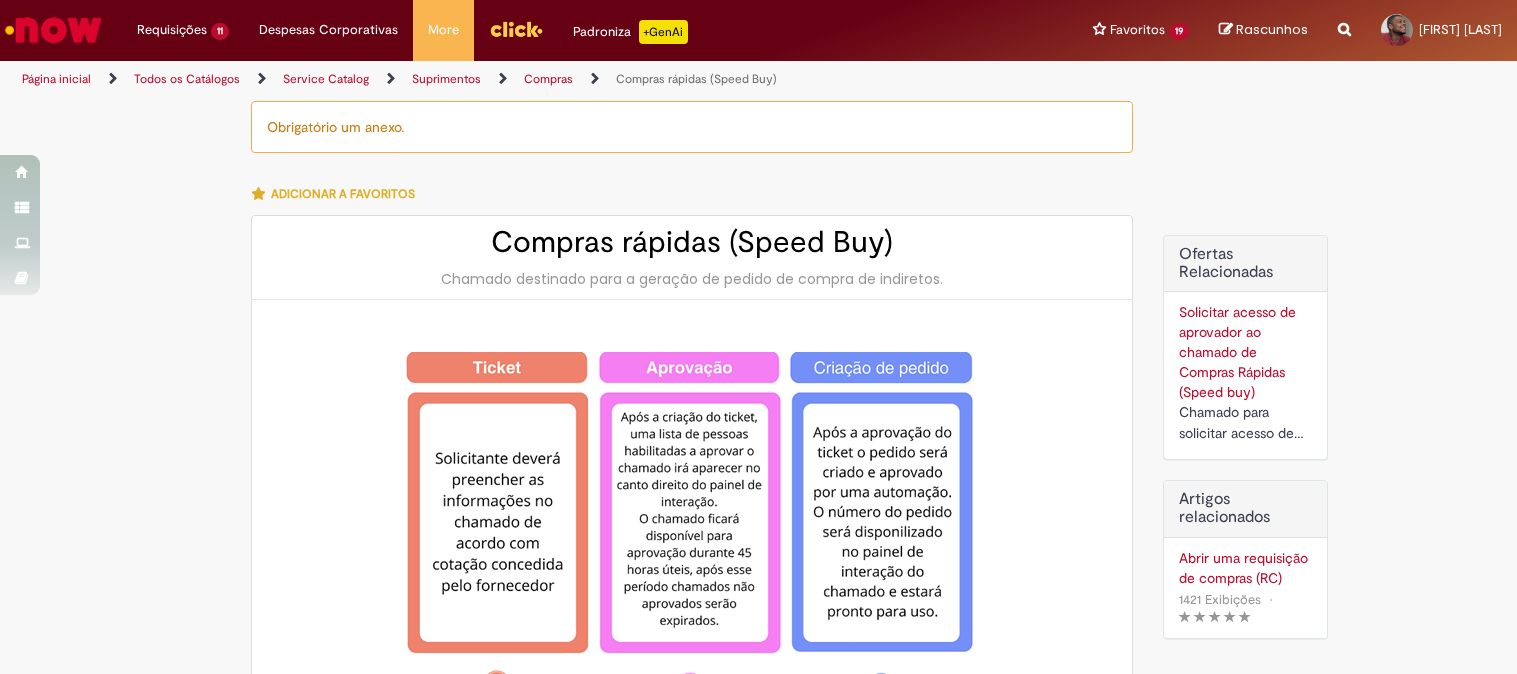 type on "**********" 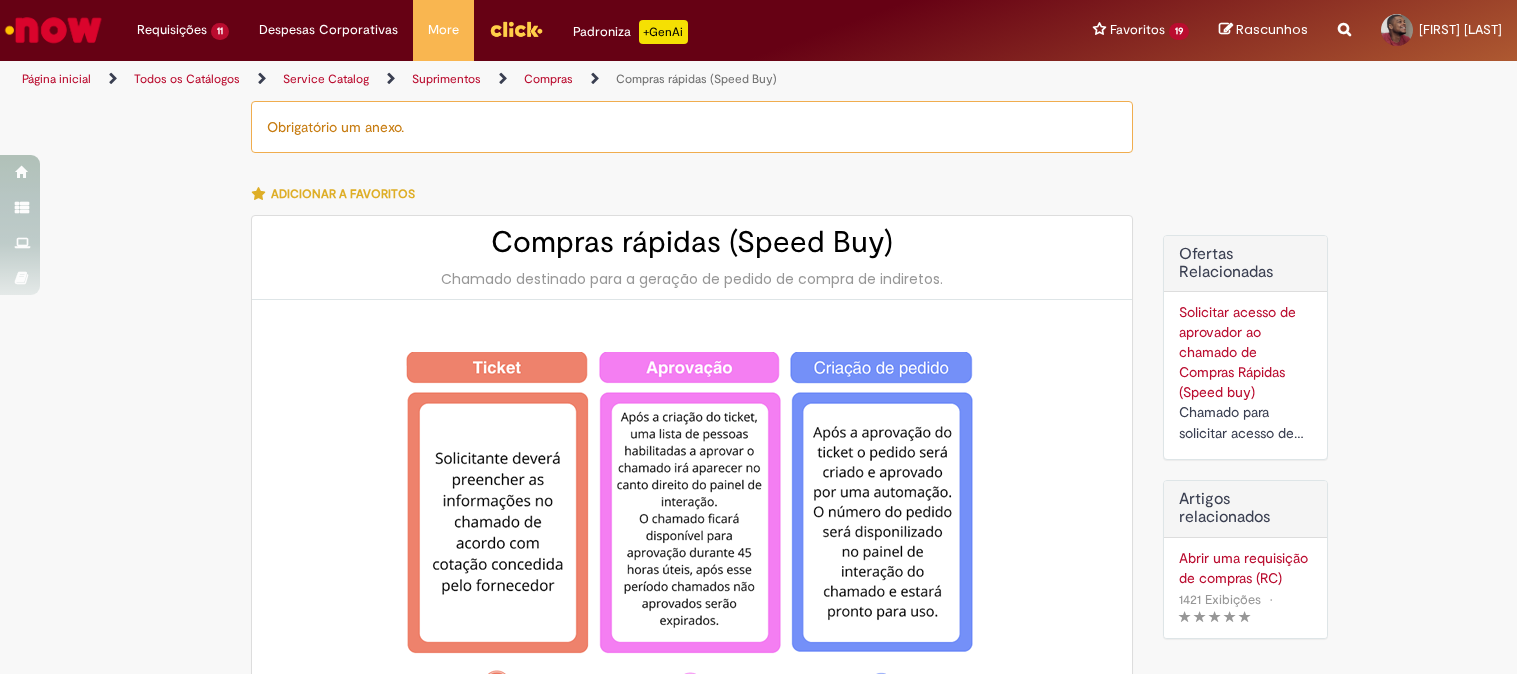scroll, scrollTop: 0, scrollLeft: 0, axis: both 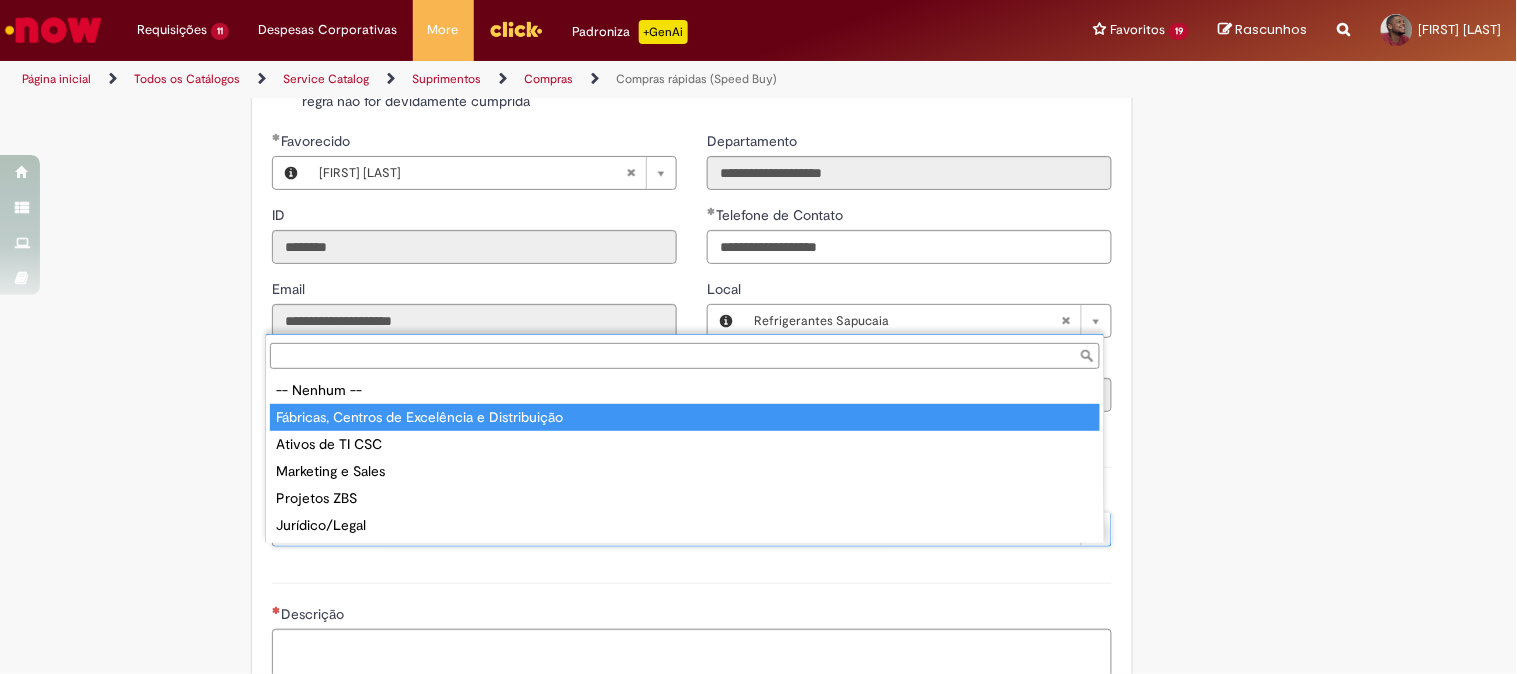 type on "**********" 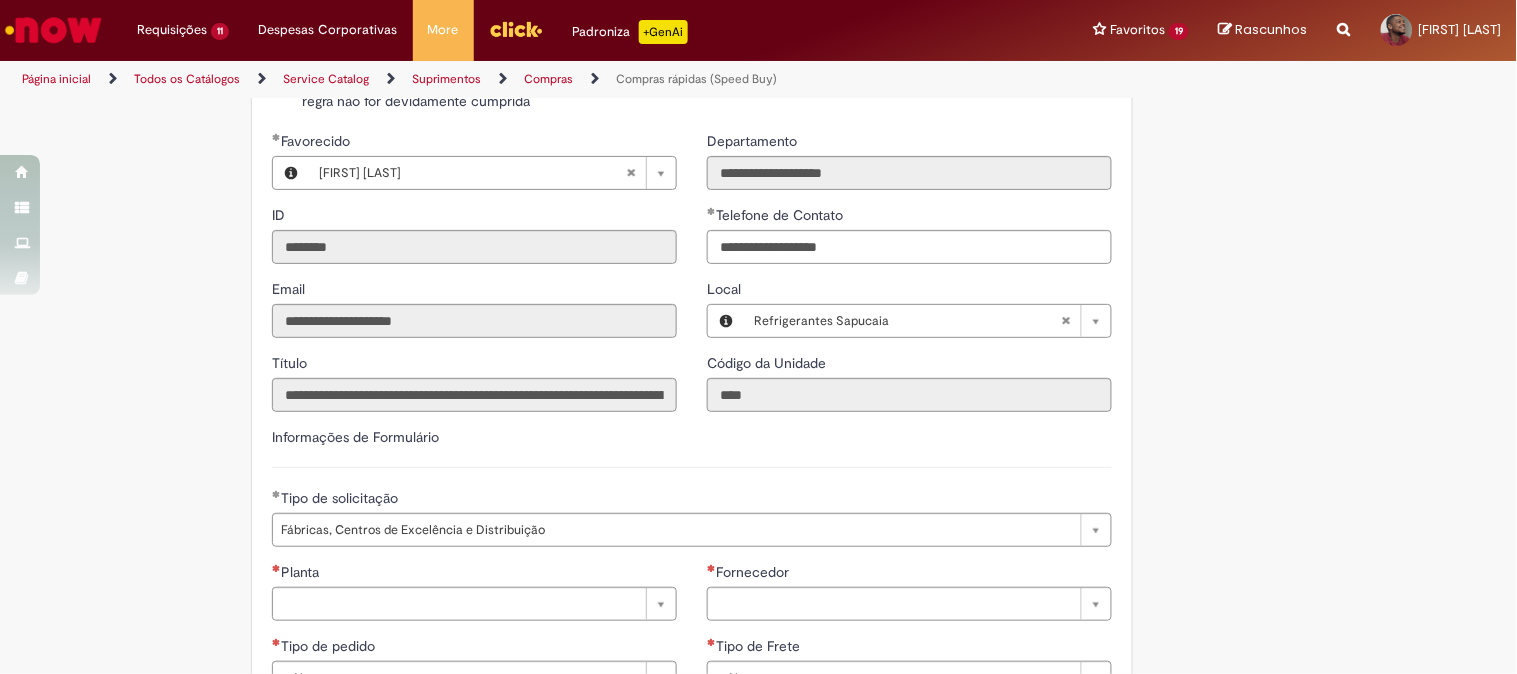 click on "Declaro que li e aceito as regras listadas na descrição da oferta e que poderei responder a auditoria e compliance caso alguma regra não for devidamente cumprida" at bounding box center [707, 91] 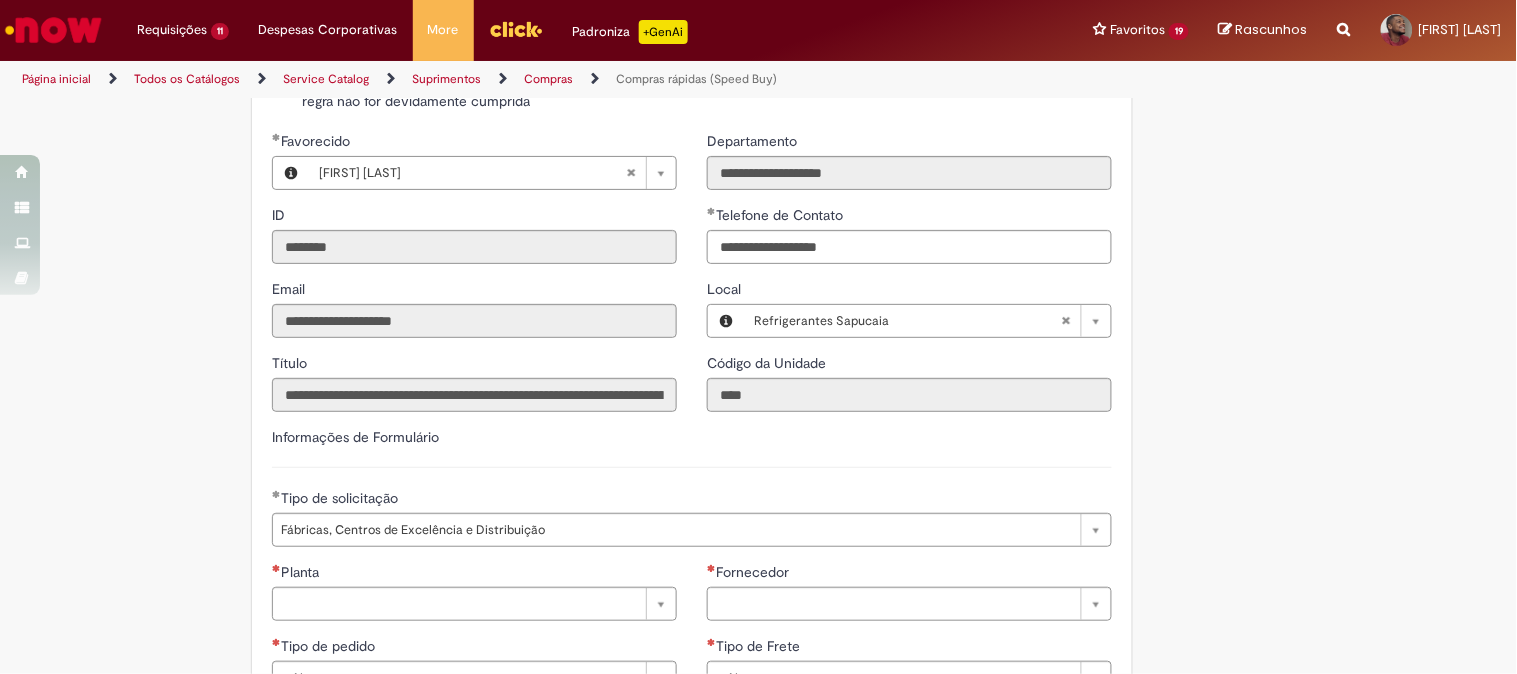 scroll, scrollTop: 2666, scrollLeft: 0, axis: vertical 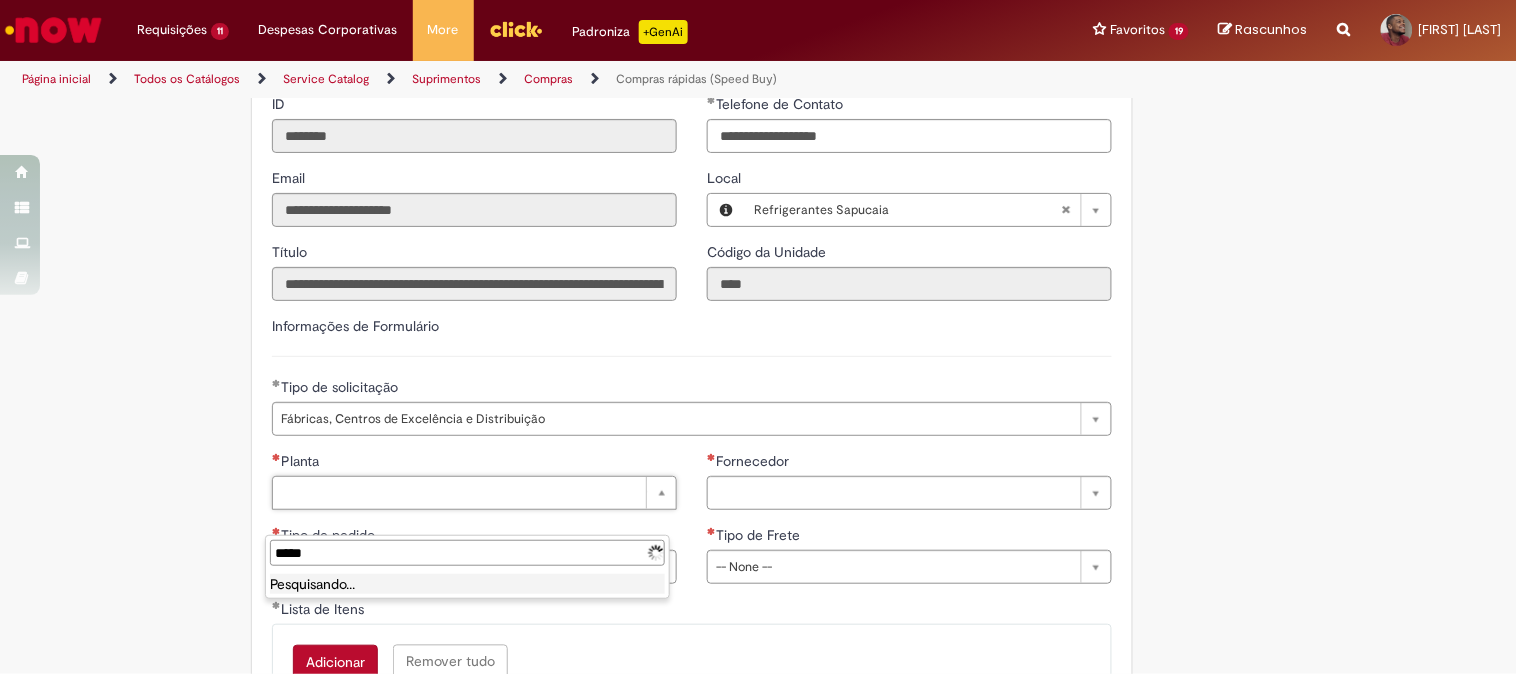type on "******" 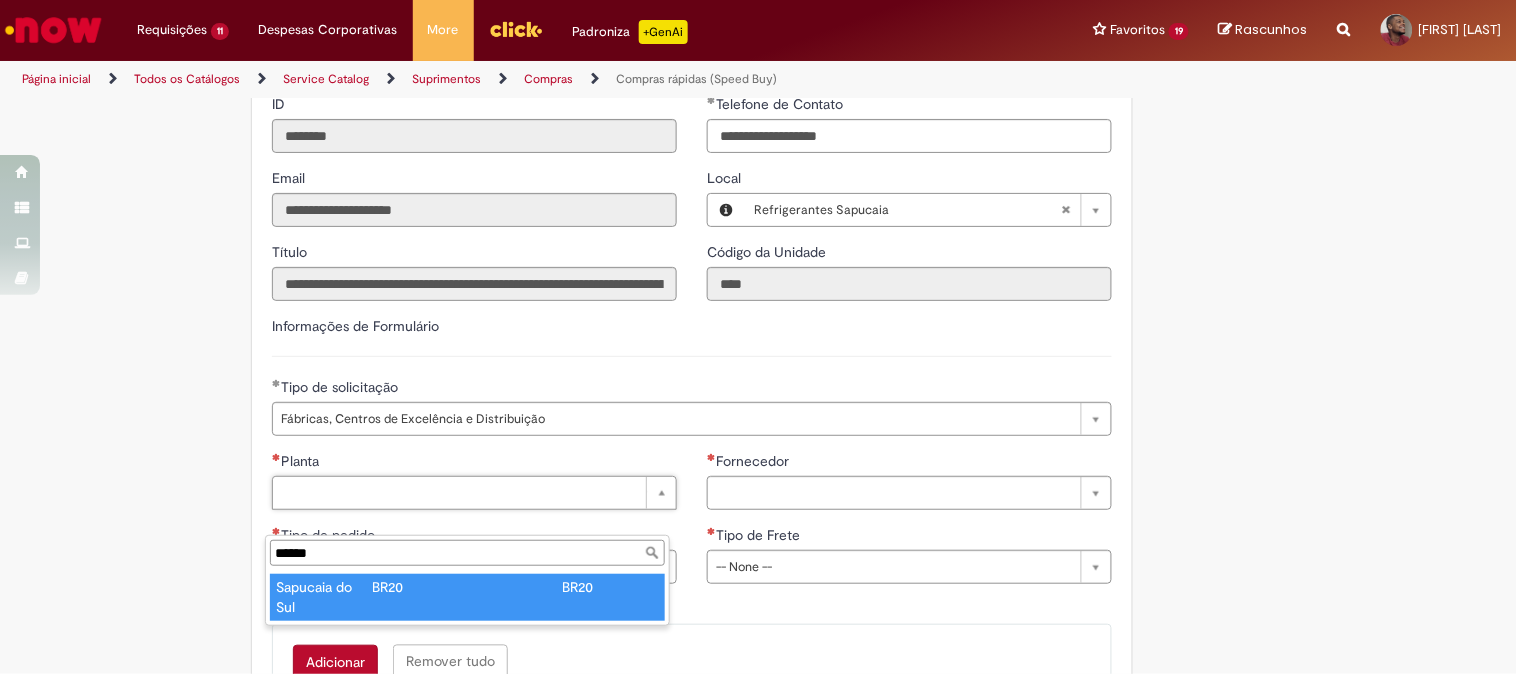 type on "**********" 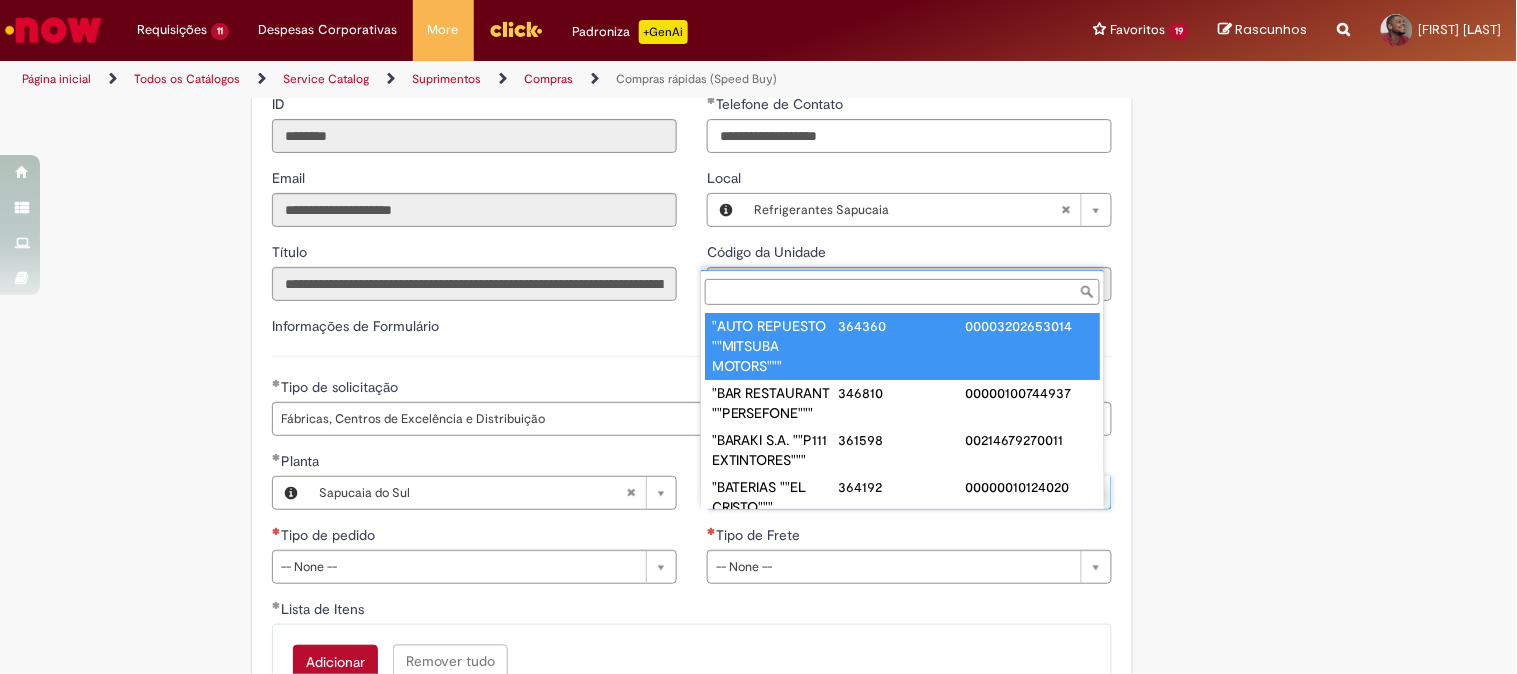 paste on "**********" 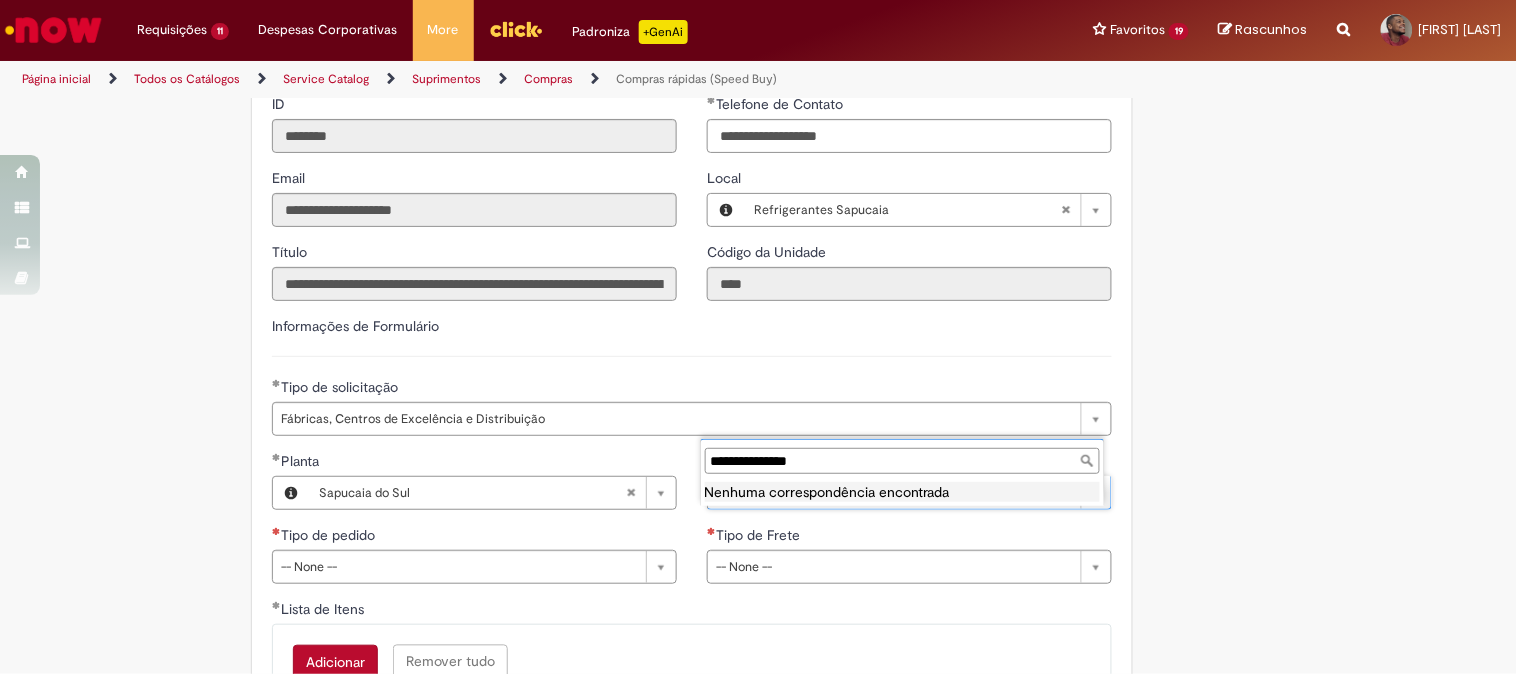 type on "**********" 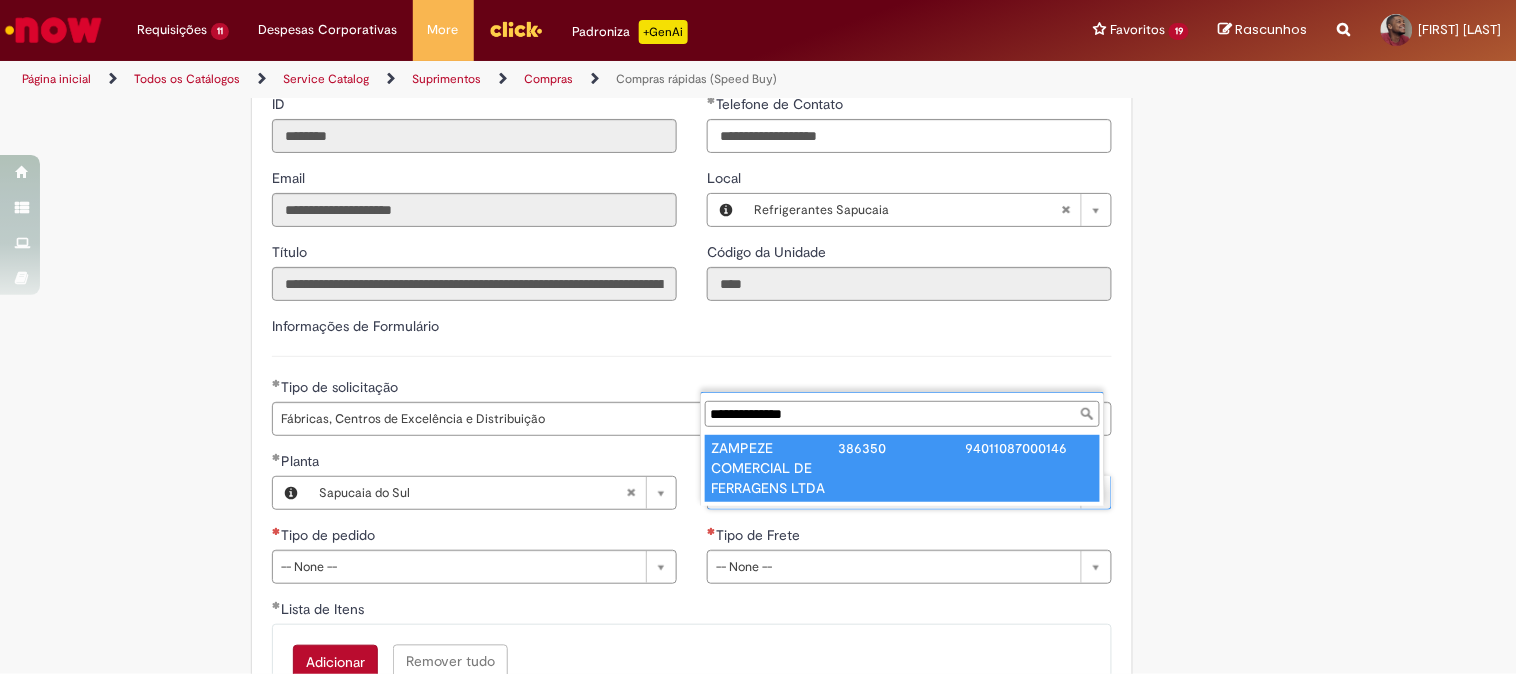 type on "**********" 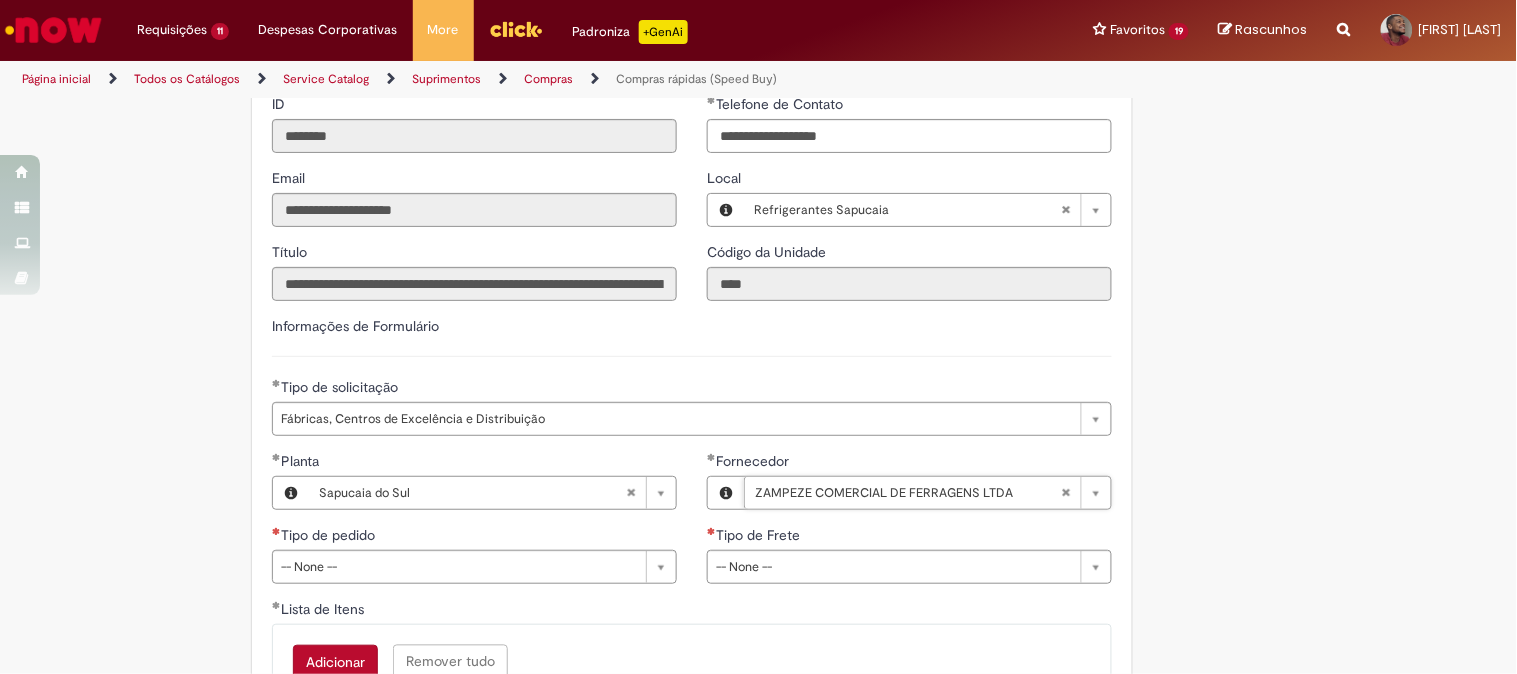 scroll, scrollTop: 2777, scrollLeft: 0, axis: vertical 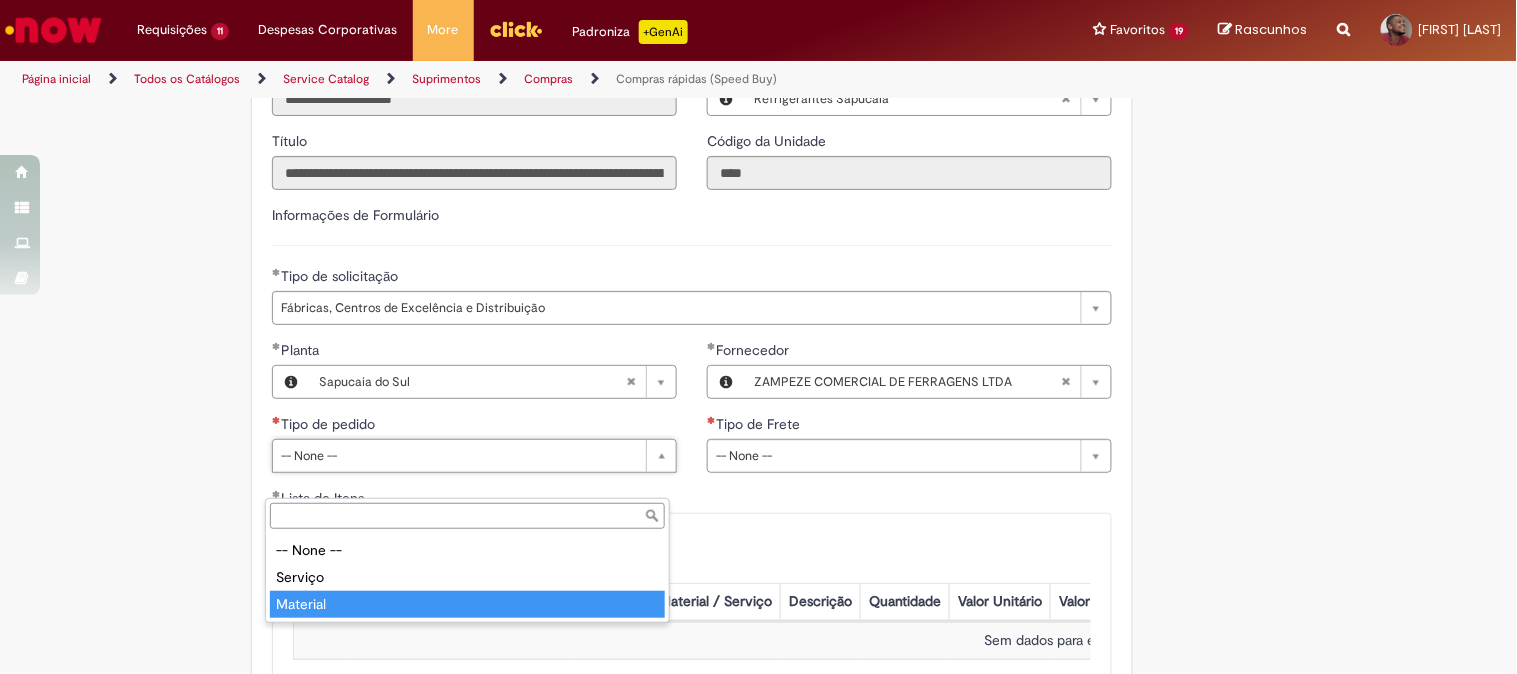 type on "********" 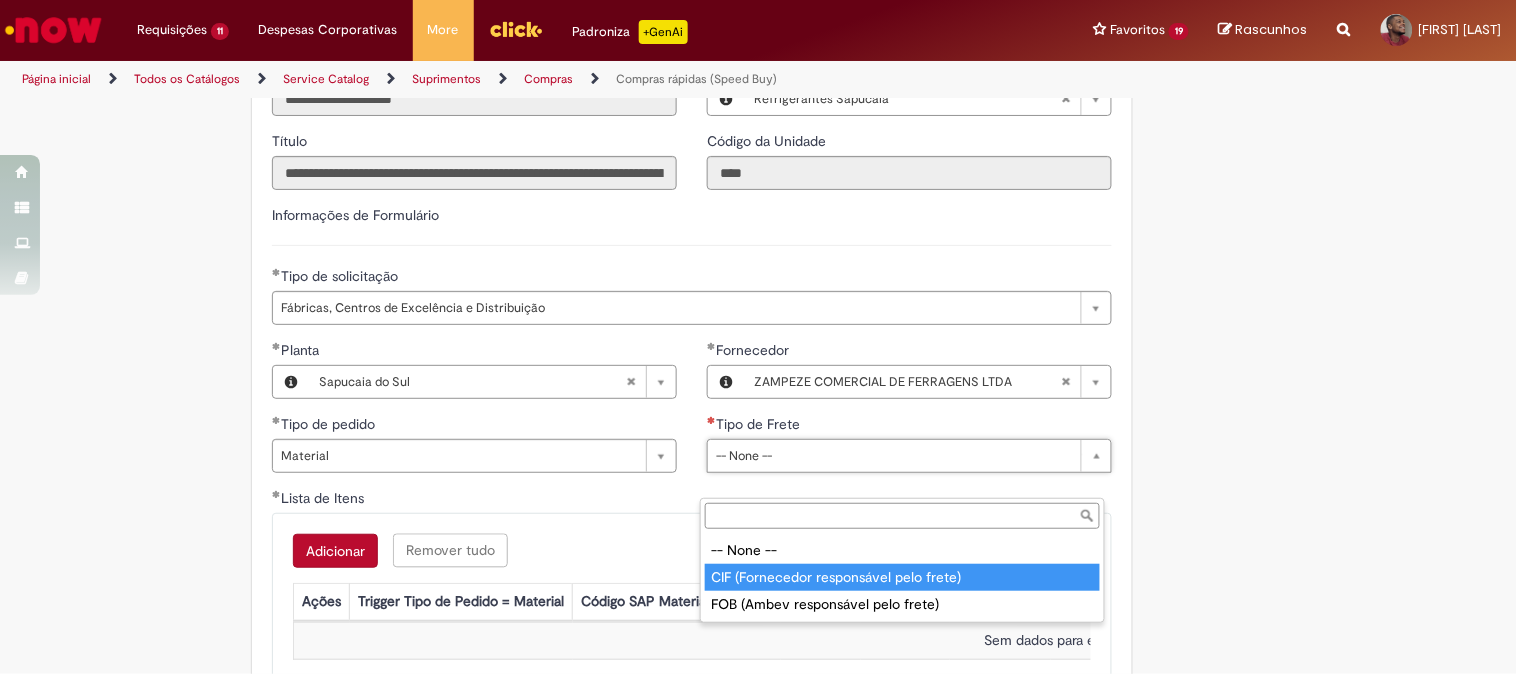 type on "**********" 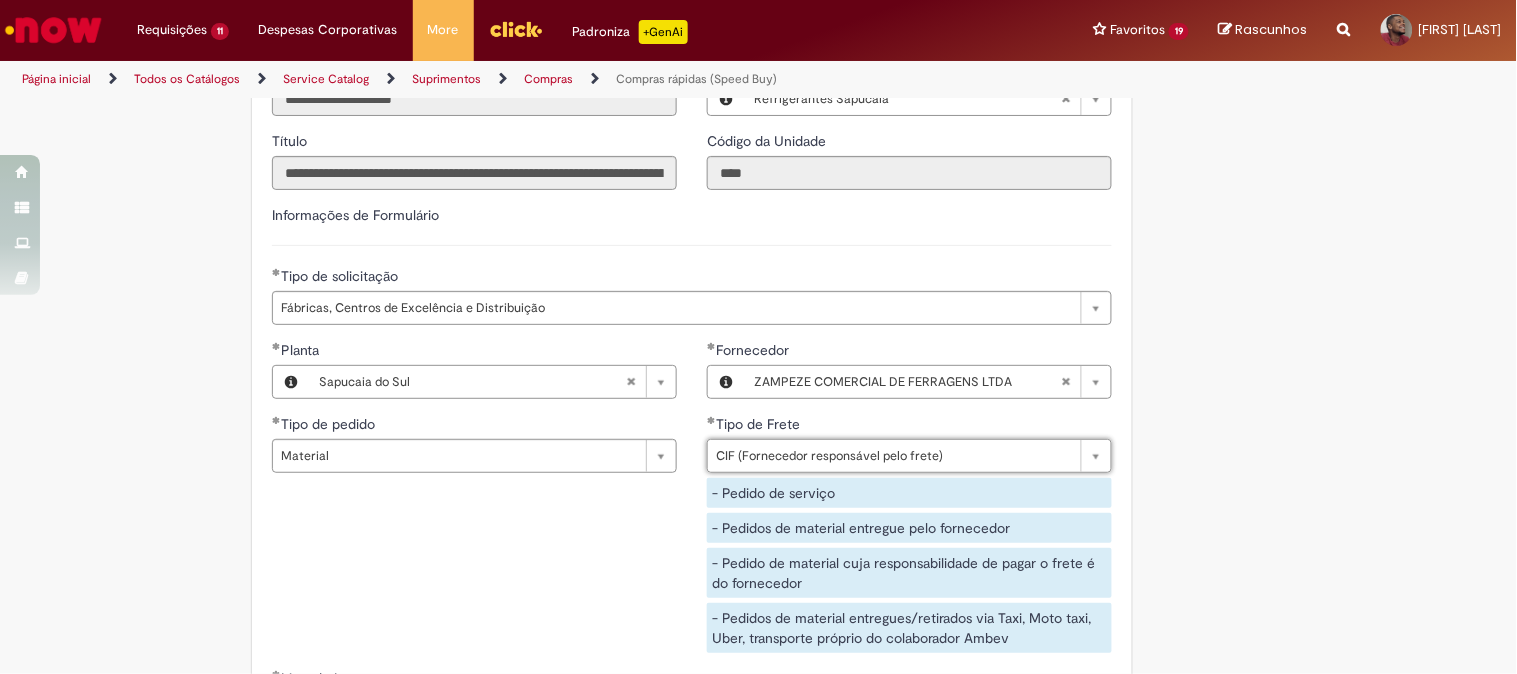 click on "Tire dúvidas com LupiAssist    +GenAI
Oi! Eu sou LupiAssist, uma Inteligência Artificial Generativa em constante aprendizado   Meu conteúdo é monitorado para trazer uma melhor experiência
Dúvidas comuns:
Só mais um instante, estou consultando nossas bases de conhecimento  e escrevendo a melhor resposta pra você!
Title
Lorem ipsum dolor sit amet    Fazer uma nova pergunta
Gerei esta resposta utilizando IA Generativa em conjunto com os nossos padrões. Em caso de divergência, os documentos oficiais prevalecerão.
Saiba mais em:
Ou ligue para:
E aí, te ajudei?
Sim, obrigado!" at bounding box center (758, -631) 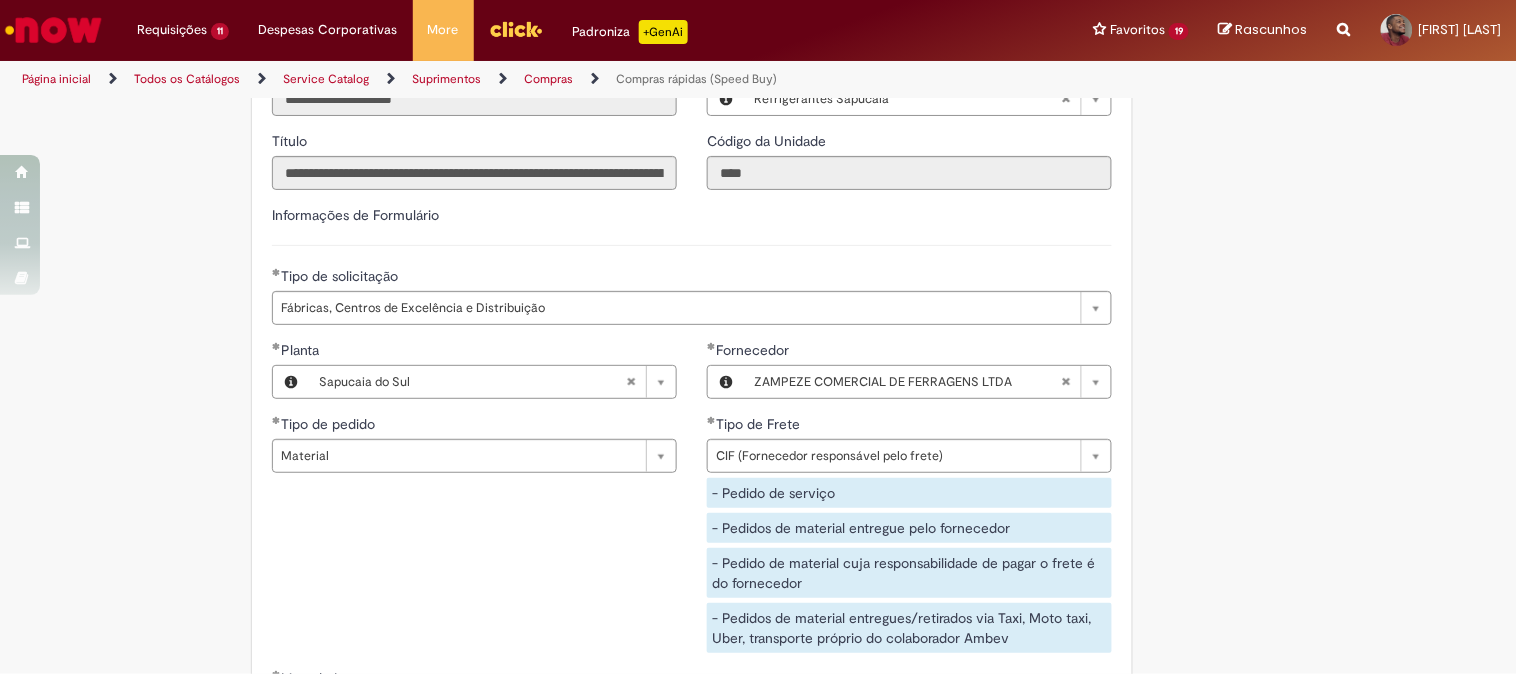 scroll, scrollTop: 3111, scrollLeft: 0, axis: vertical 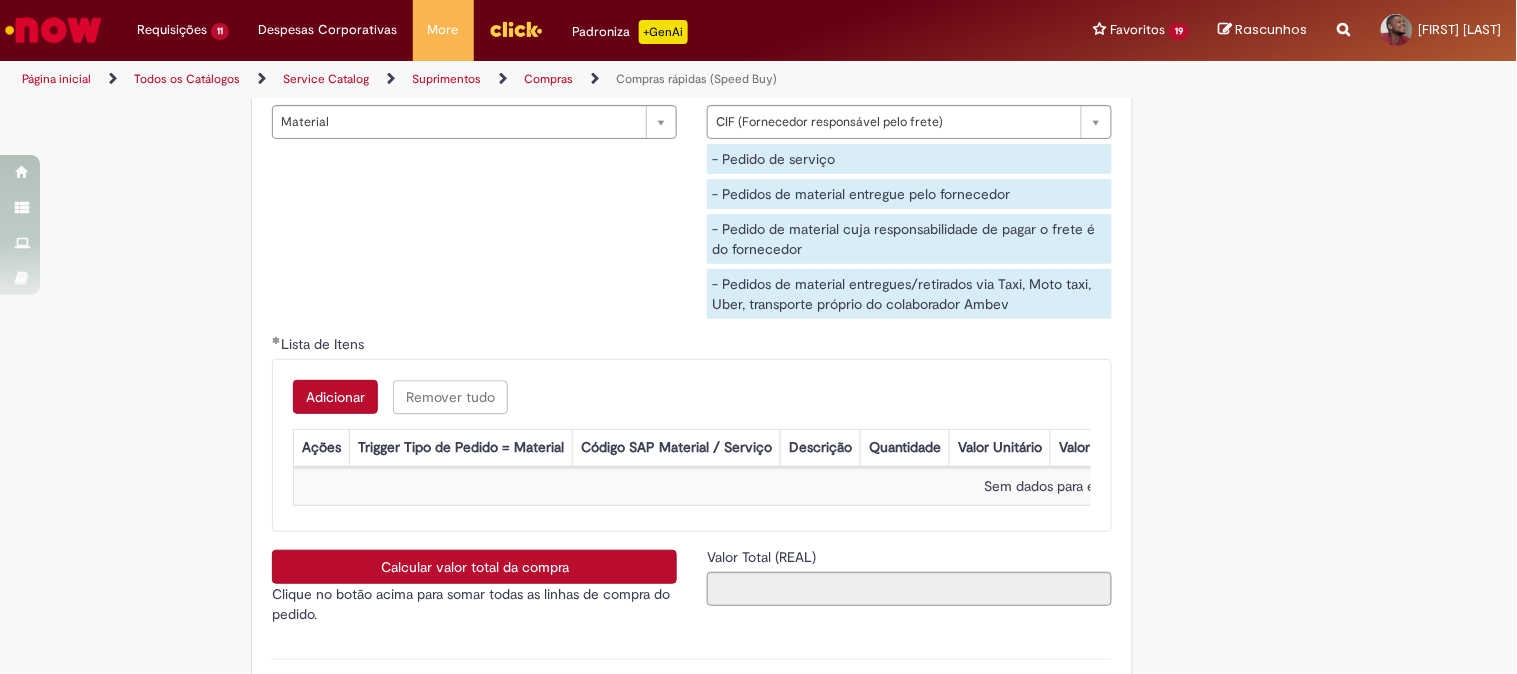 click on "Adicionar" at bounding box center (335, 397) 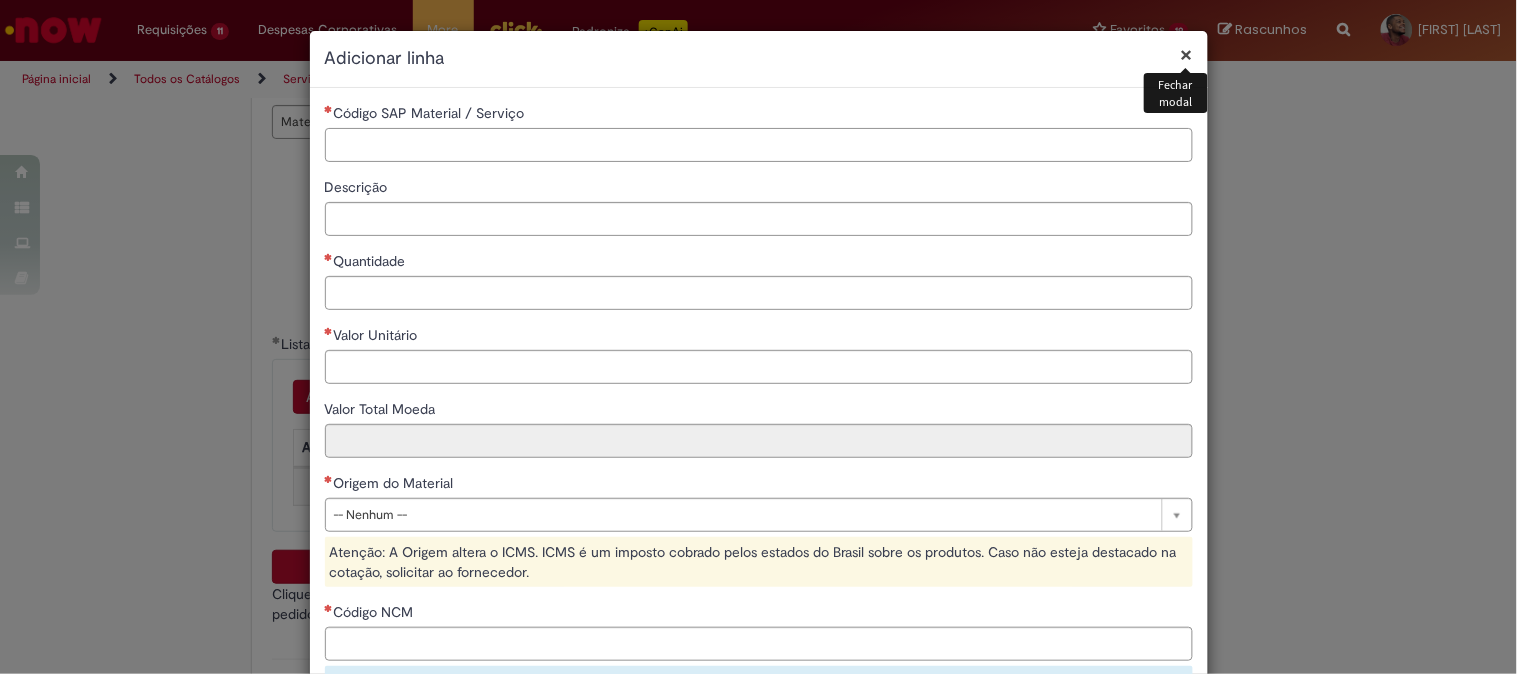 click on "Código SAP Material / Serviço" at bounding box center (759, 145) 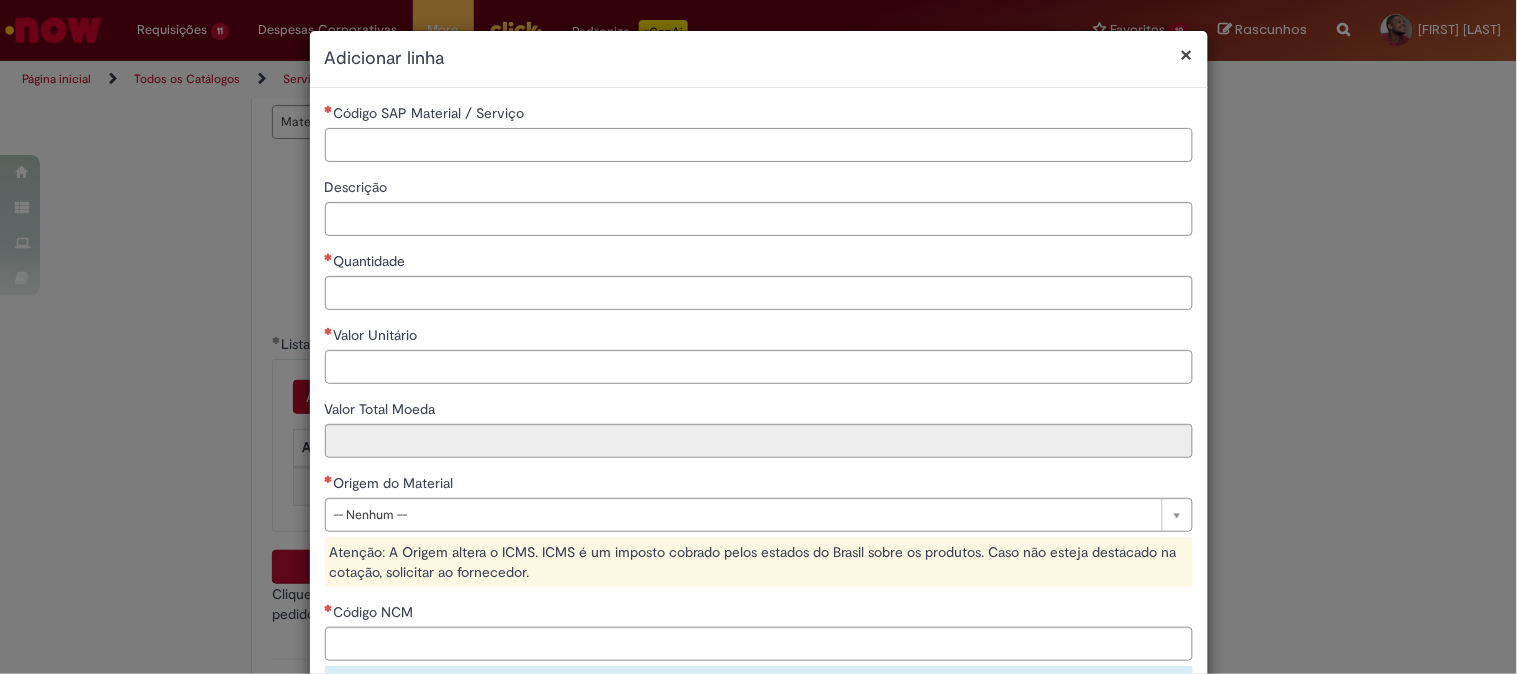 paste on "********" 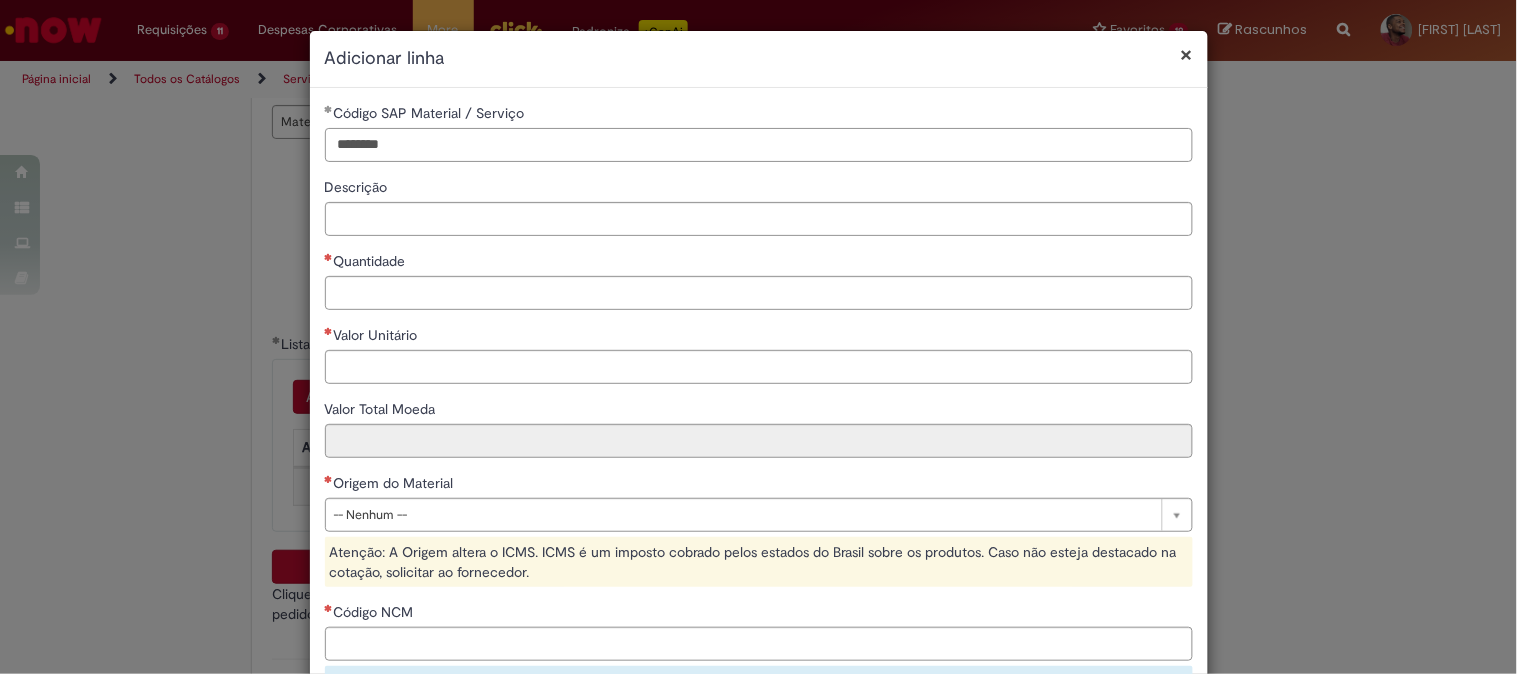 type on "********" 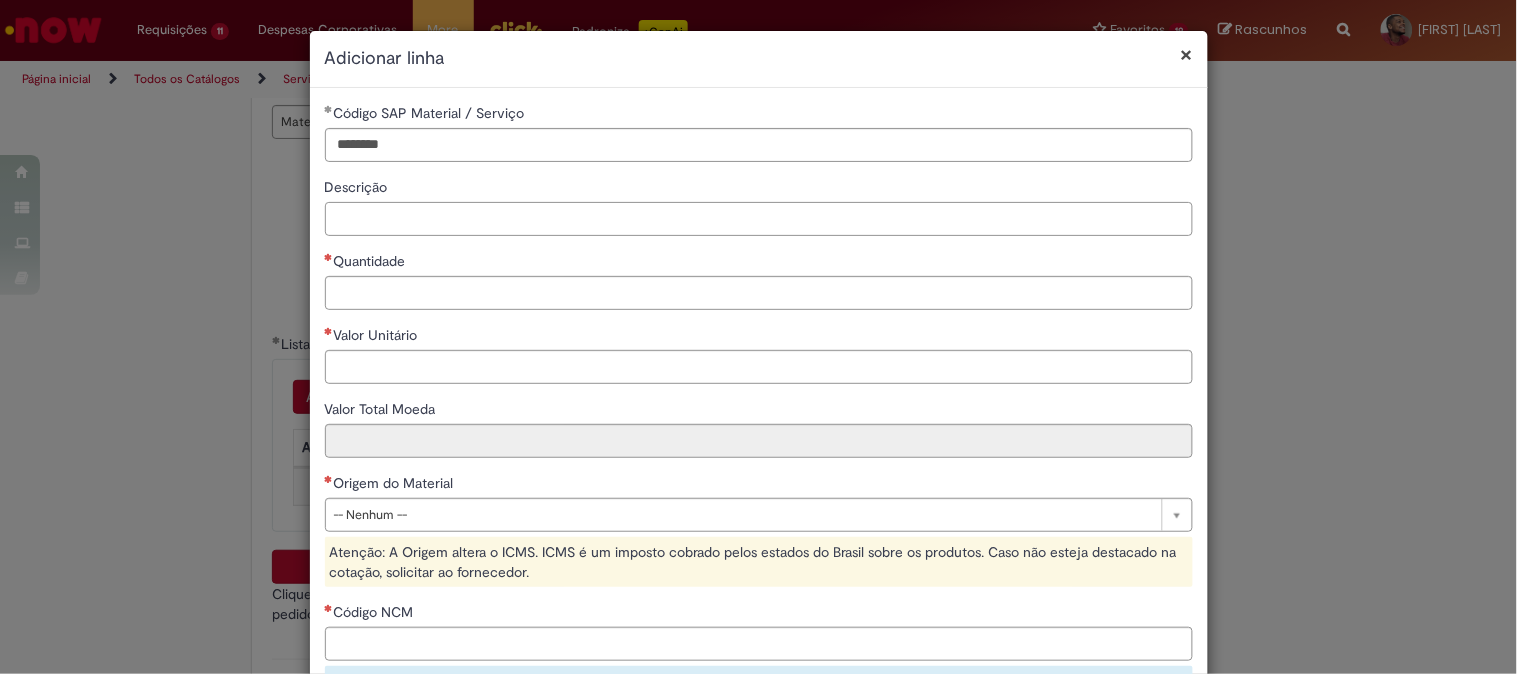 paste on "**********" 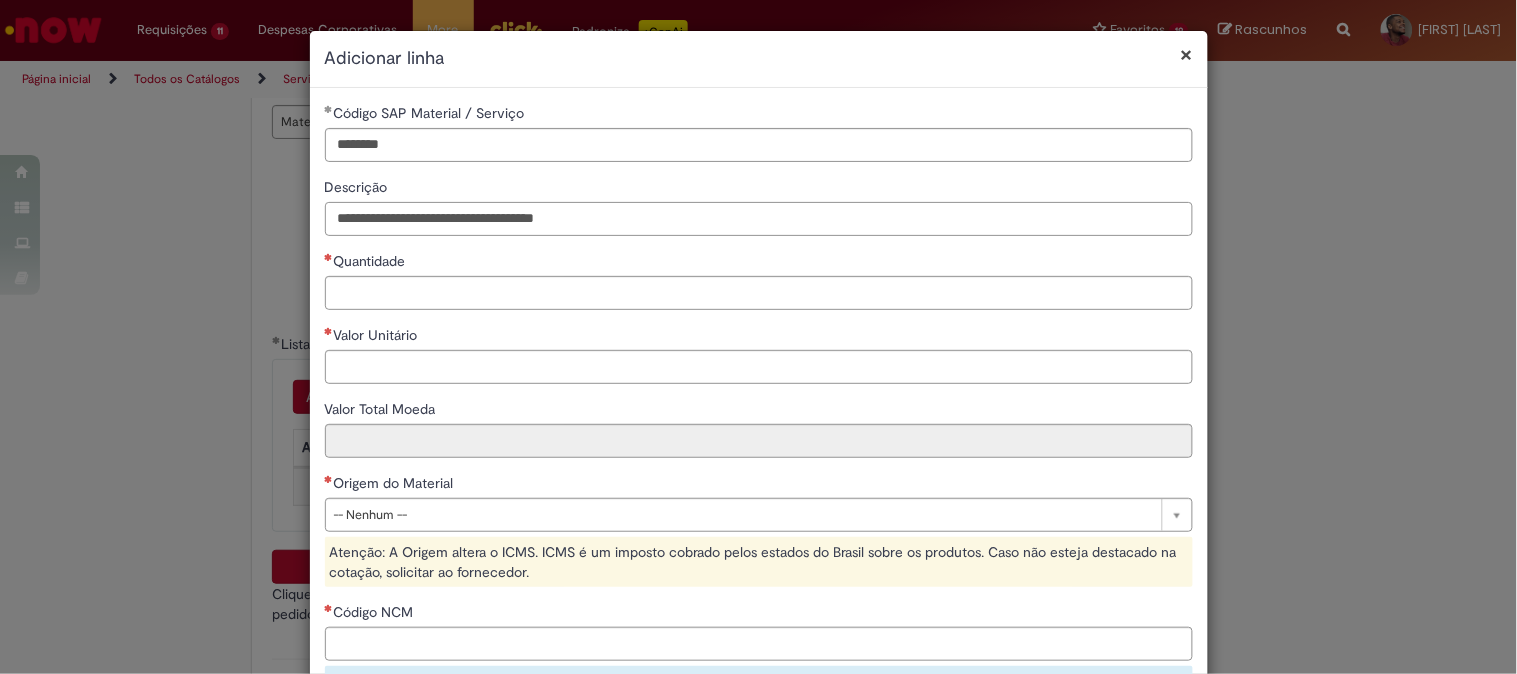type on "**********" 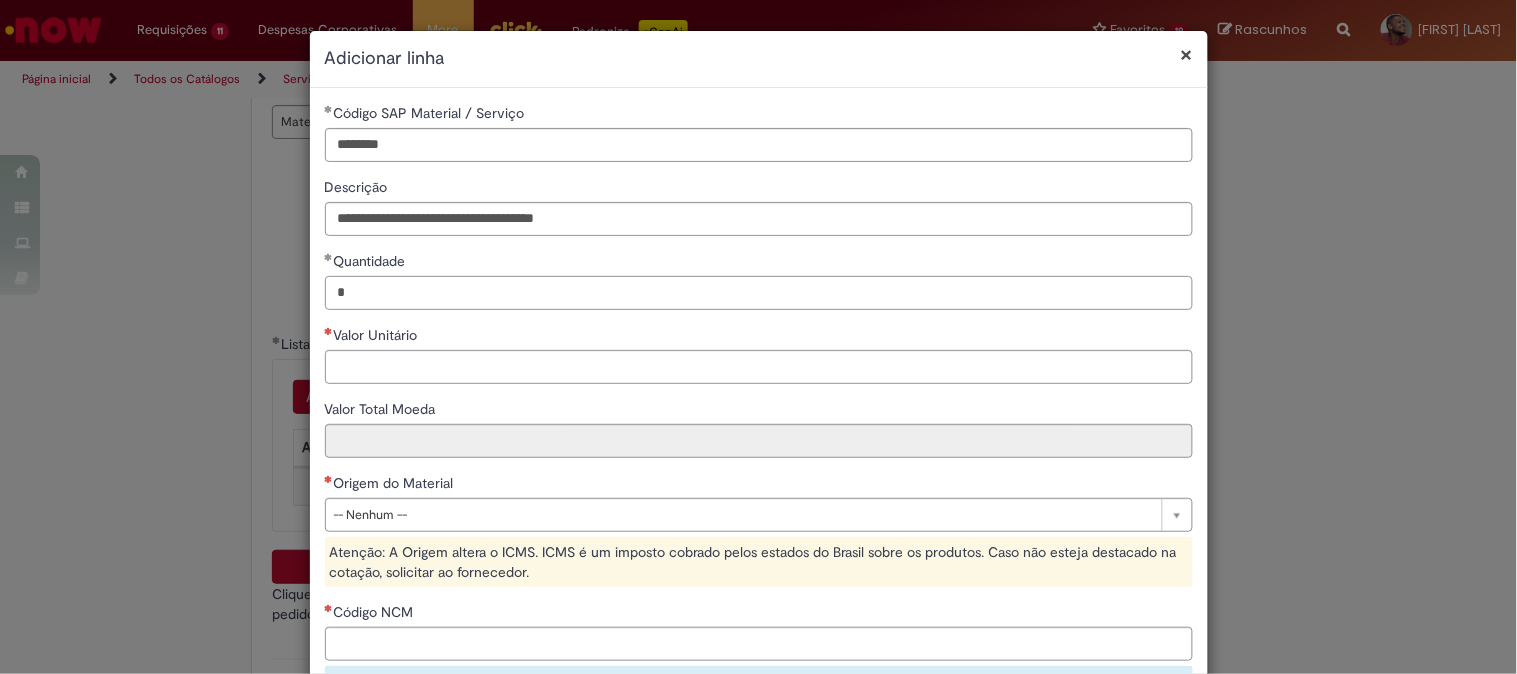 type on "*" 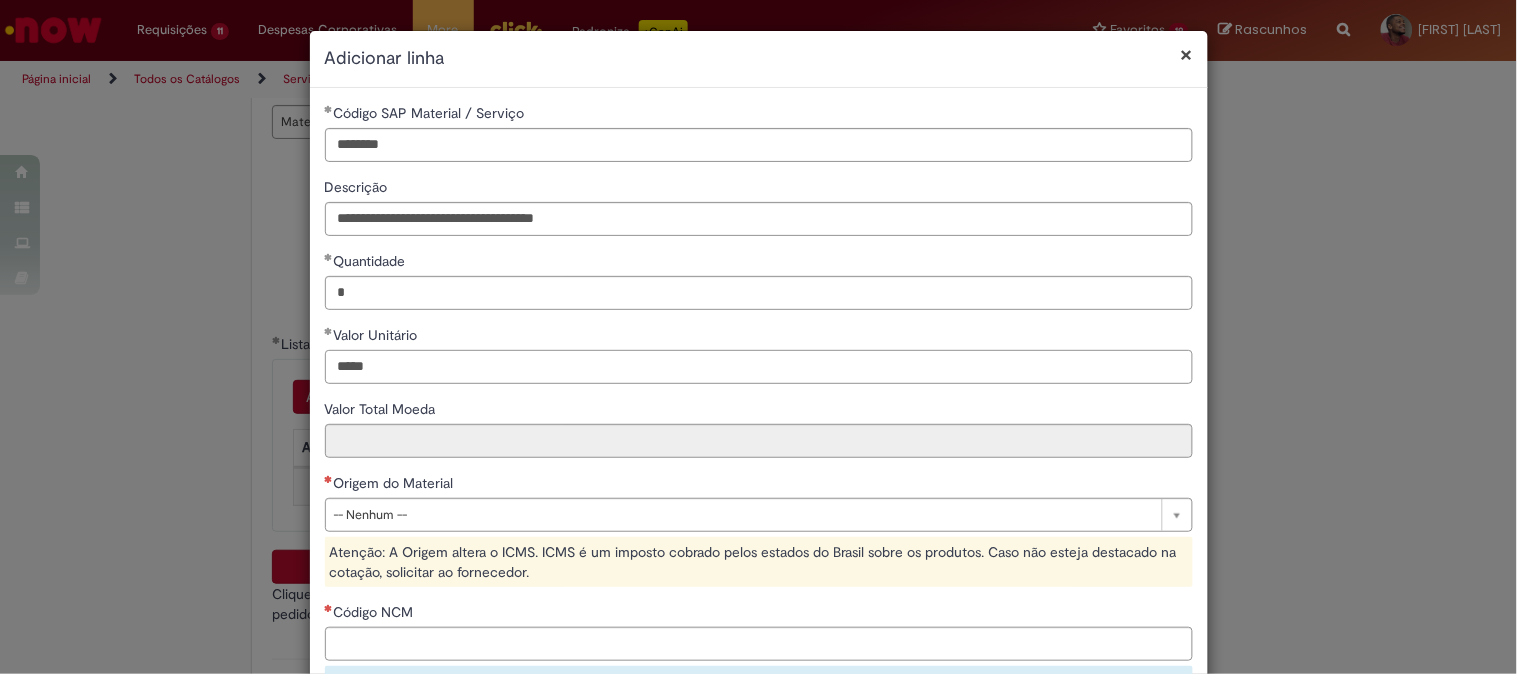 type on "*****" 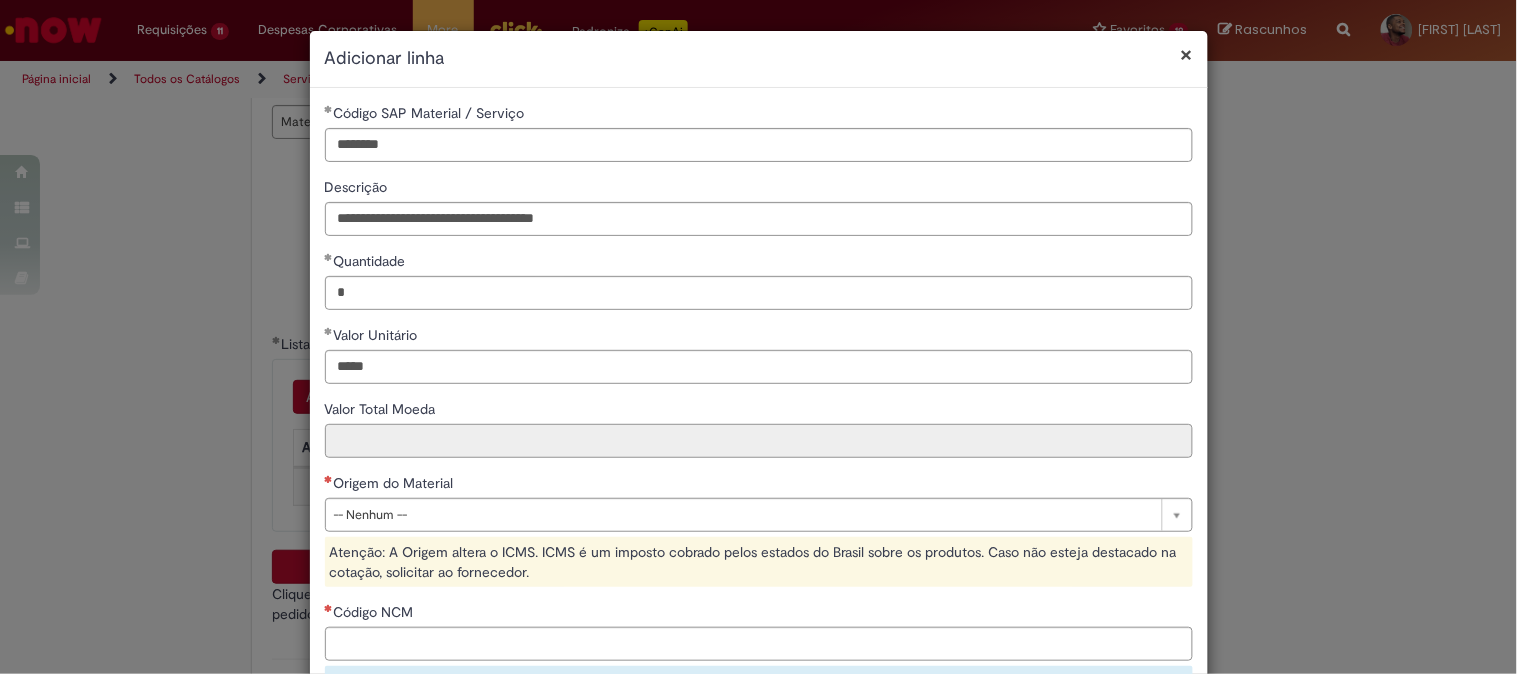 type on "*****" 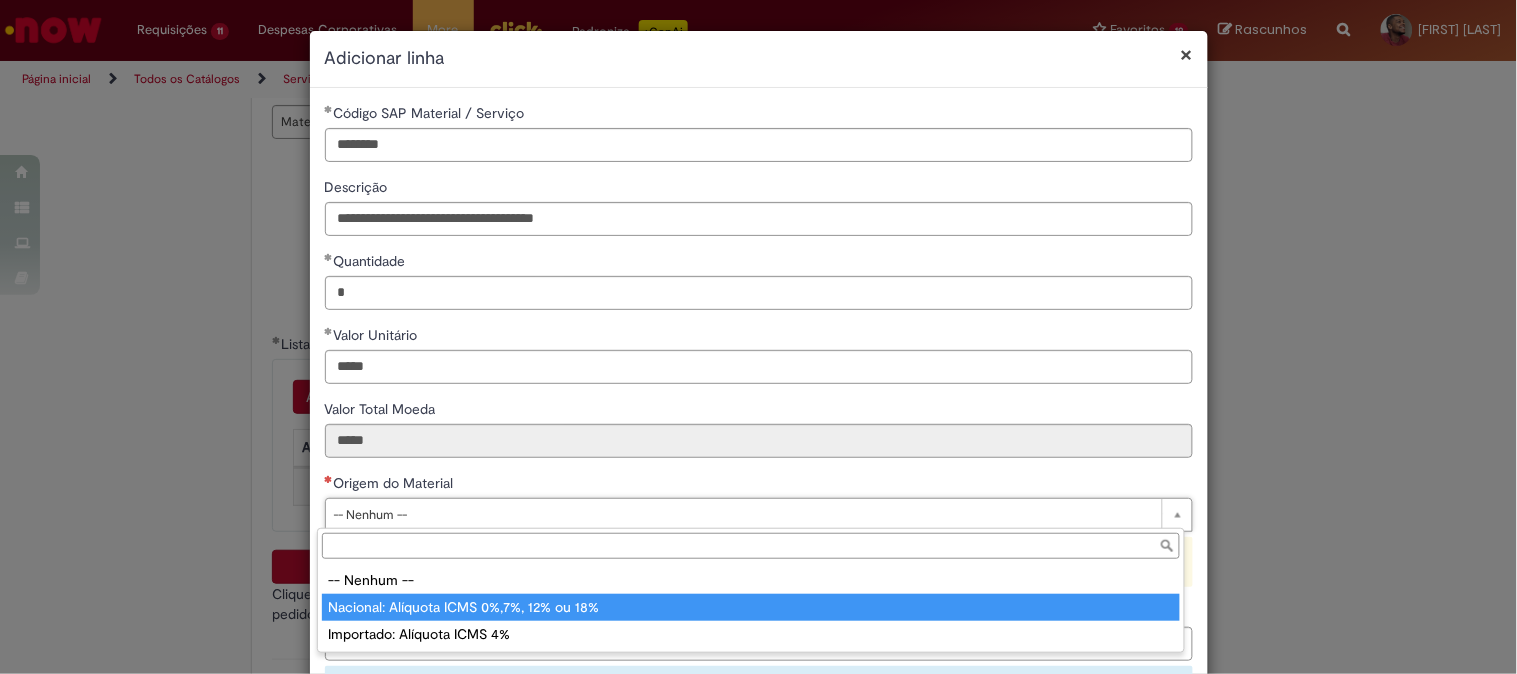 type on "**********" 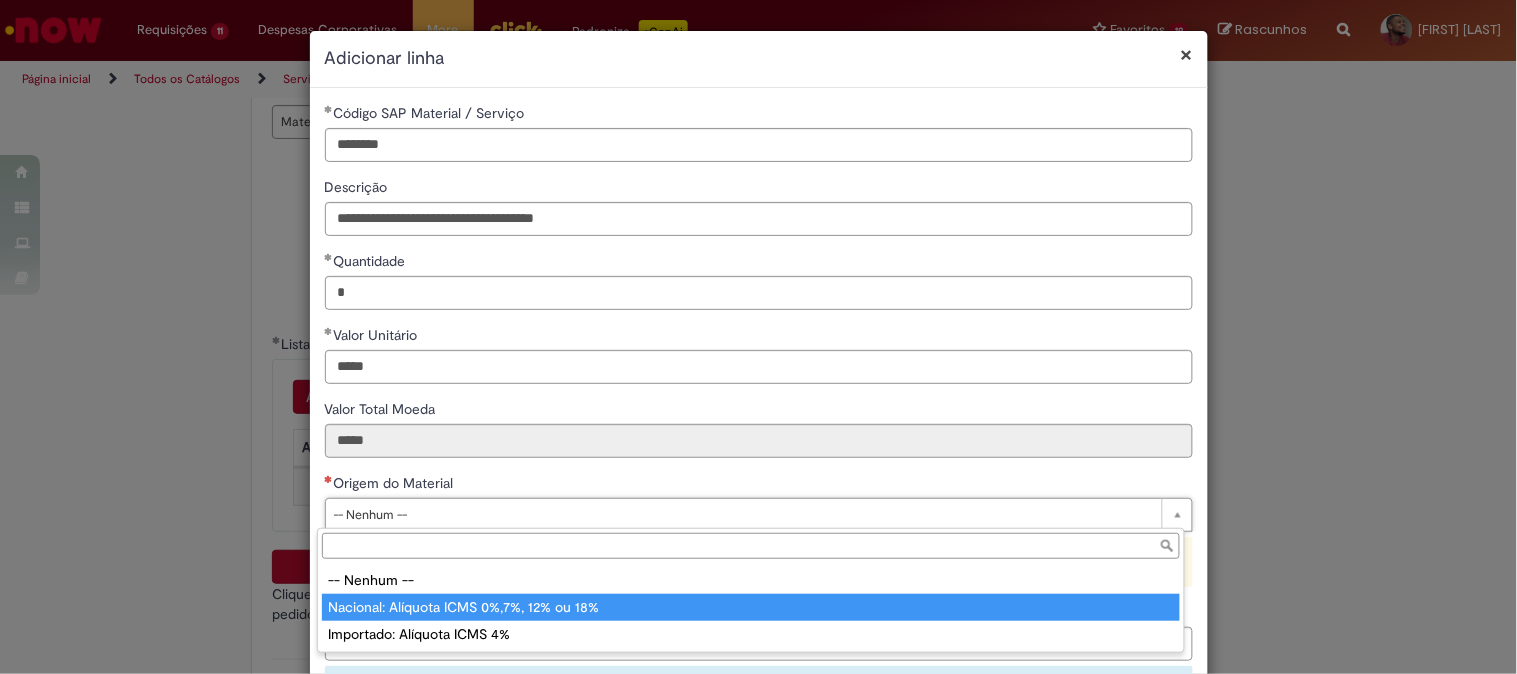 select on "*" 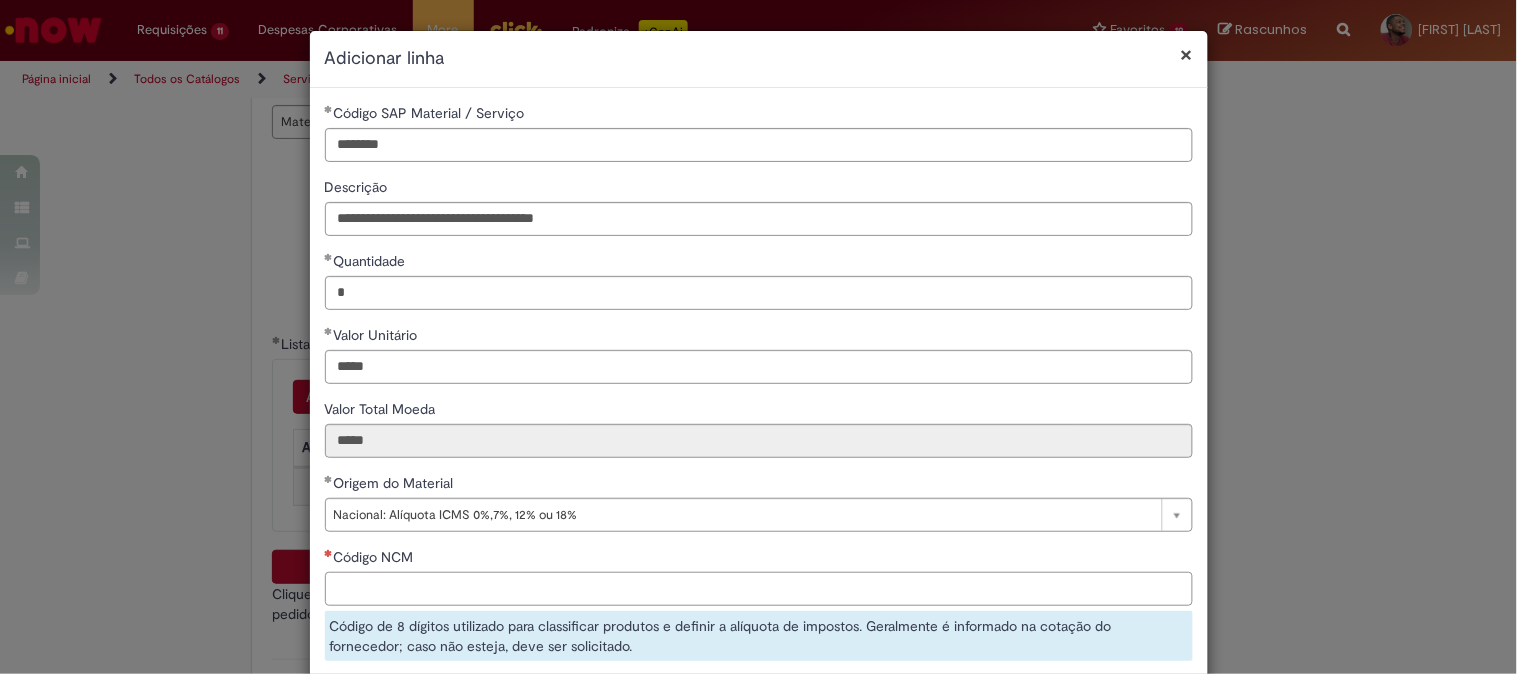 drag, startPoint x: 403, startPoint y: 585, endPoint x: 812, endPoint y: 582, distance: 409.01102 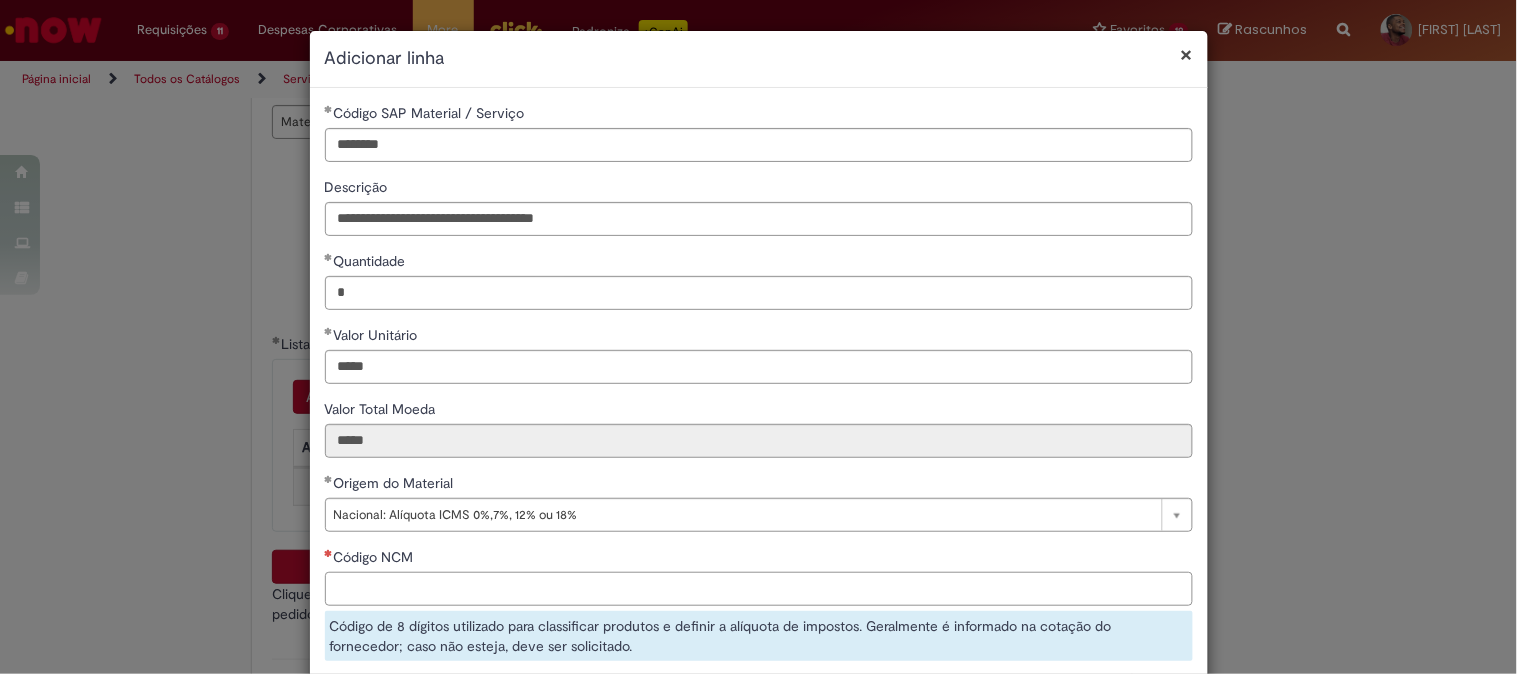 click on "Código NCM" at bounding box center (759, 589) 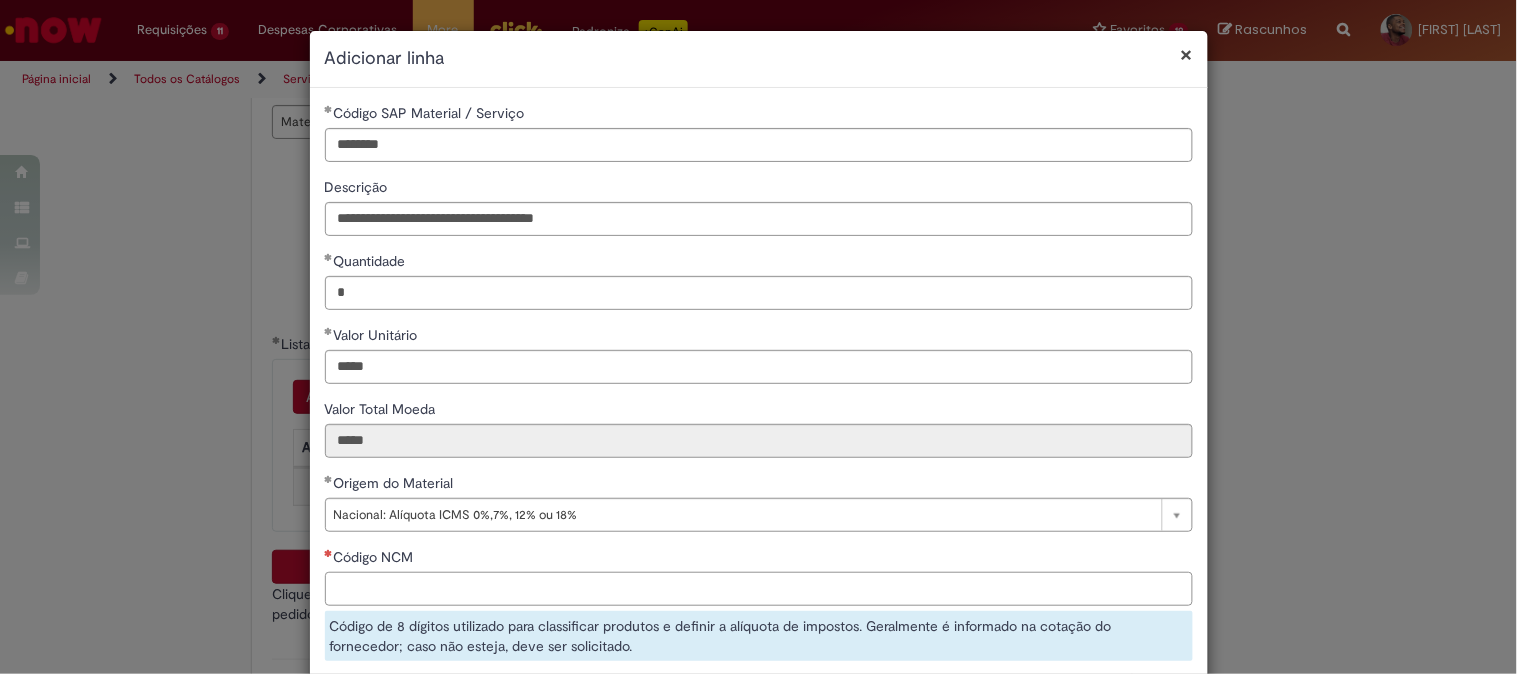 paste on "**********" 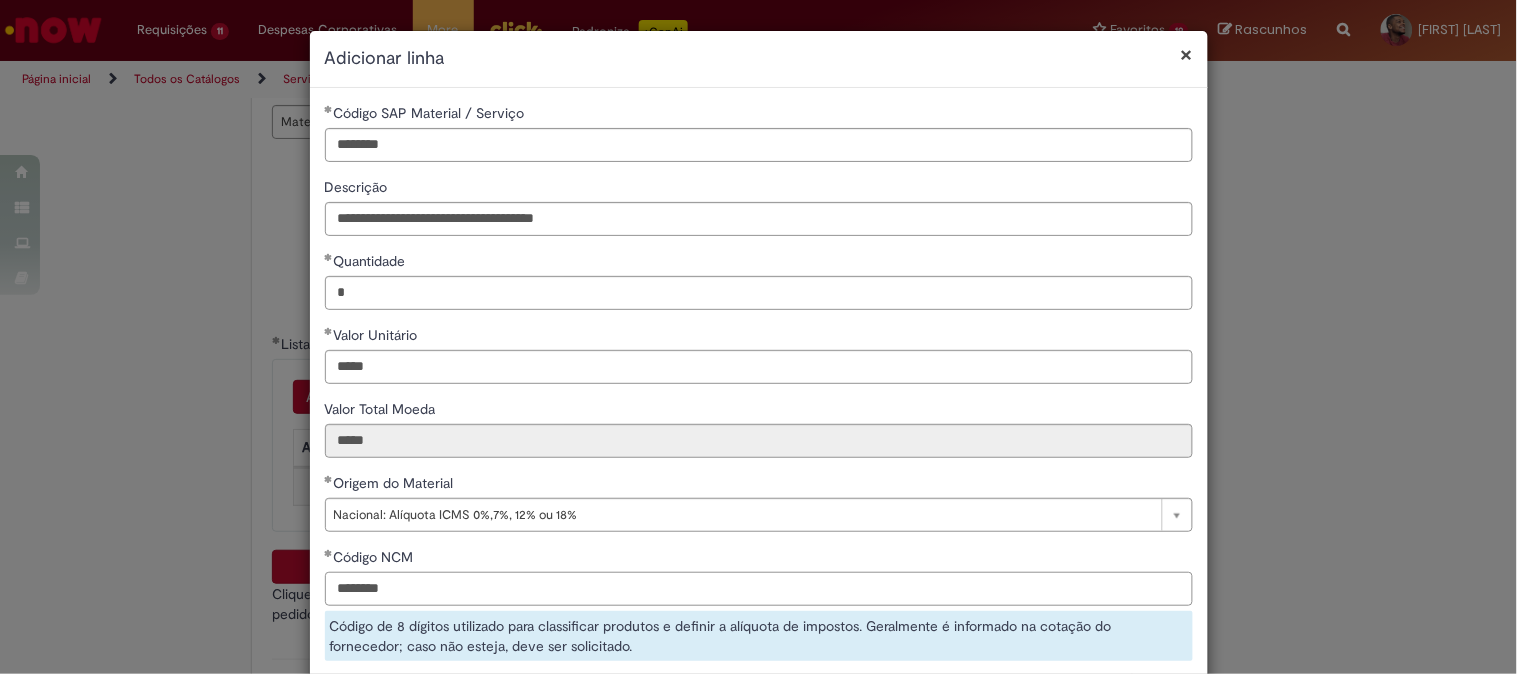 scroll, scrollTop: 261, scrollLeft: 0, axis: vertical 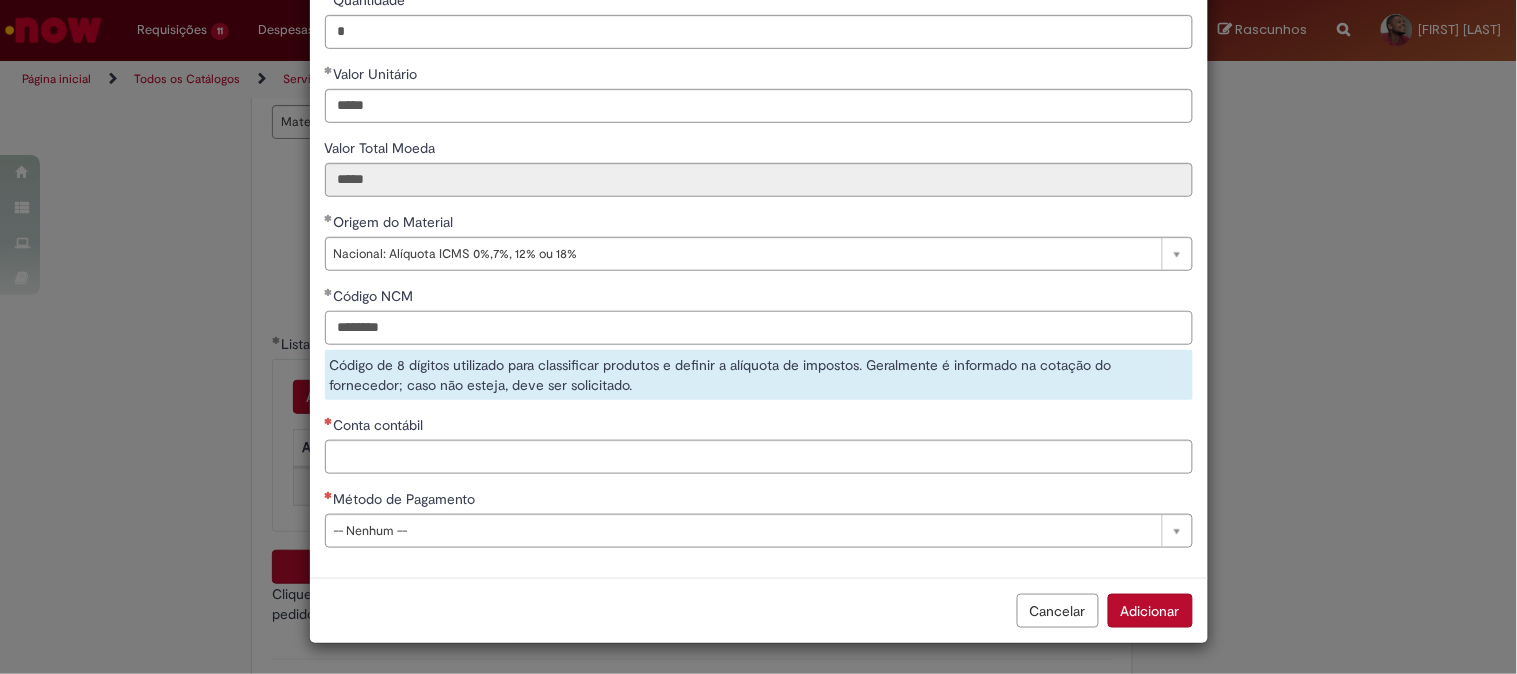 type on "********" 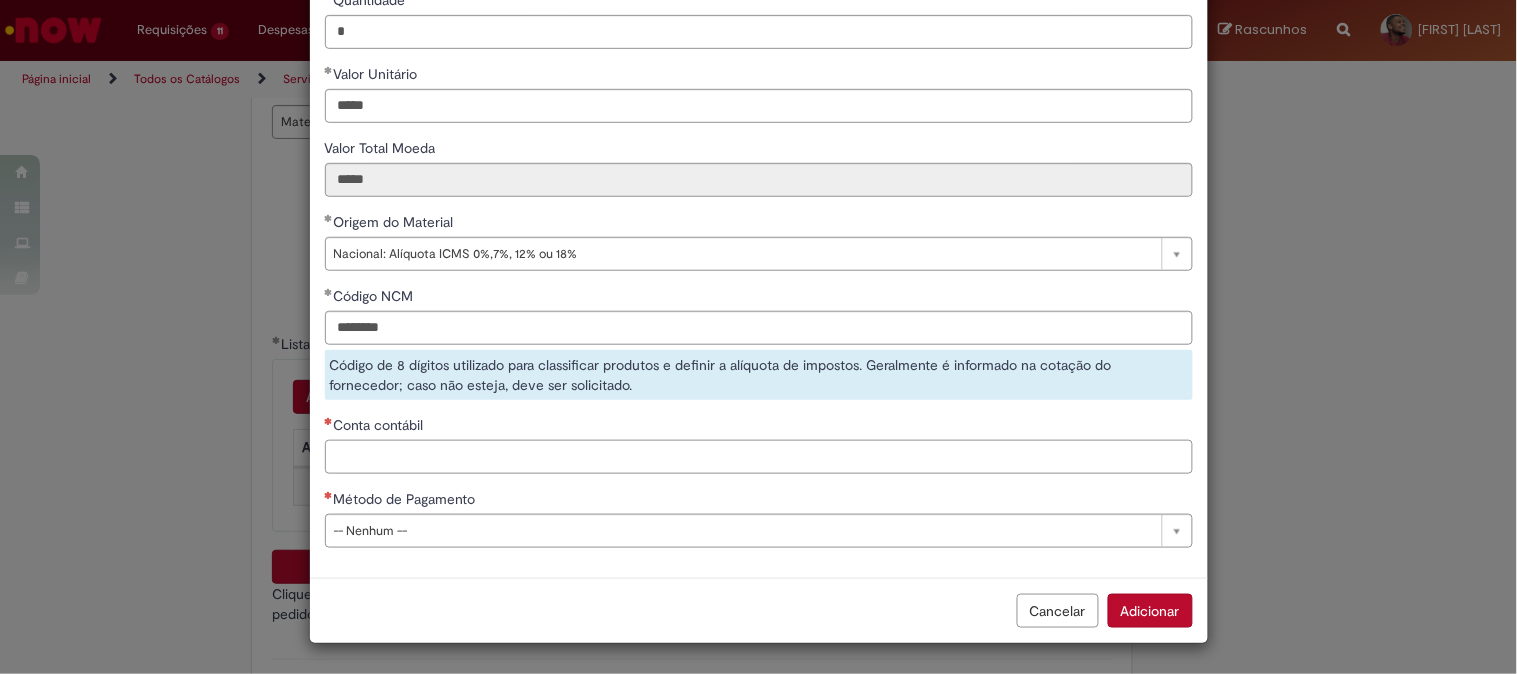 click on "Conta contábil" at bounding box center (759, 457) 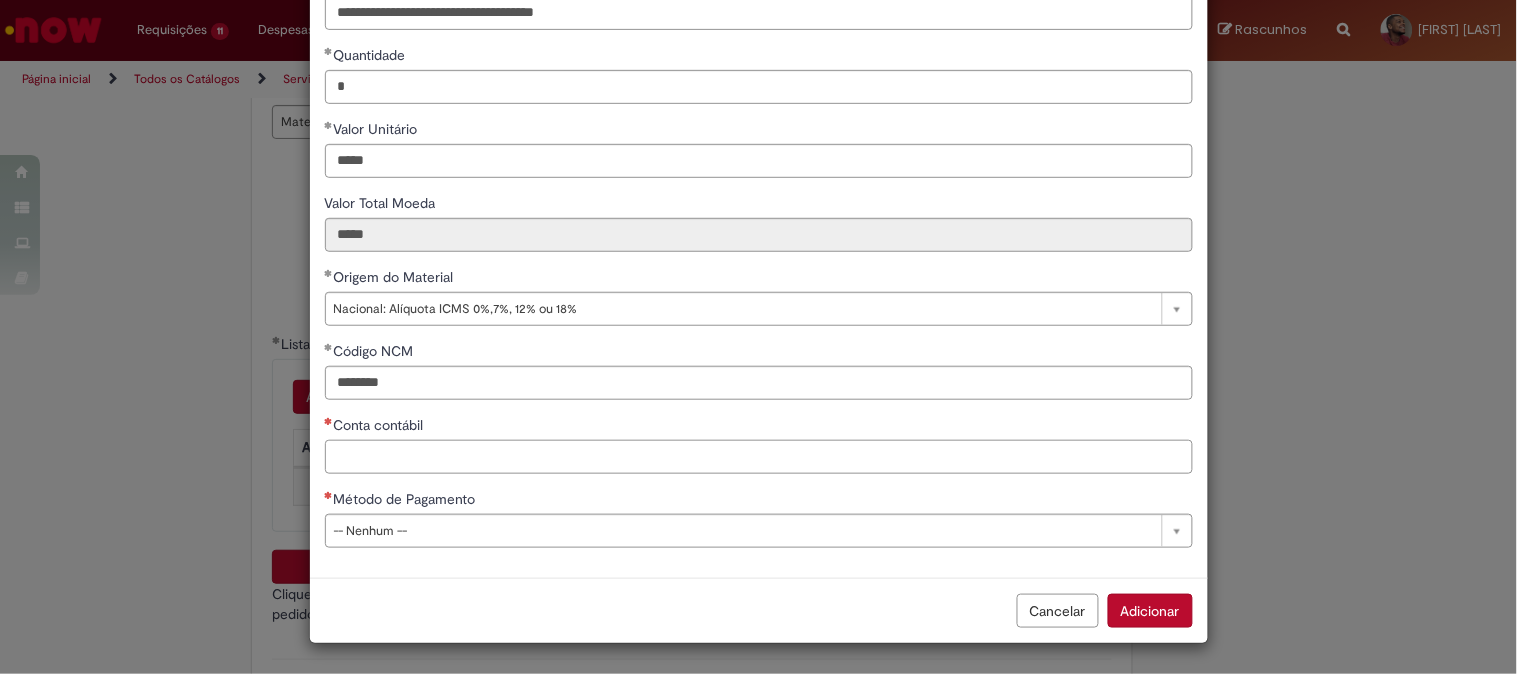 scroll, scrollTop: 206, scrollLeft: 0, axis: vertical 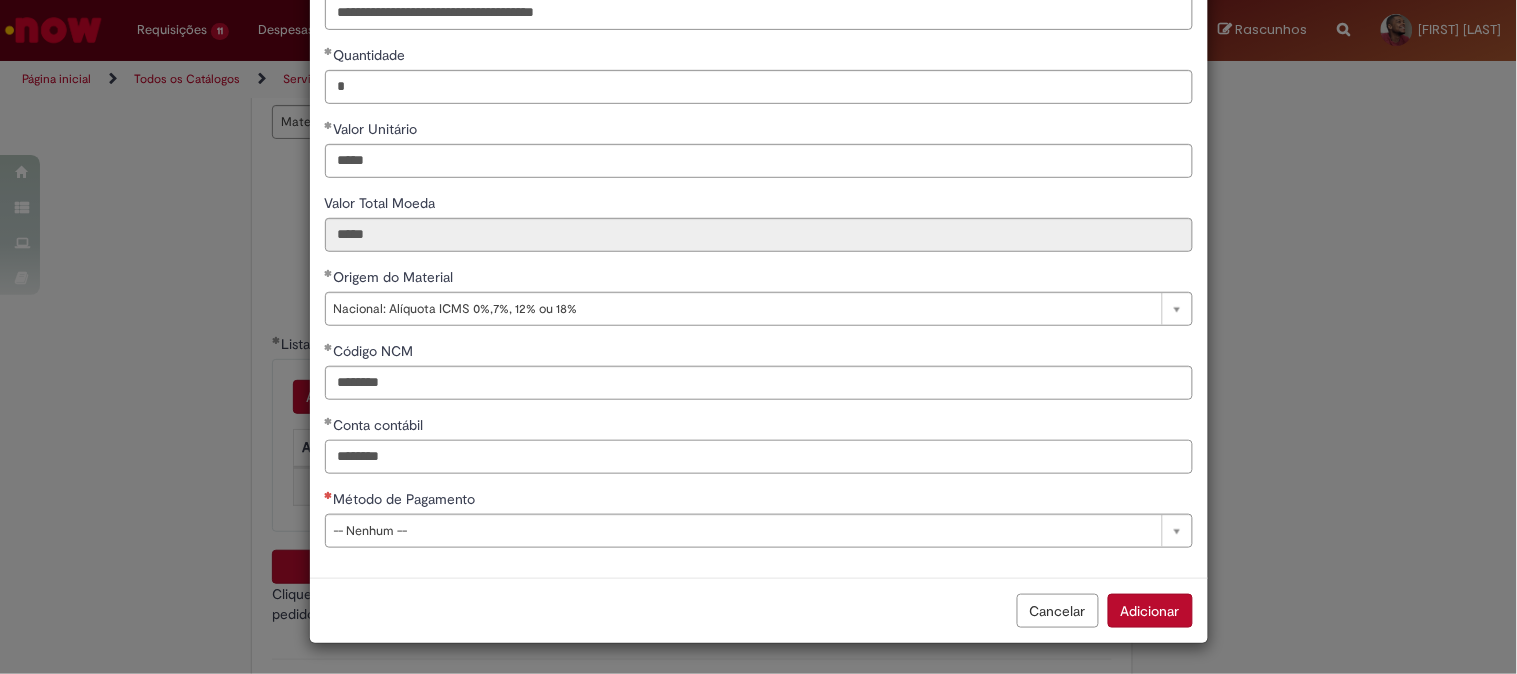 type on "********" 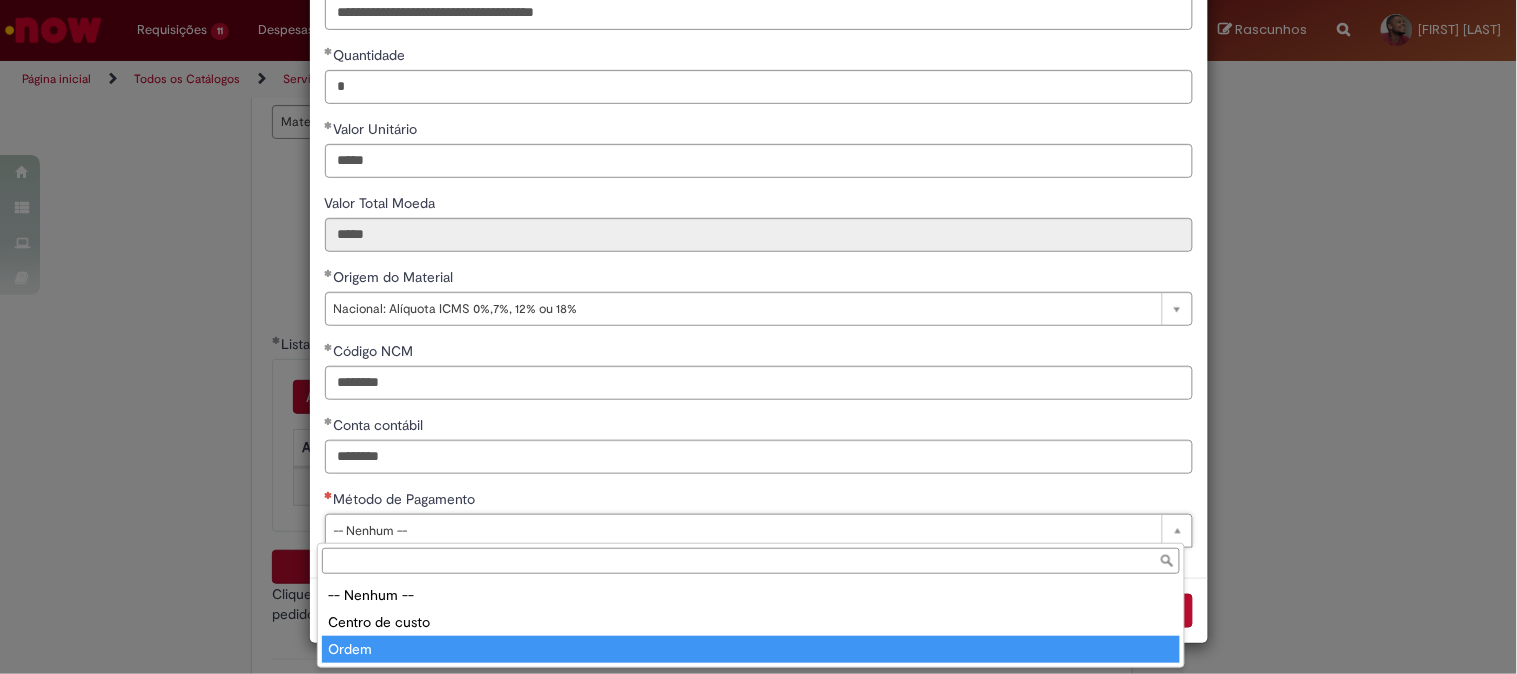 type on "*****" 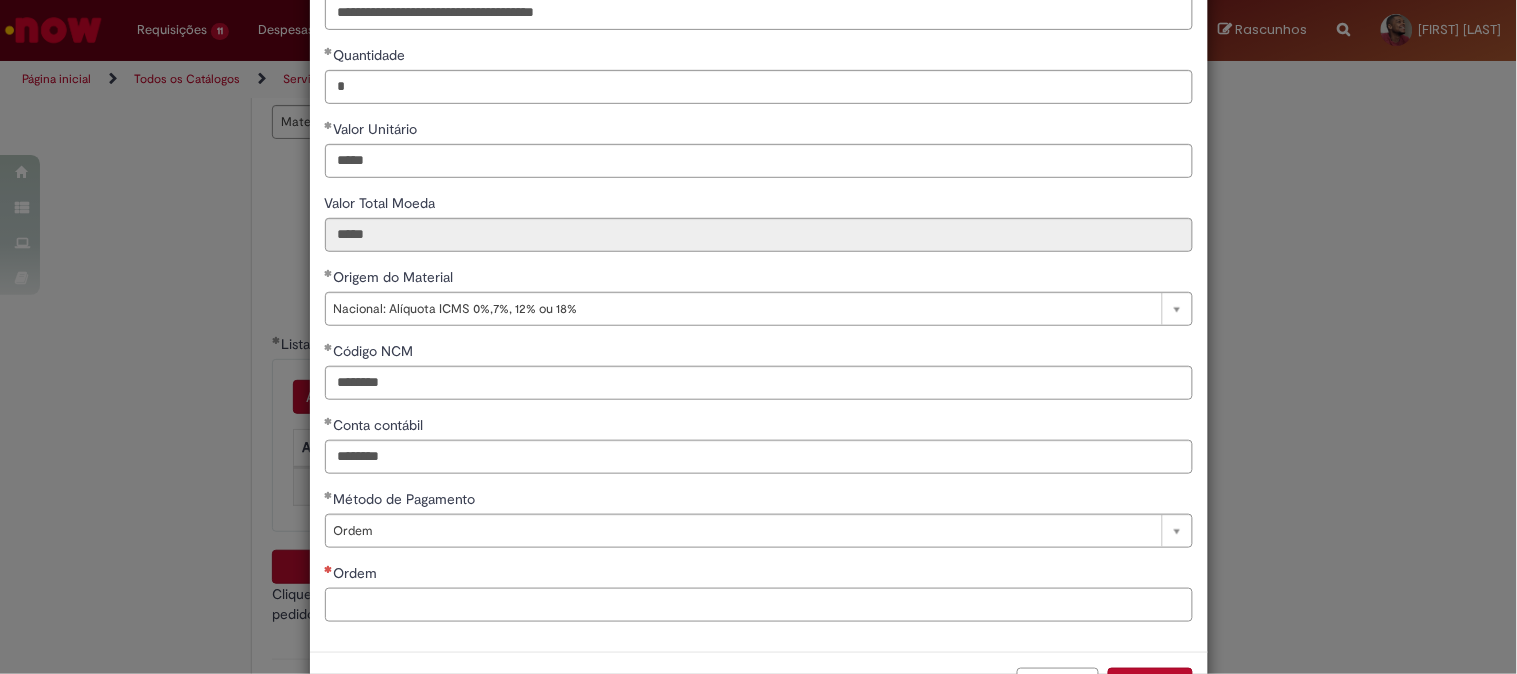 click on "Ordem" at bounding box center [759, 605] 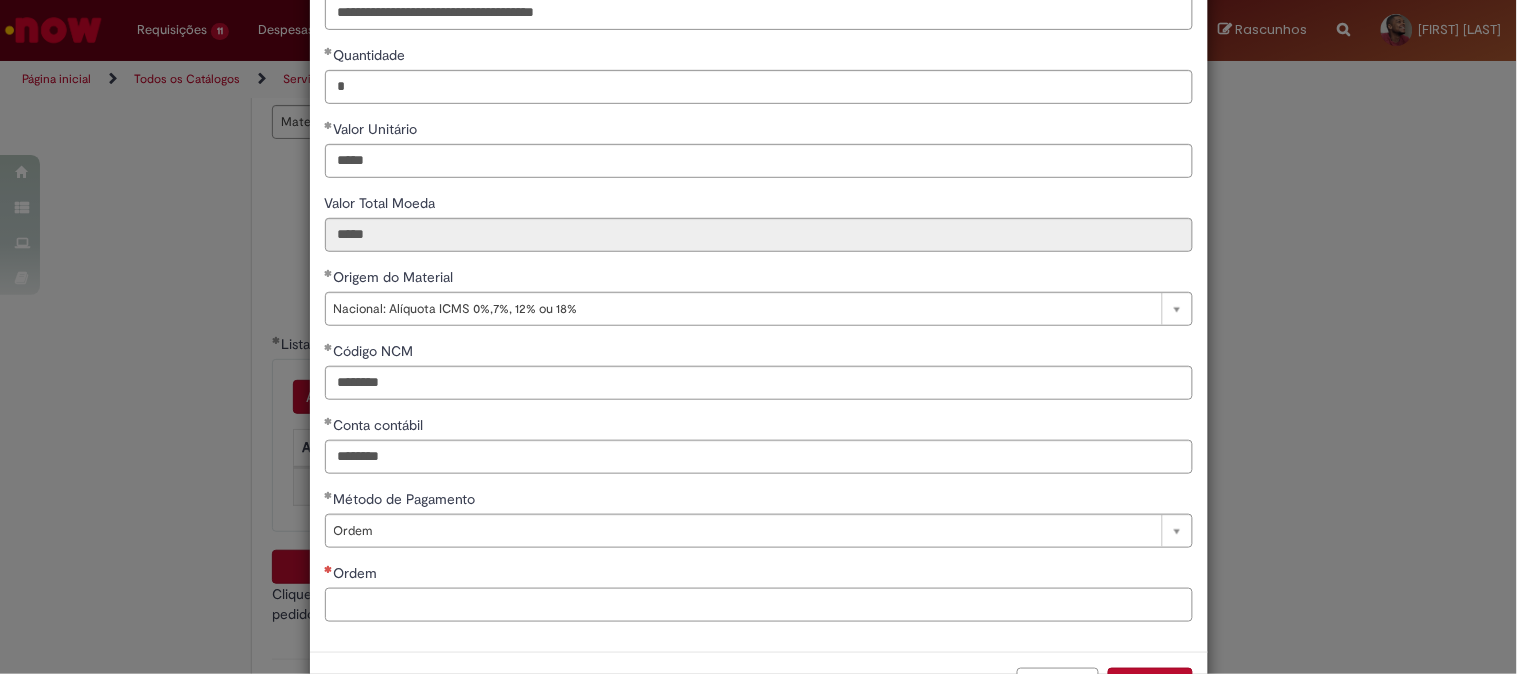 paste on "**********" 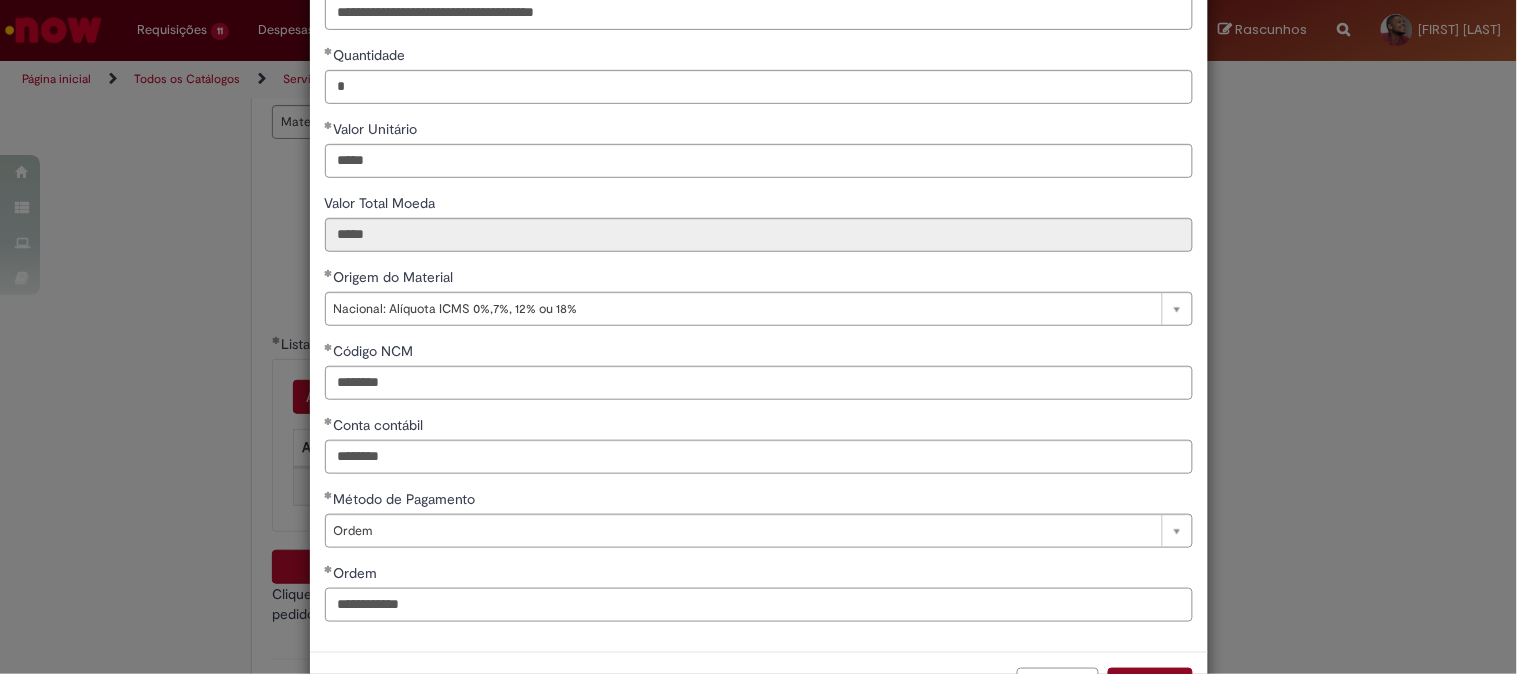 type on "**********" 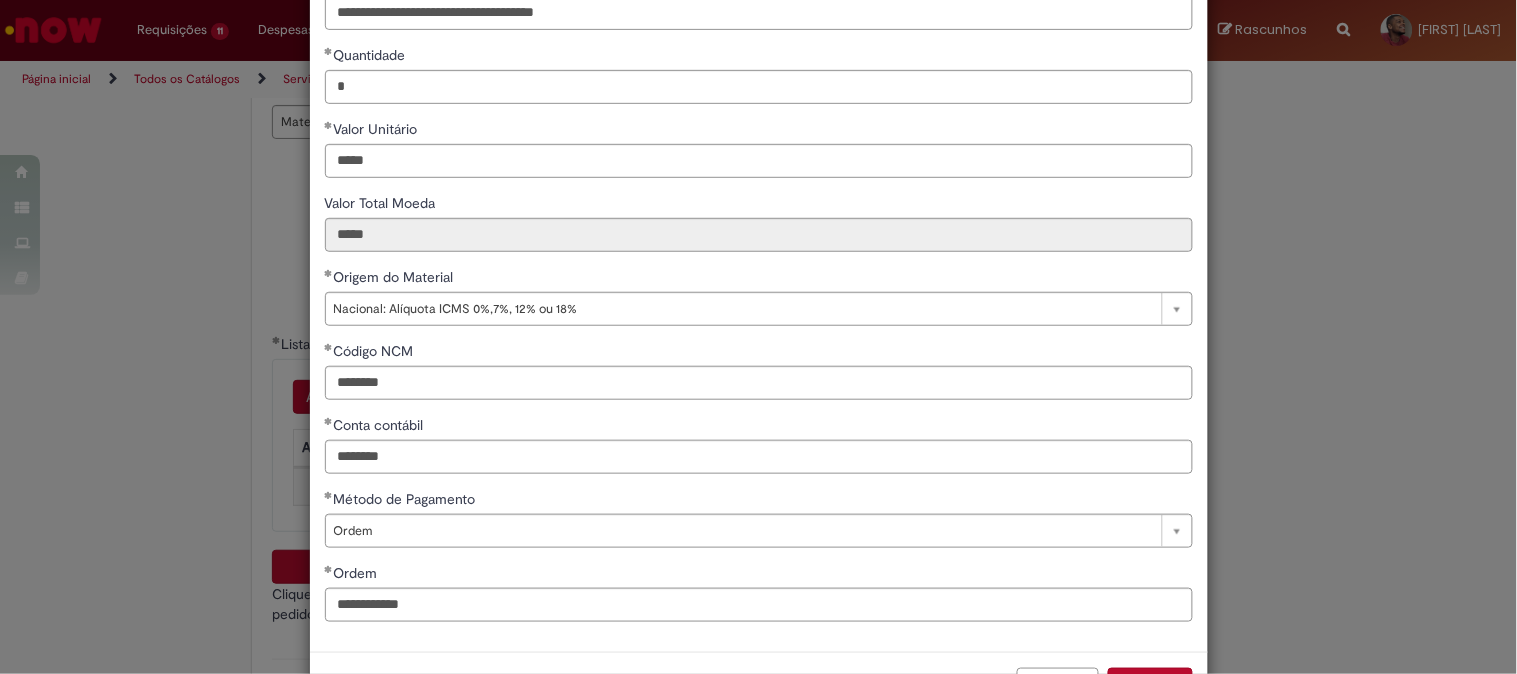 click on "Adicionar" at bounding box center (1150, 685) 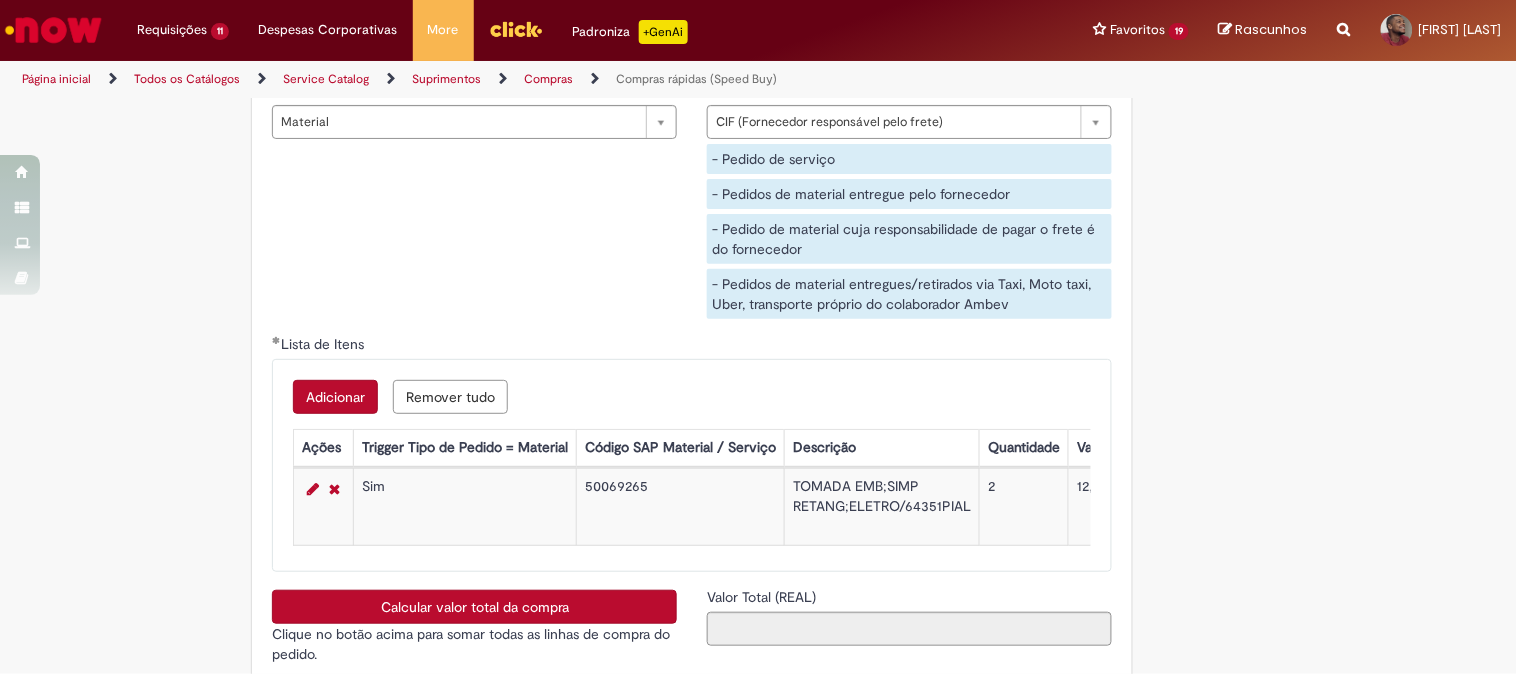 scroll, scrollTop: 234, scrollLeft: 0, axis: vertical 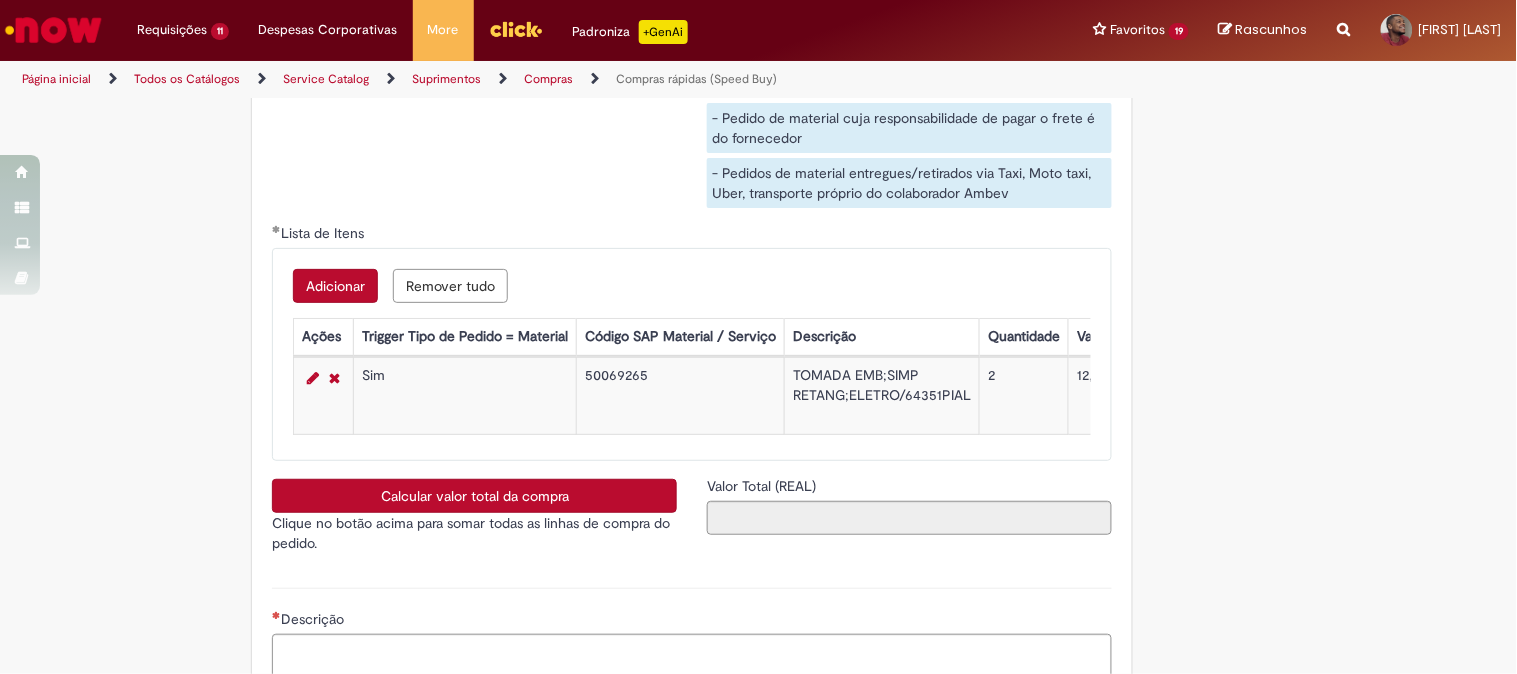 click on "Adicionar" at bounding box center (335, 286) 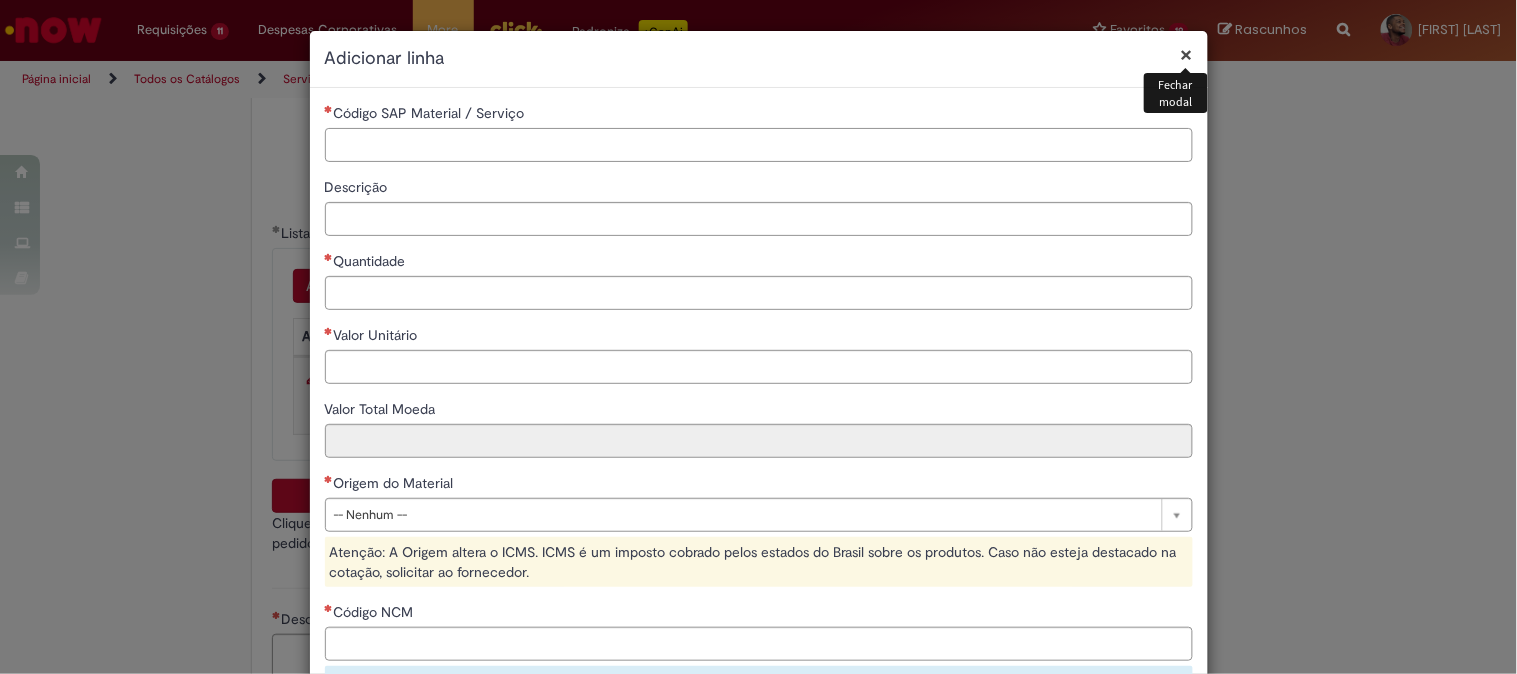 click on "Código SAP Material / Serviço" at bounding box center (759, 145) 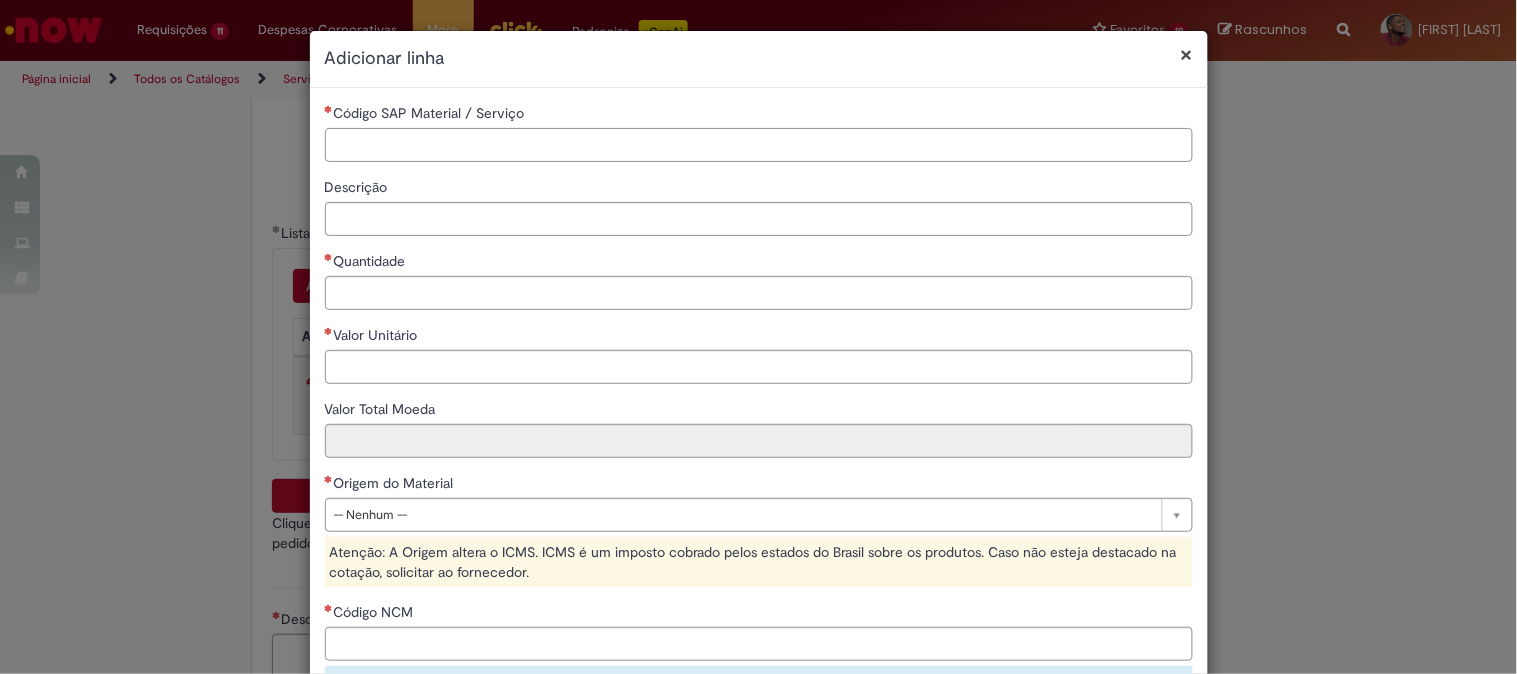 paste on "********" 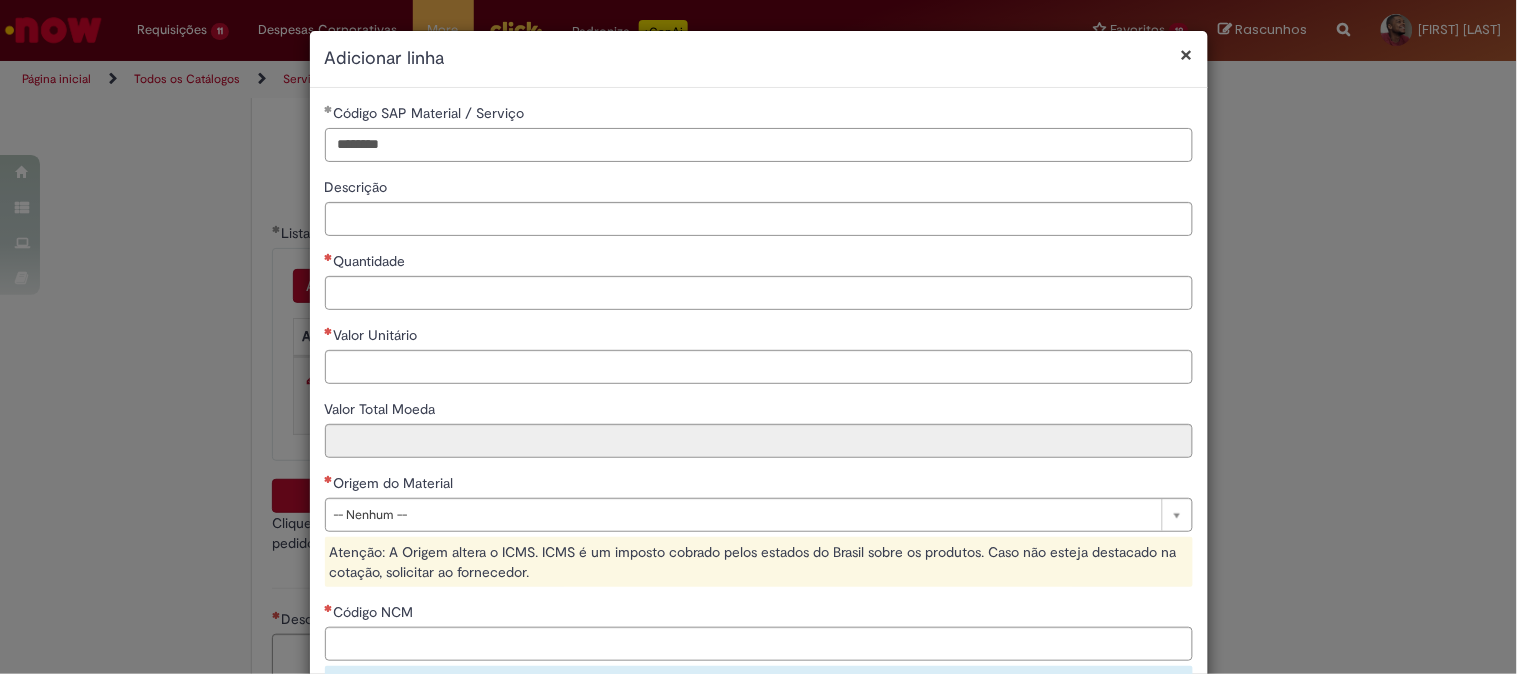 type on "********" 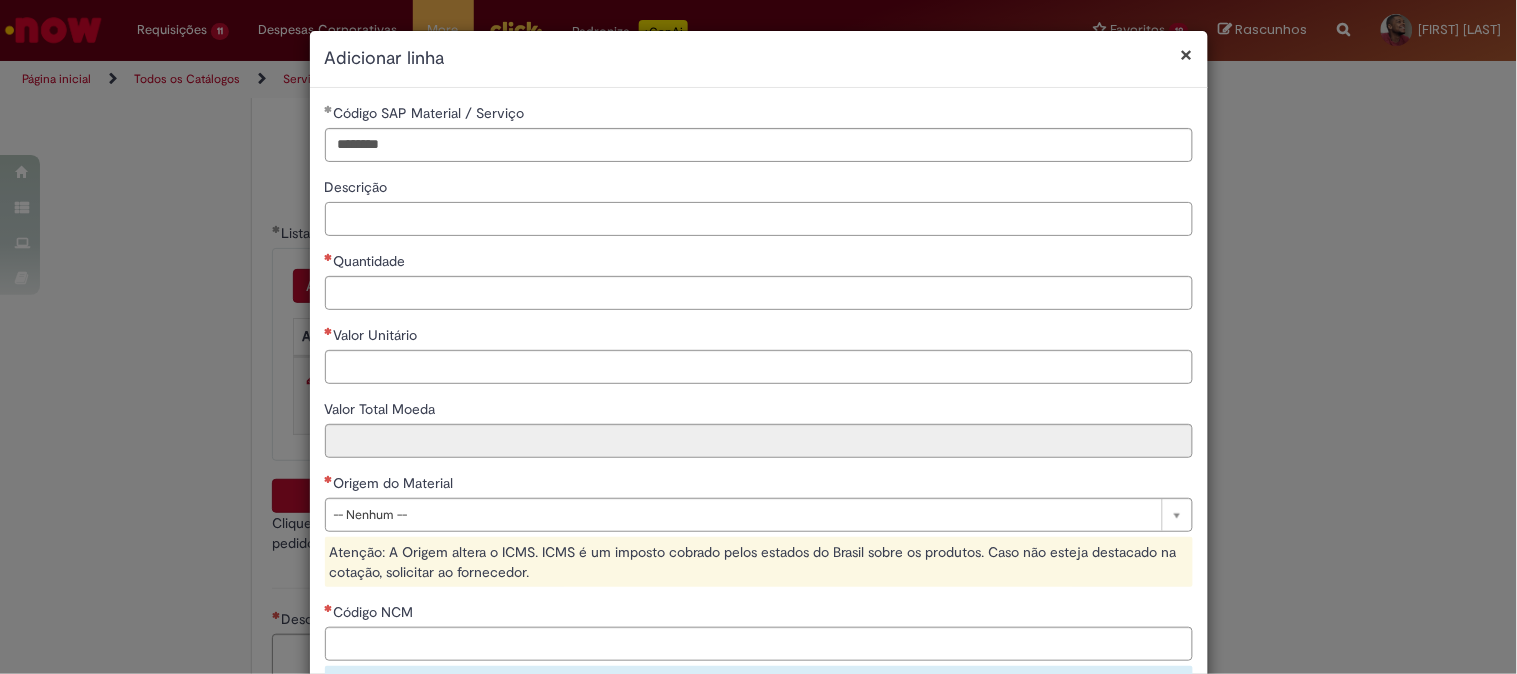 paste on "**********" 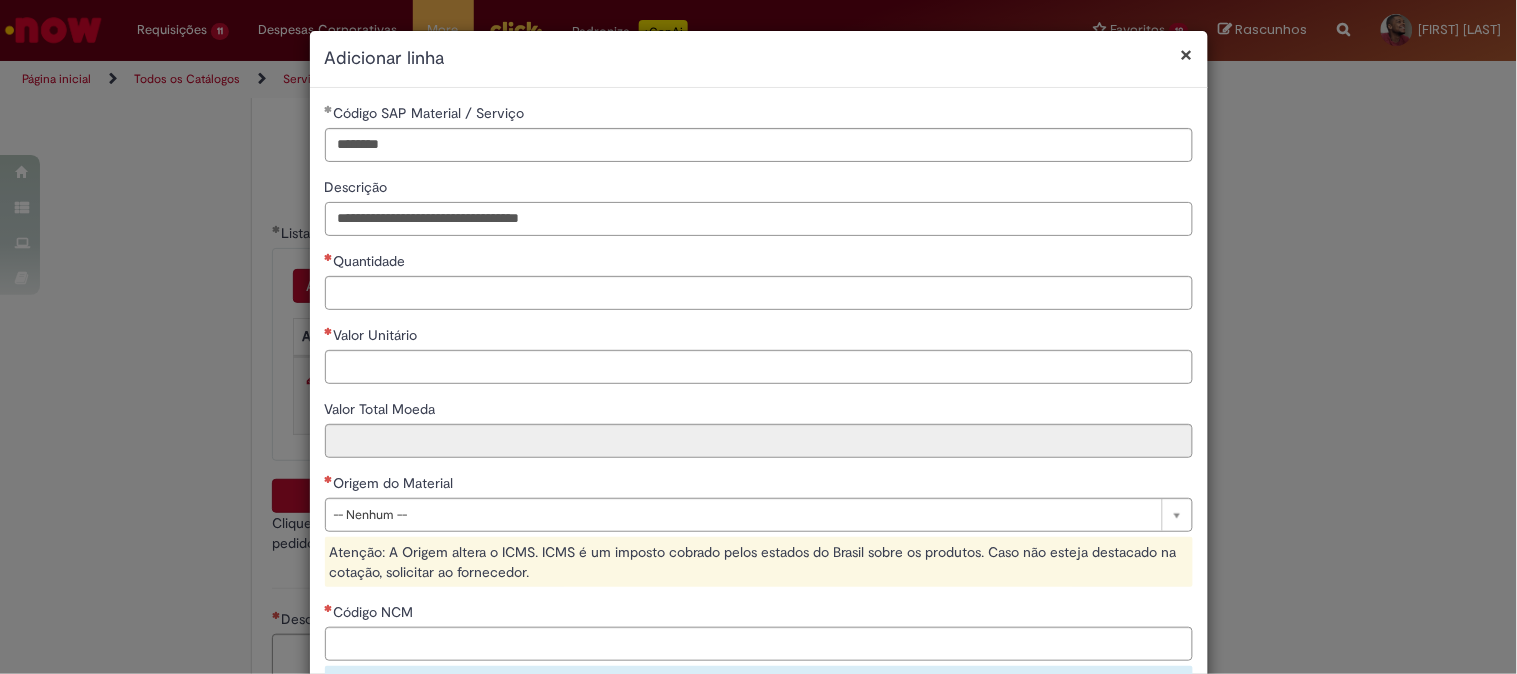 type on "**********" 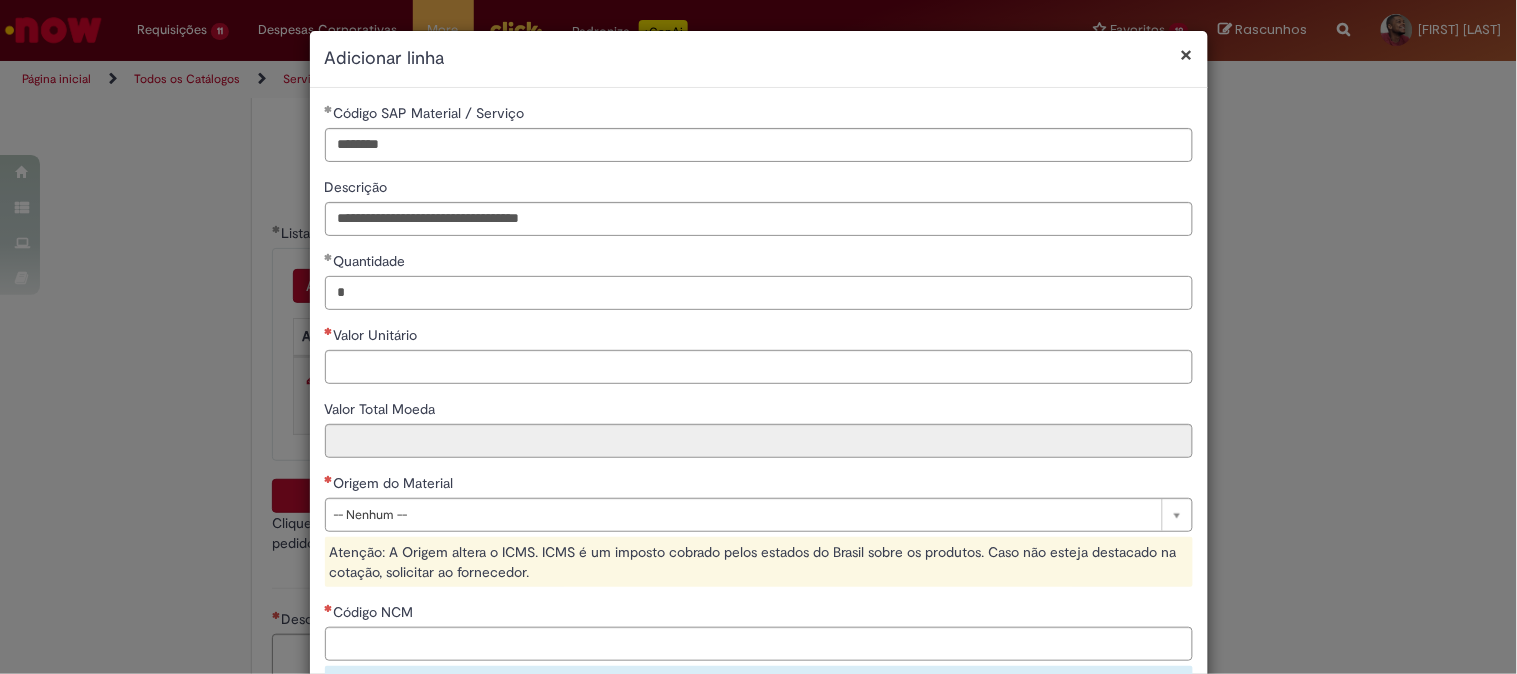 type on "*" 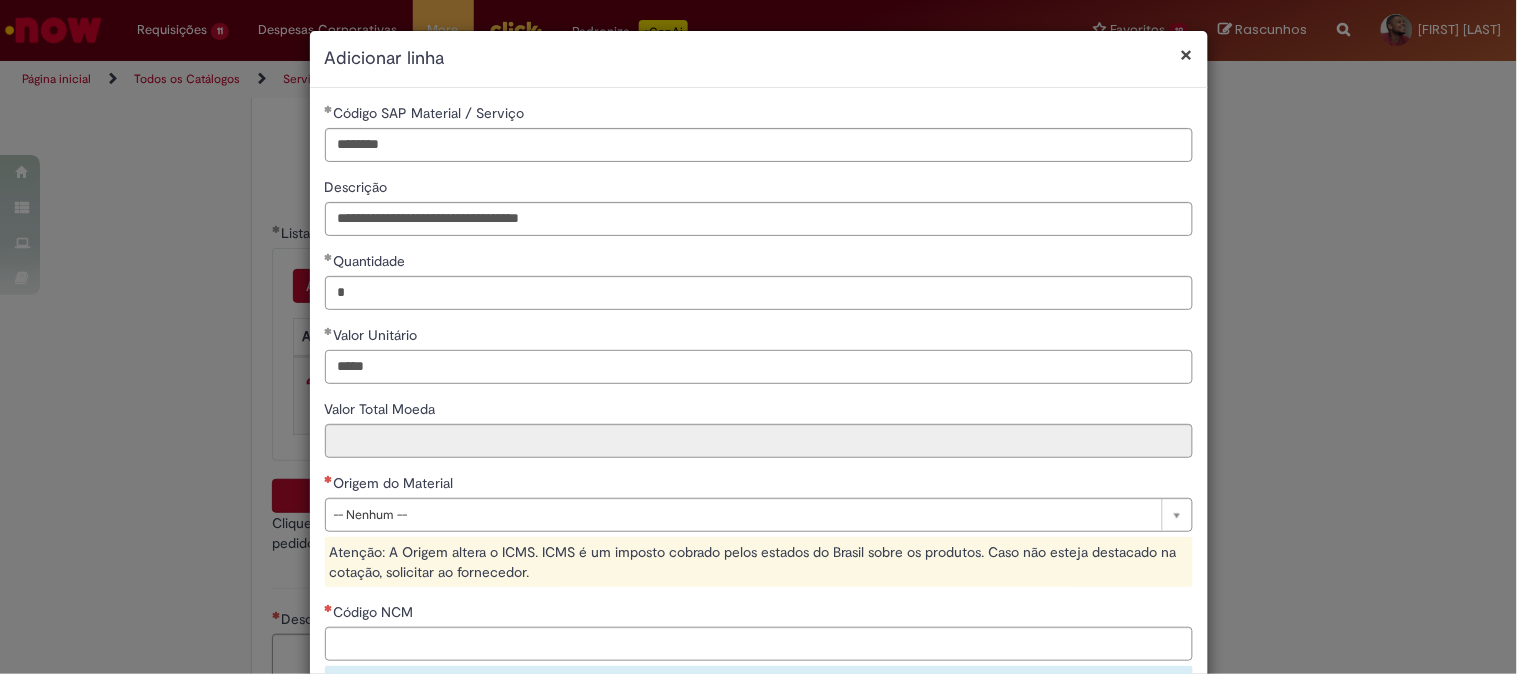 type on "*****" 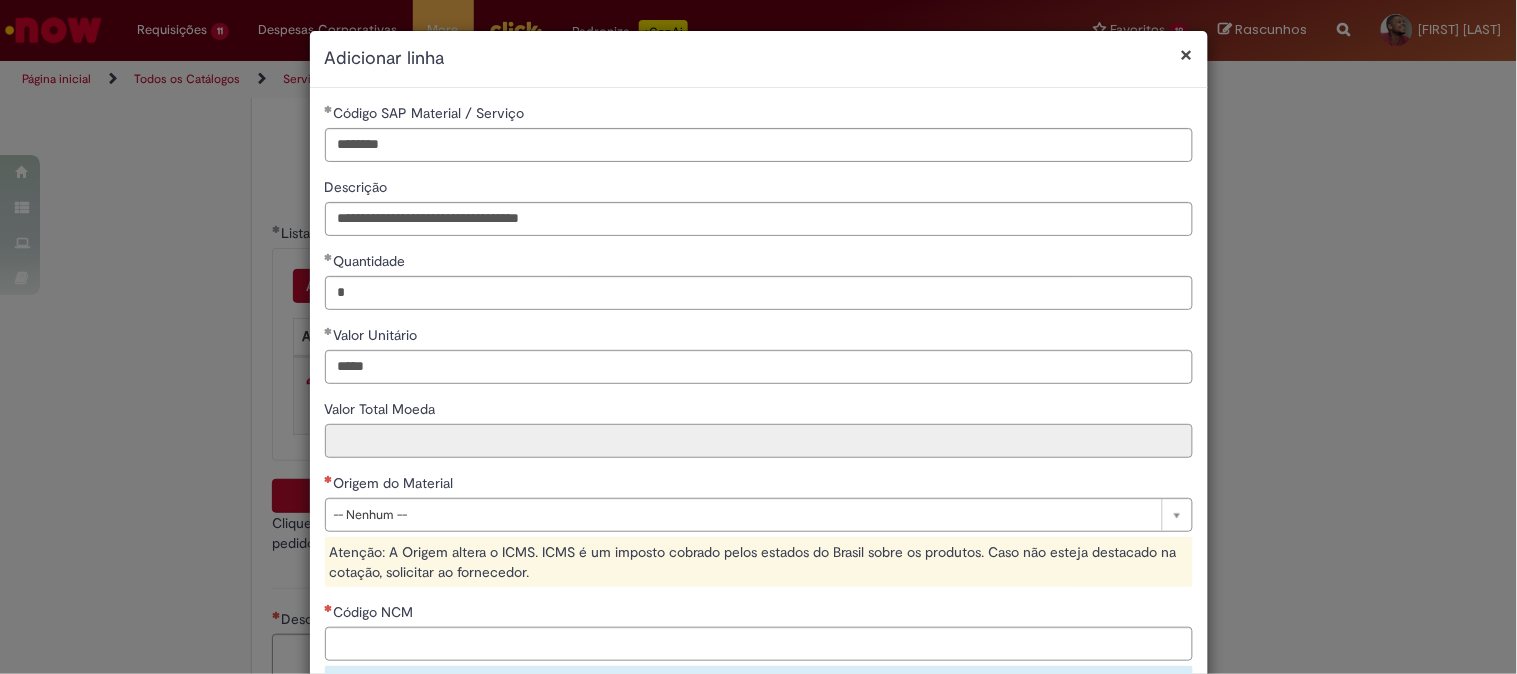 type on "*****" 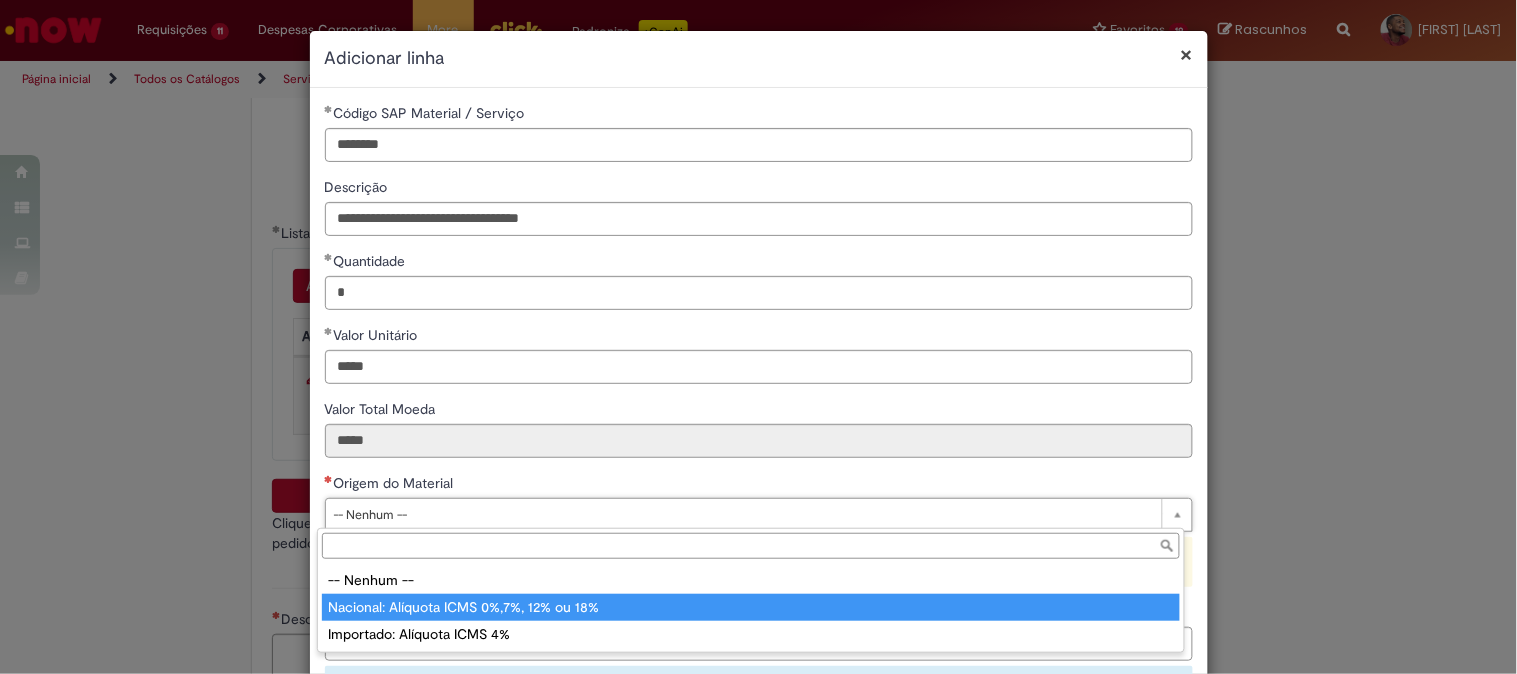 type on "**********" 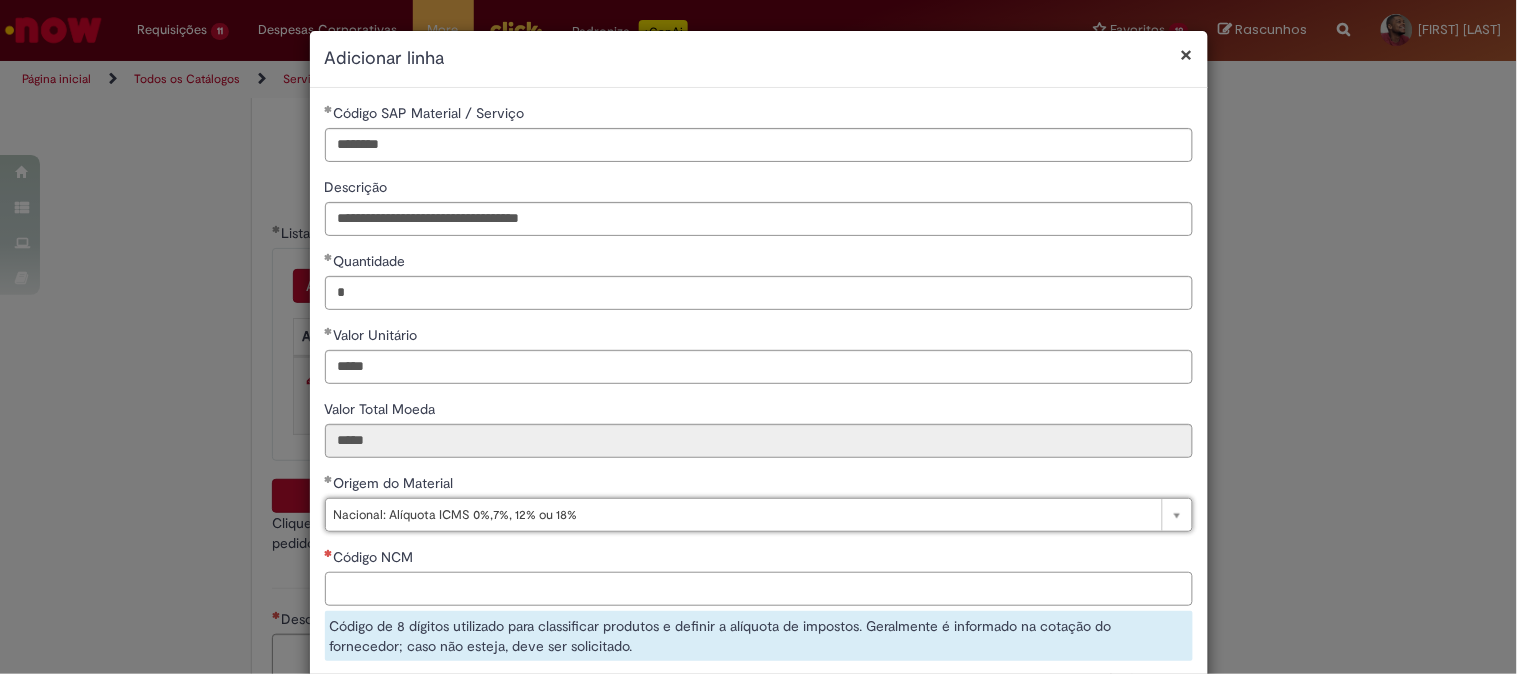 click on "Código NCM" at bounding box center [759, 589] 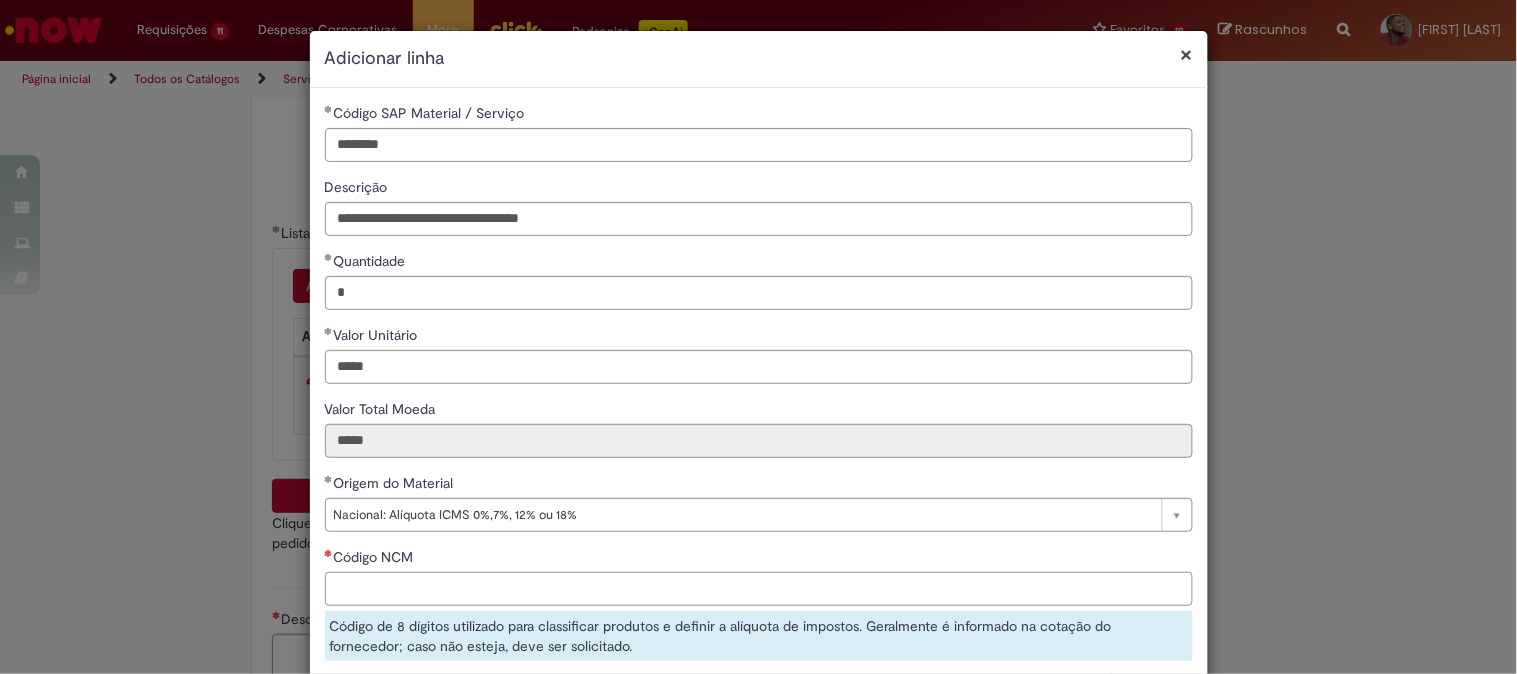 paste on "**********" 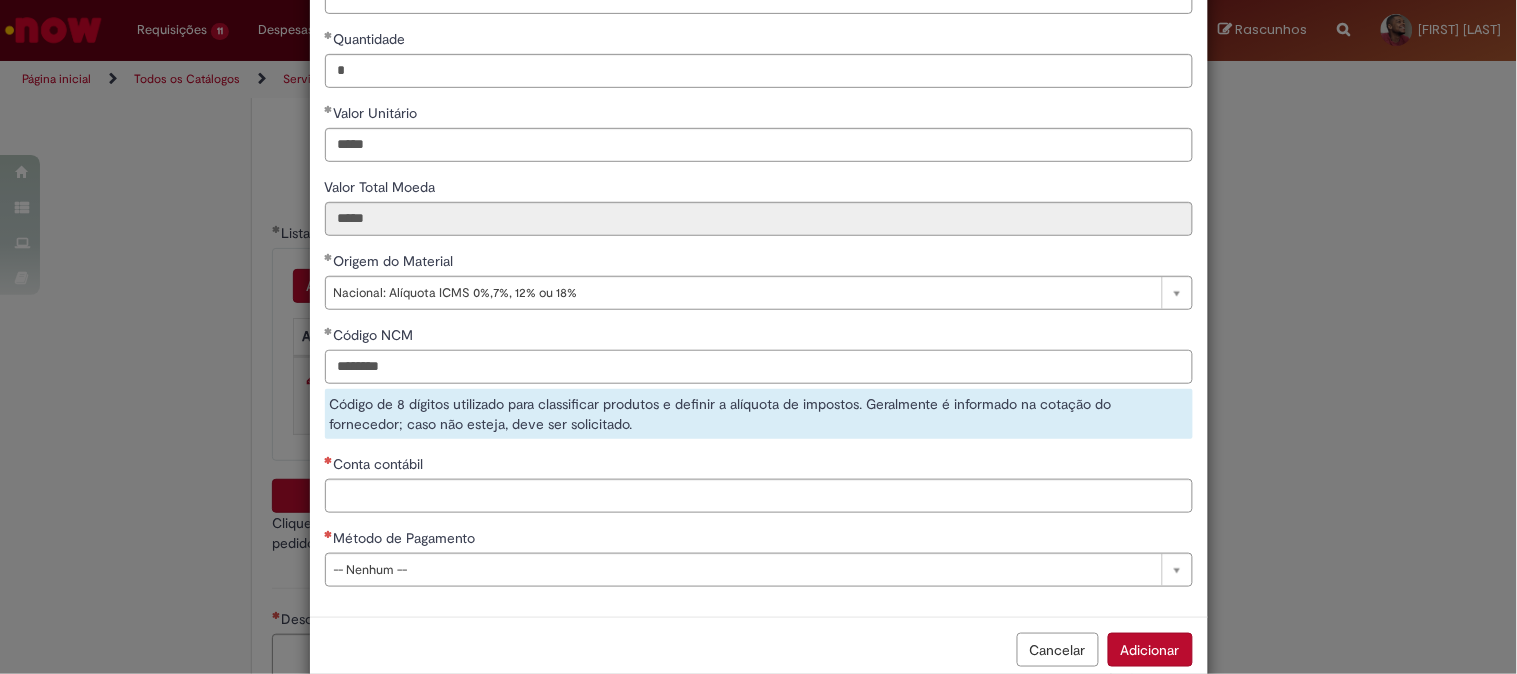 type on "********" 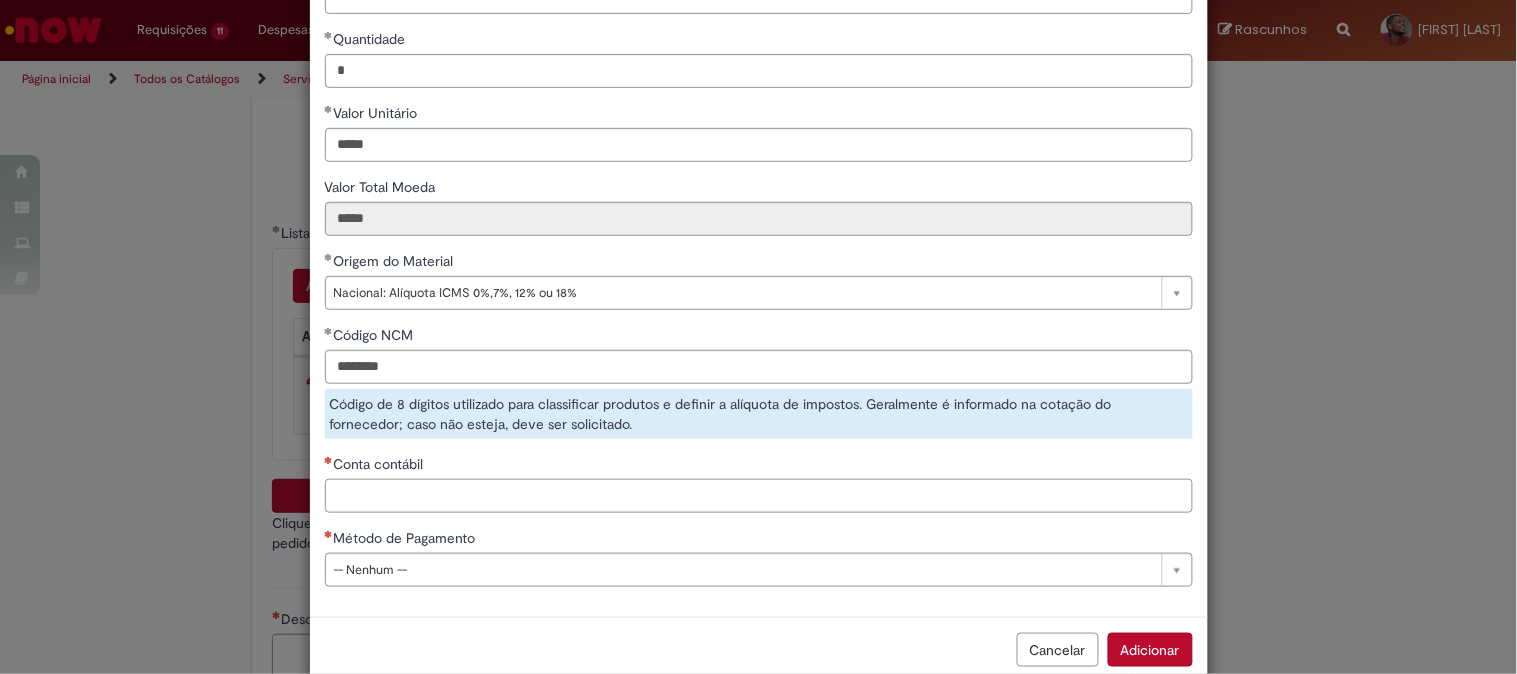 click on "**********" at bounding box center (759, 241) 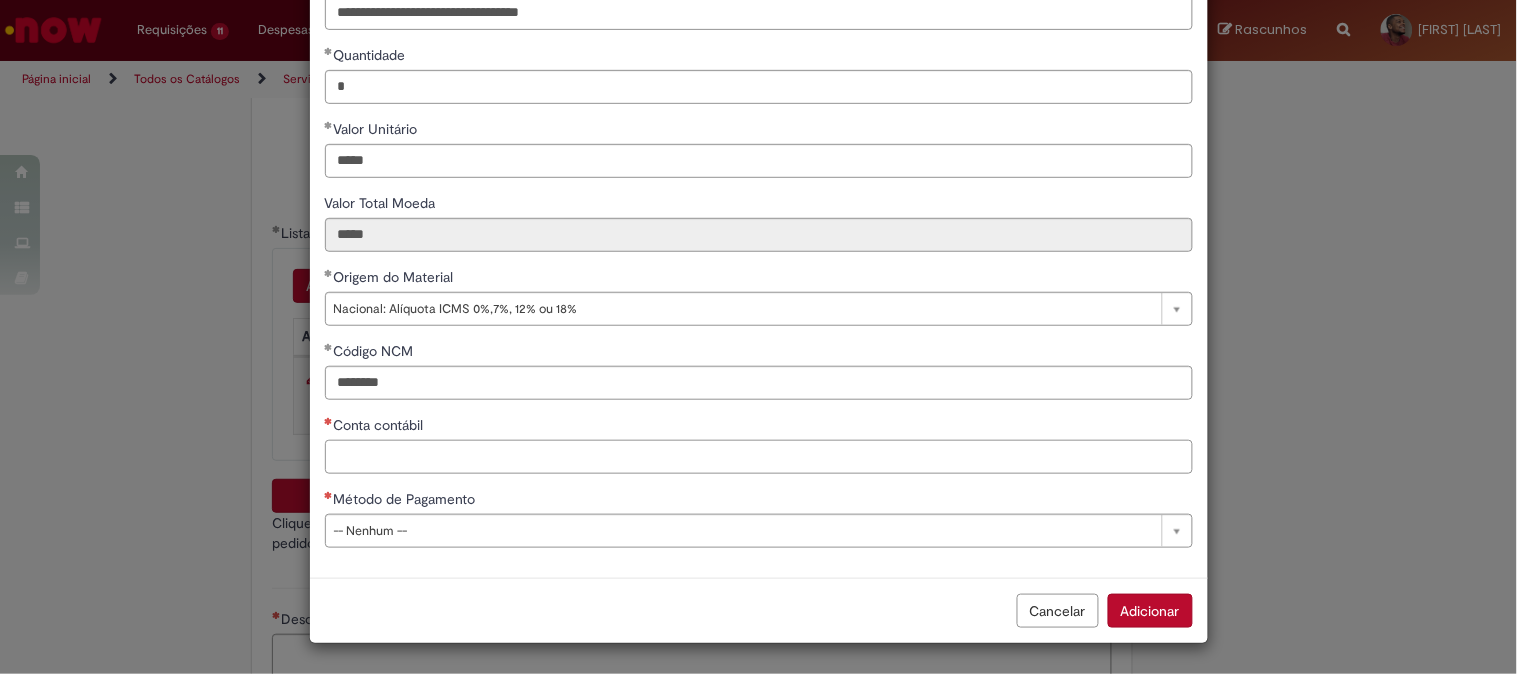 scroll, scrollTop: 206, scrollLeft: 0, axis: vertical 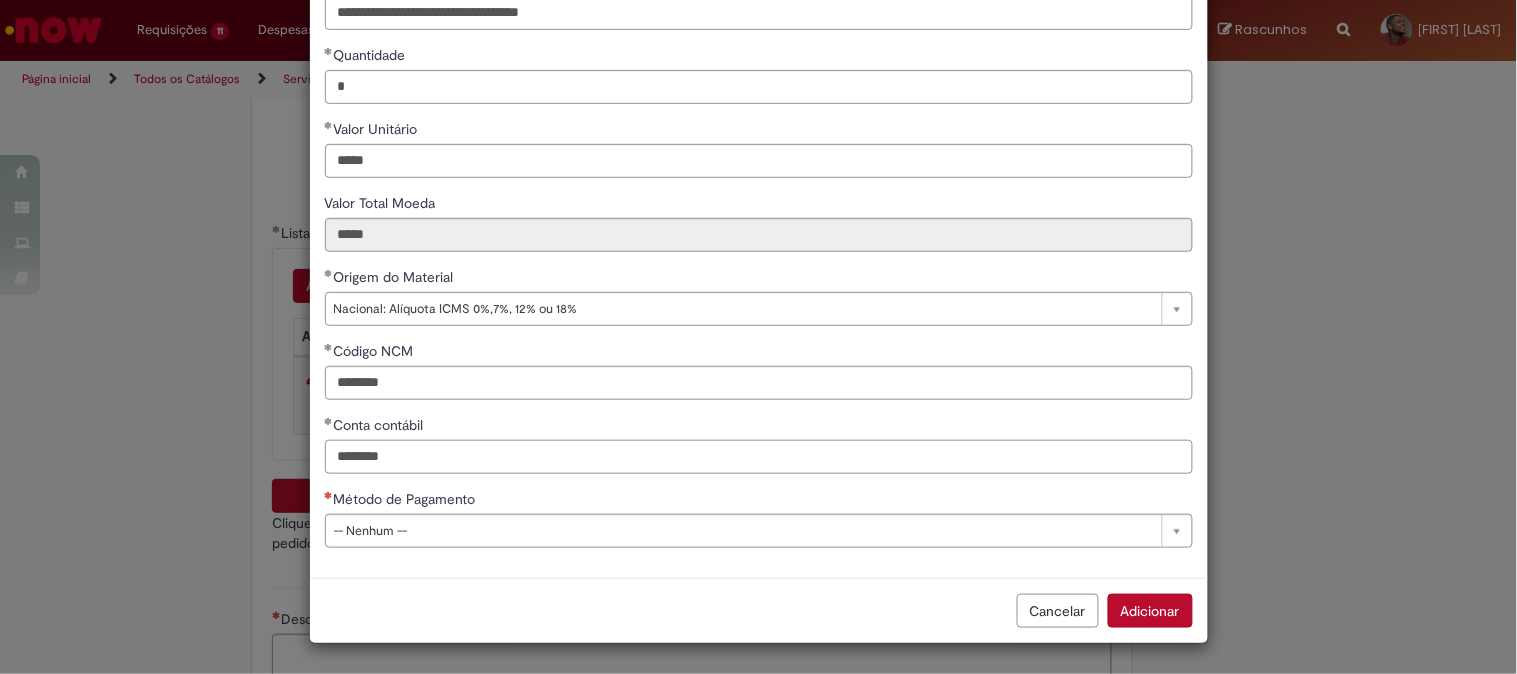 drag, startPoint x: 352, startPoint y: 457, endPoint x: 378, endPoint y: 453, distance: 26.305893 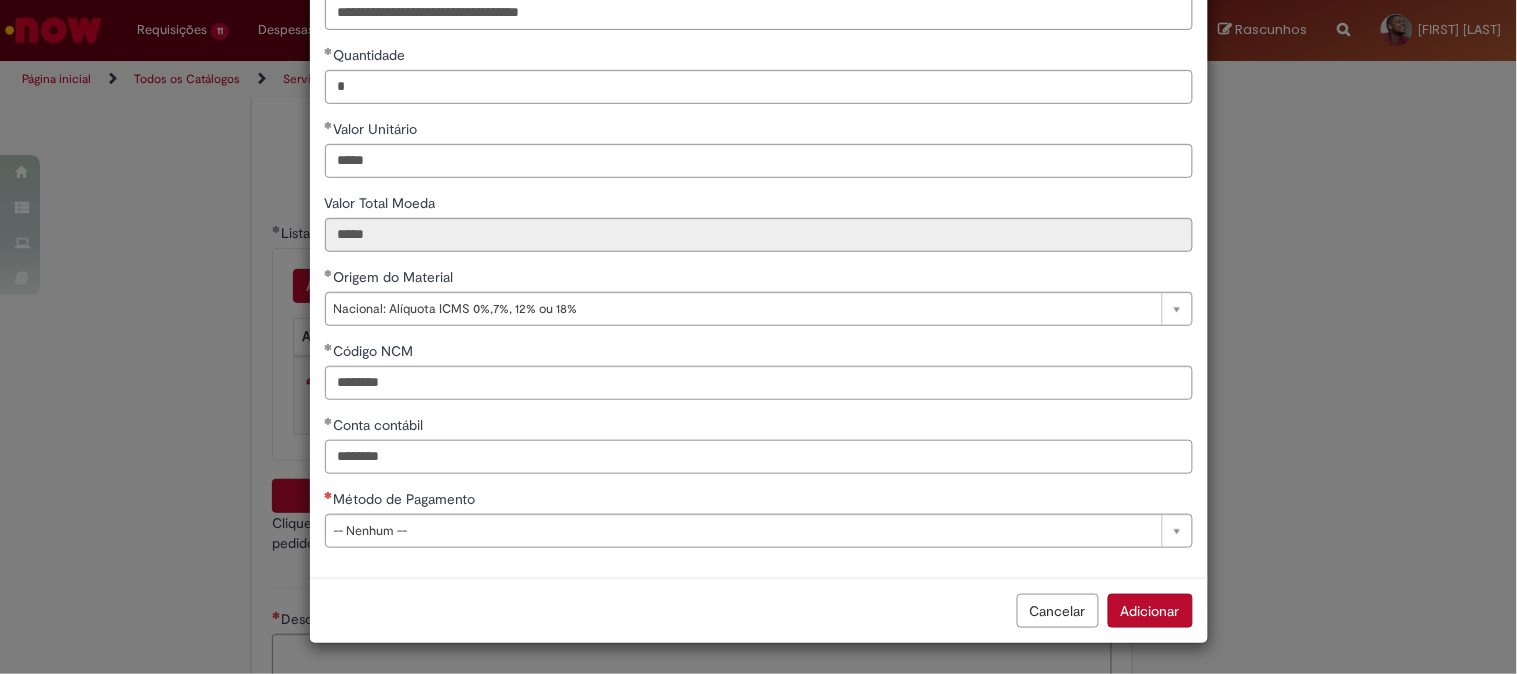 click on "********" at bounding box center [759, 457] 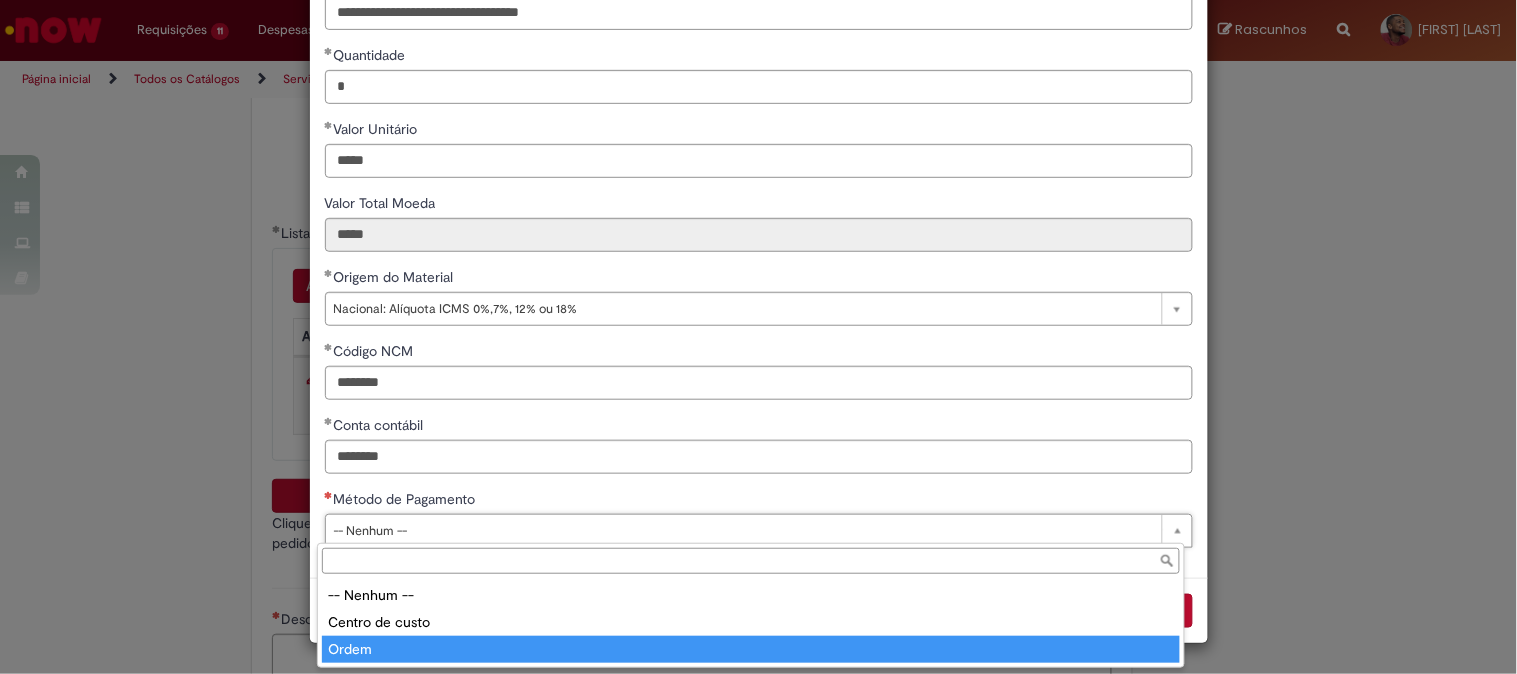 type on "*****" 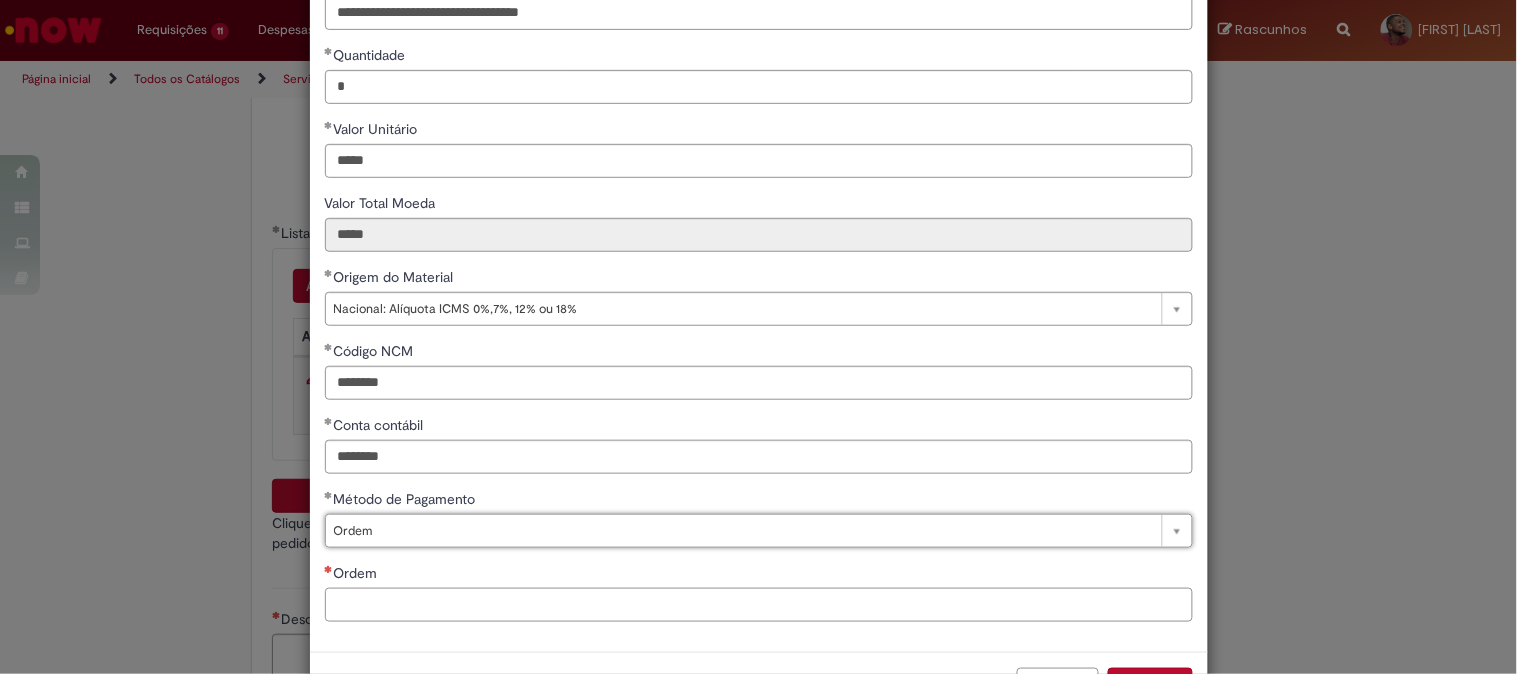 click on "Ordem" at bounding box center (759, 605) 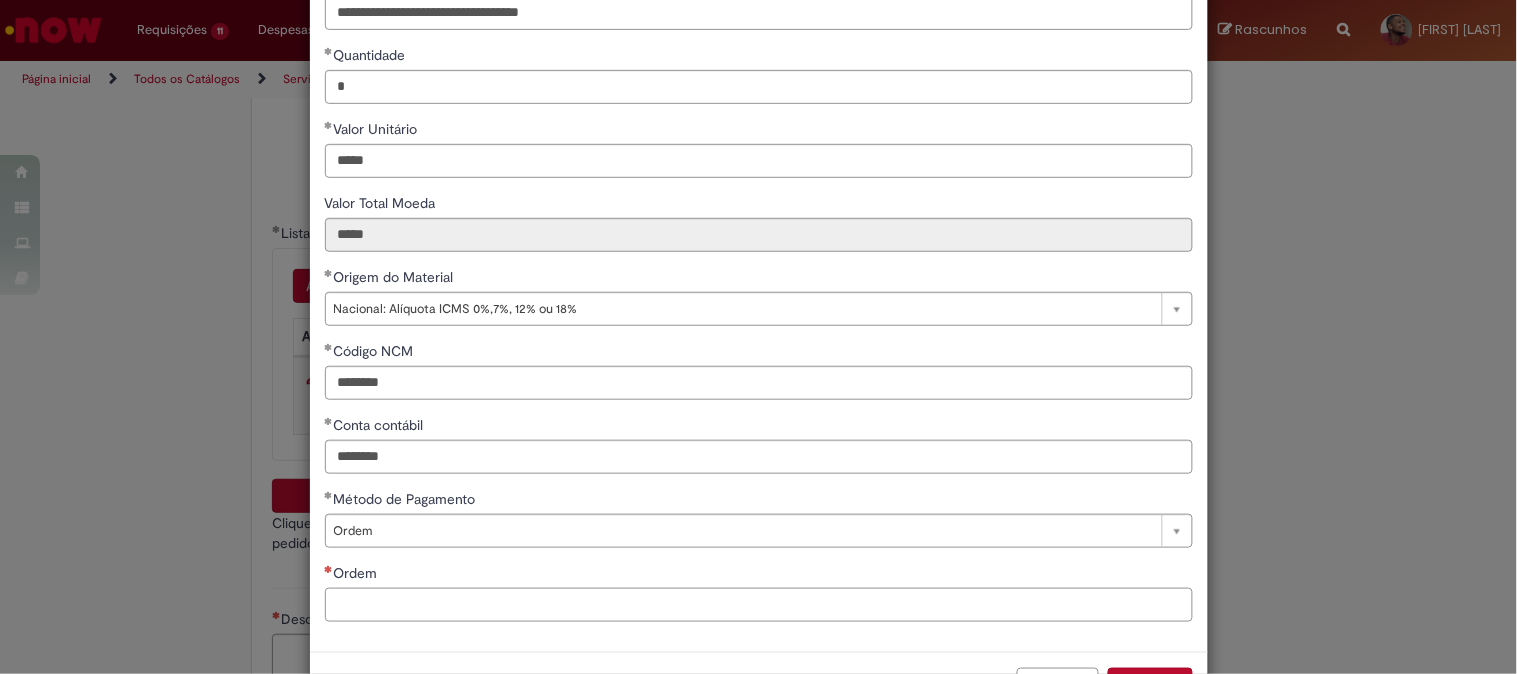 paste on "**********" 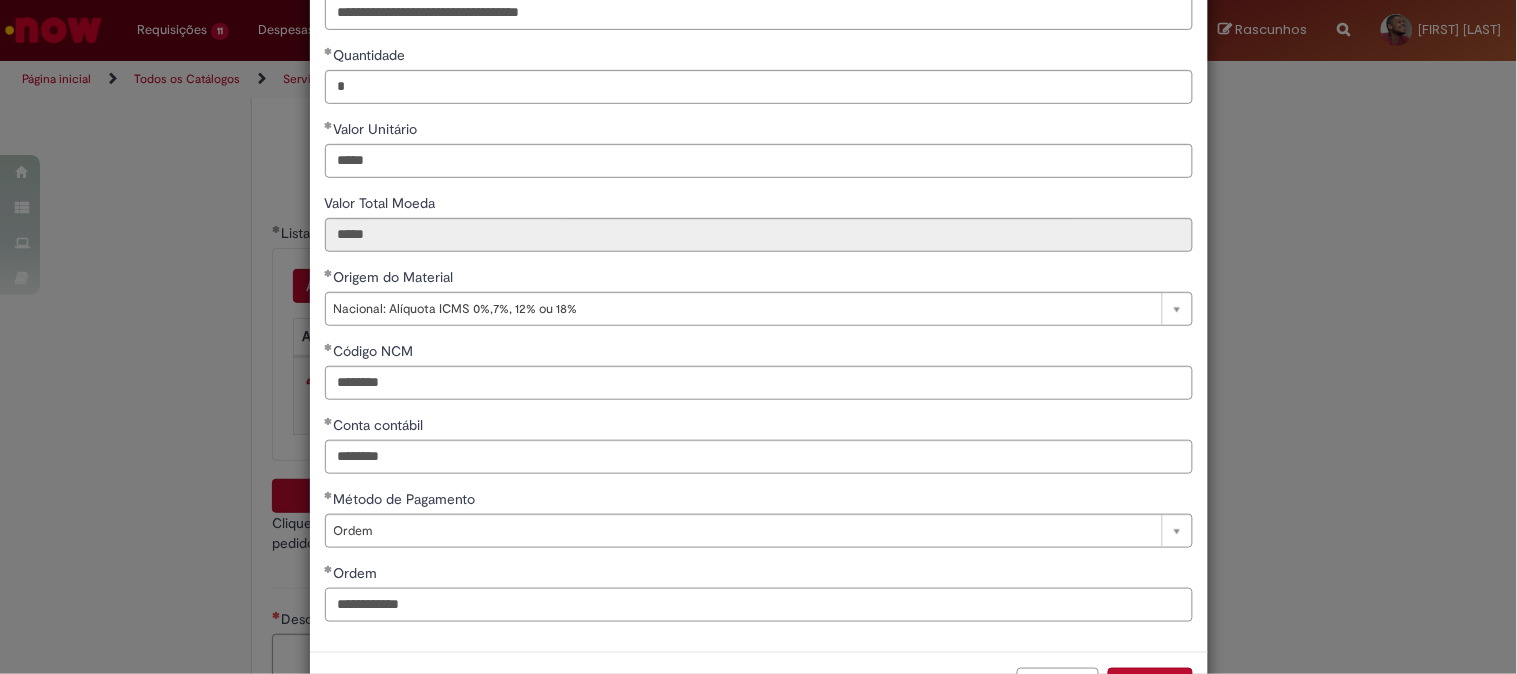 scroll, scrollTop: 280, scrollLeft: 0, axis: vertical 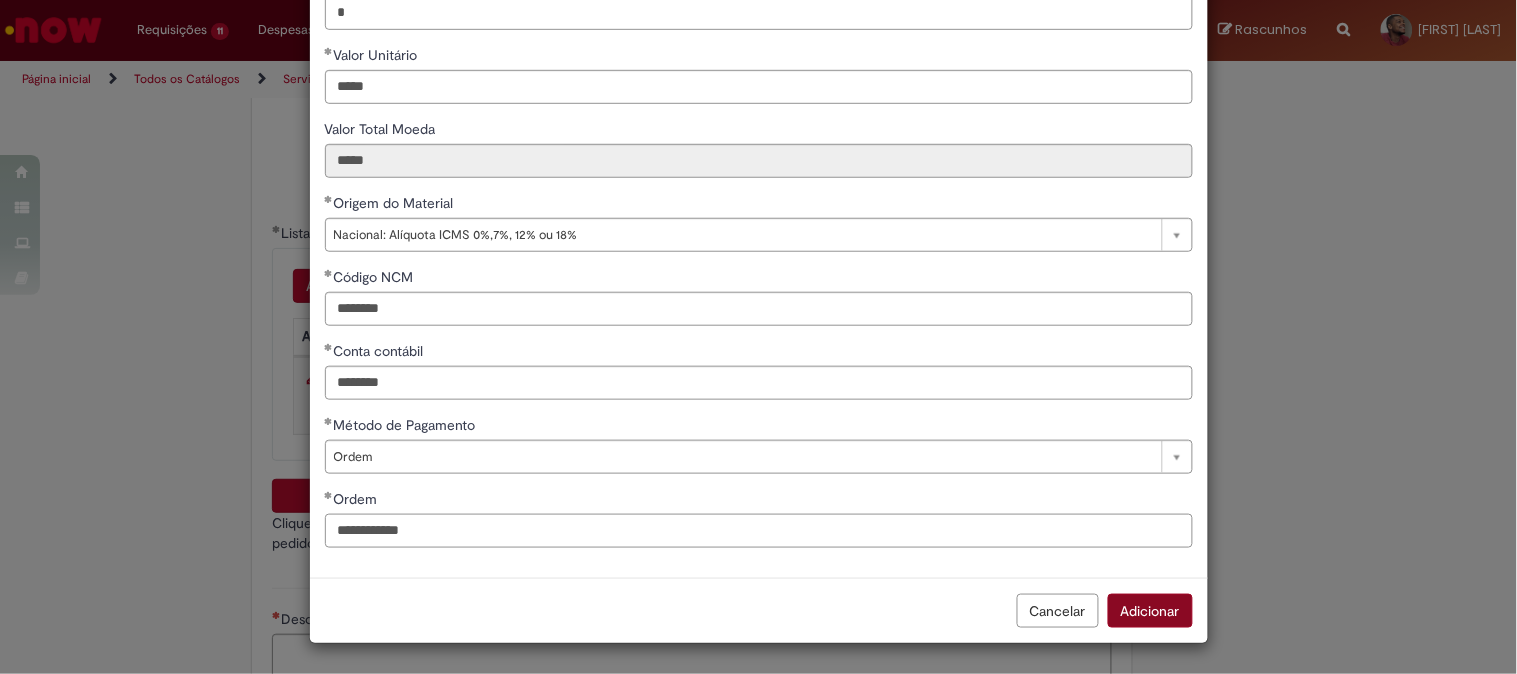 type on "**********" 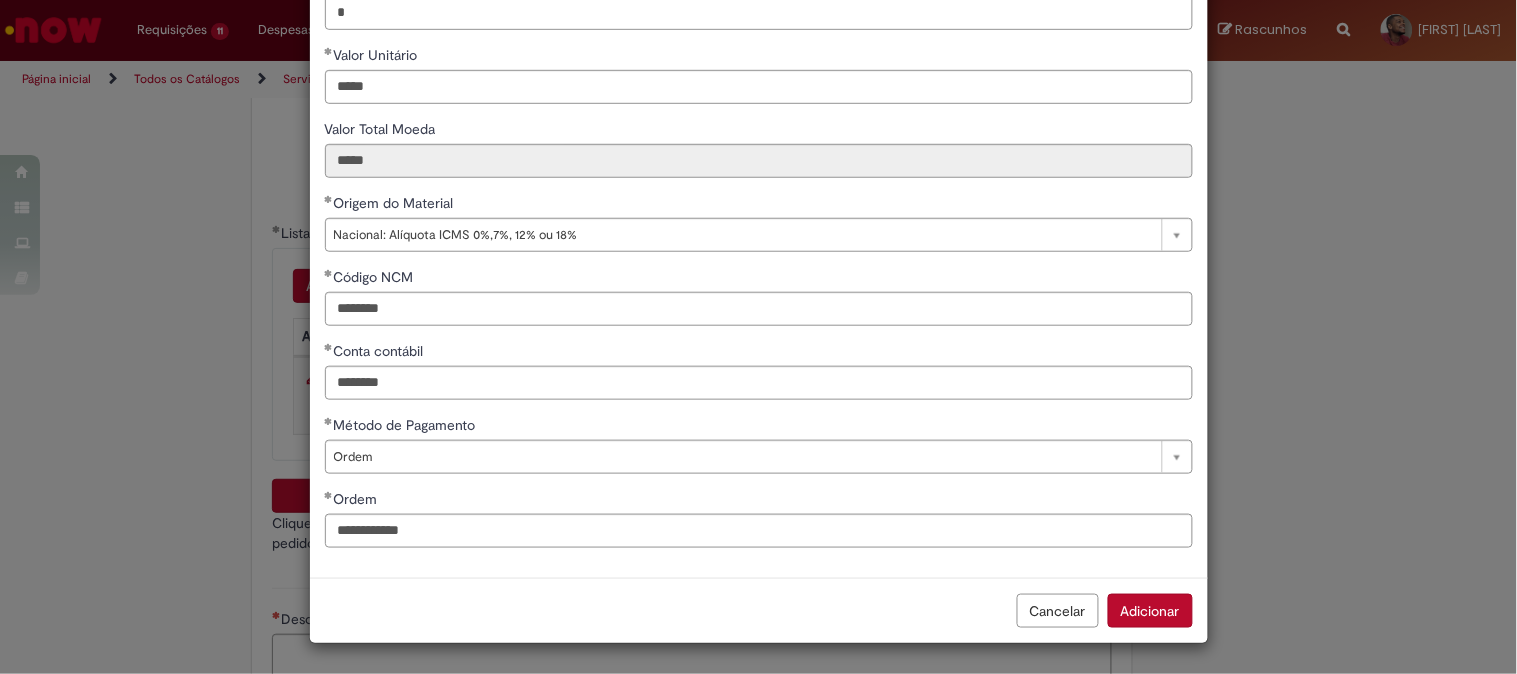 click on "Adicionar" at bounding box center [1150, 611] 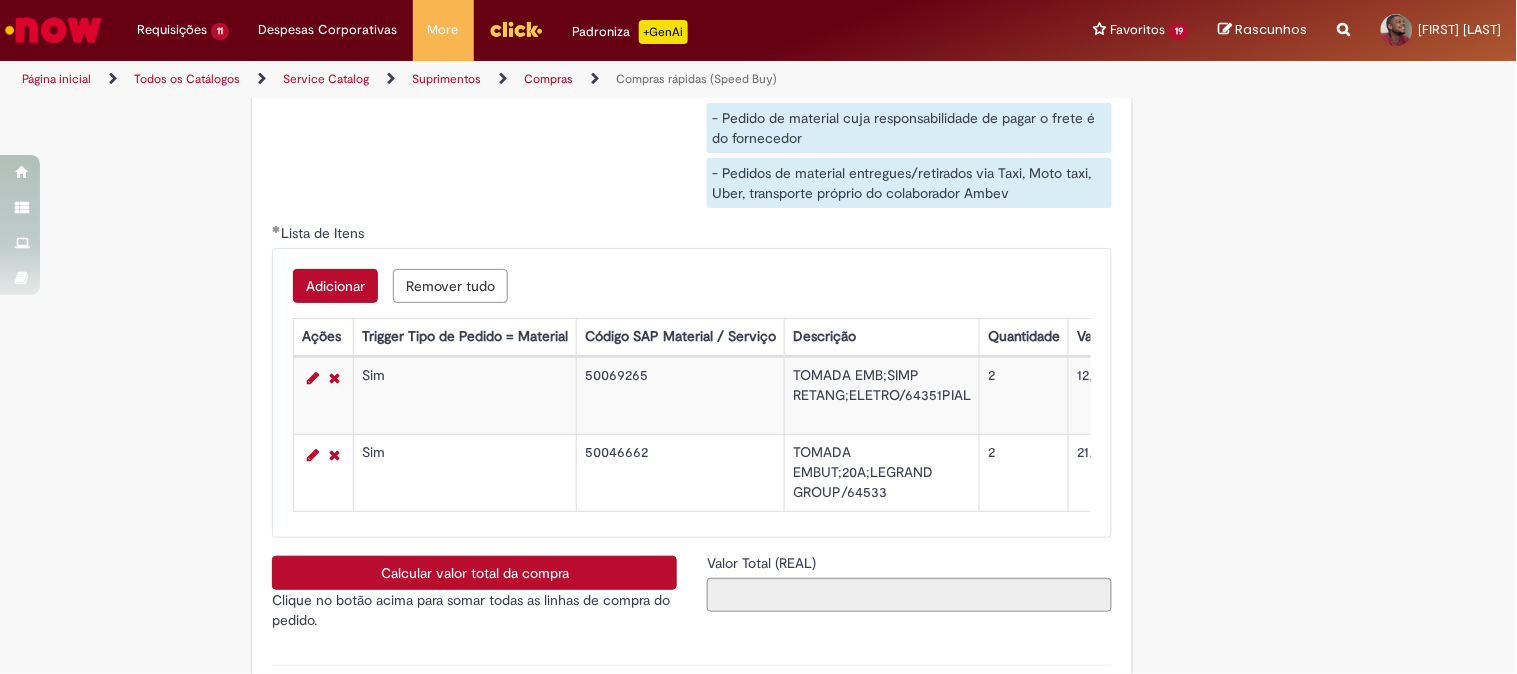scroll, scrollTop: 3444, scrollLeft: 0, axis: vertical 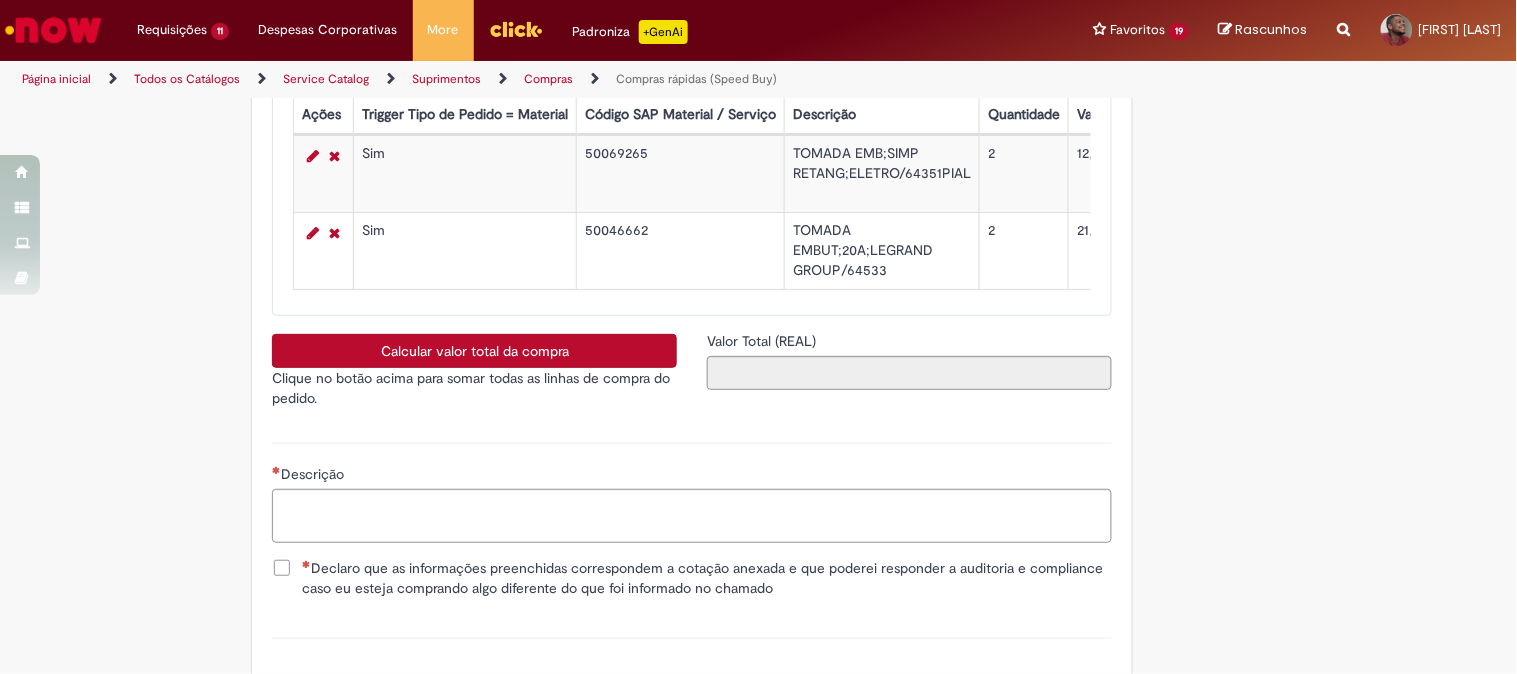 click on "Calcular valor total da compra" at bounding box center [474, 351] 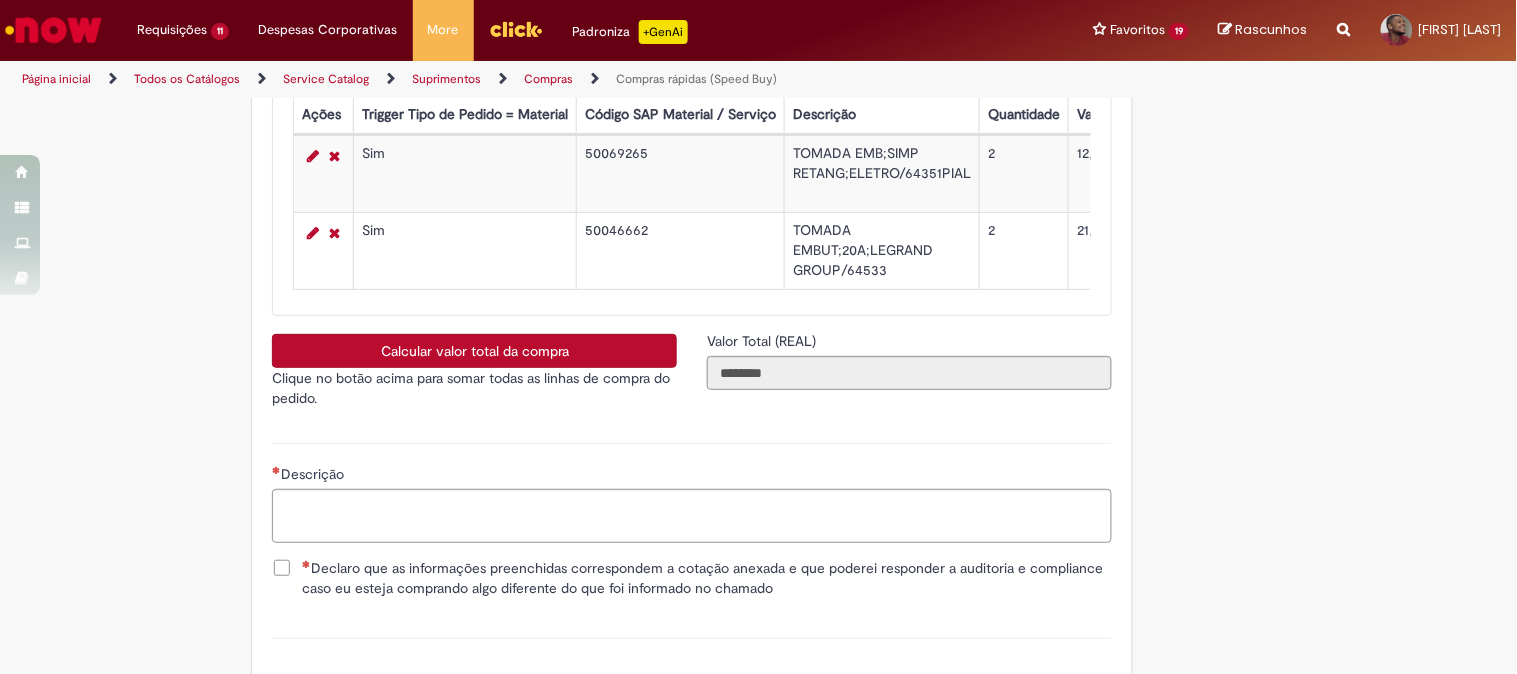 scroll, scrollTop: 3222, scrollLeft: 0, axis: vertical 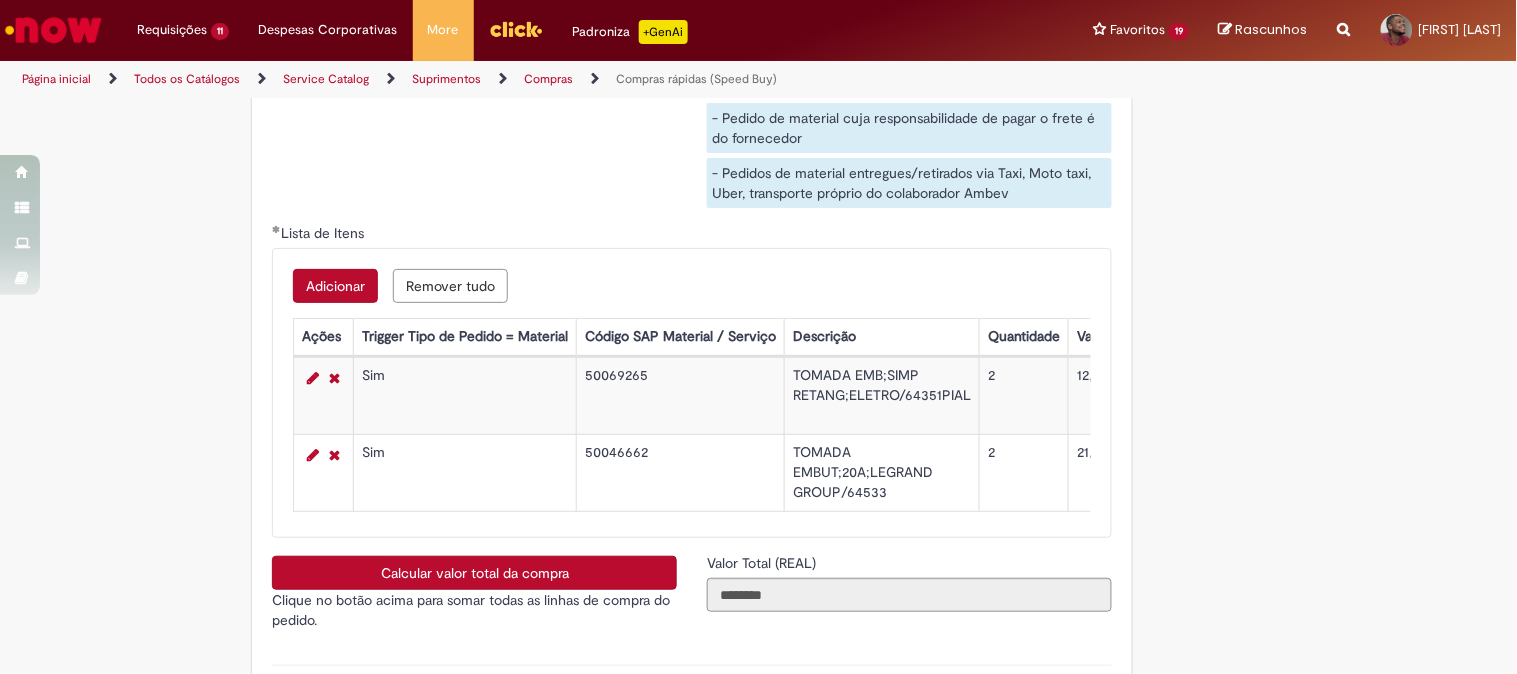click on "Adicionar" at bounding box center [335, 286] 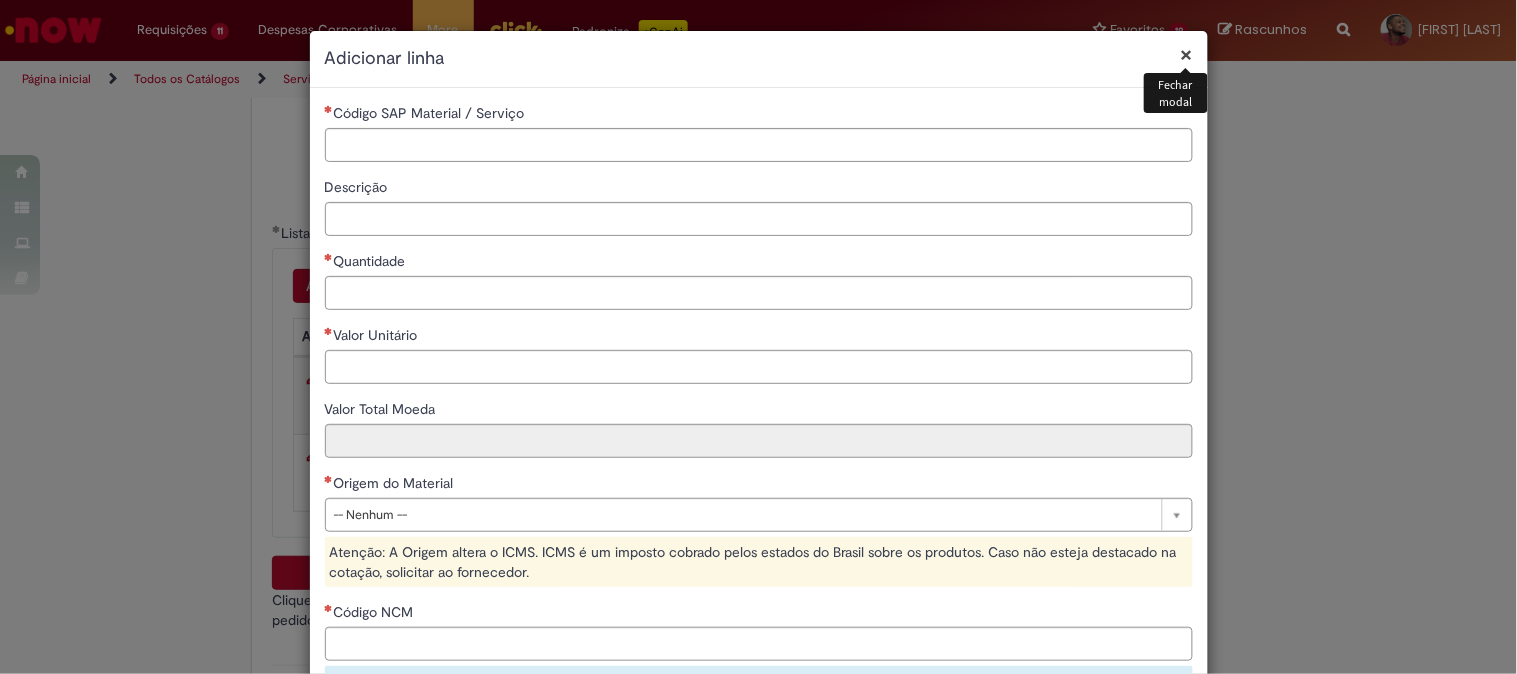 type 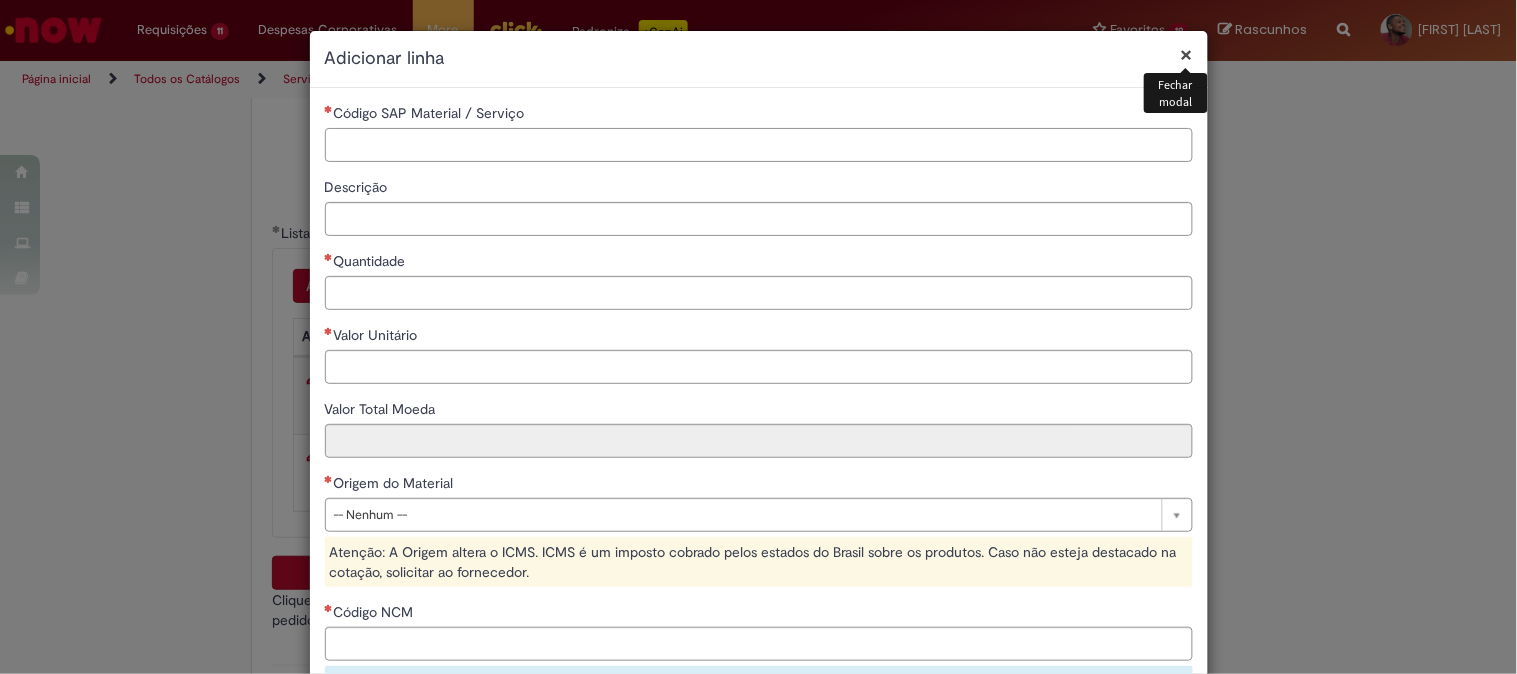click on "Código SAP Material / Serviço" at bounding box center [759, 145] 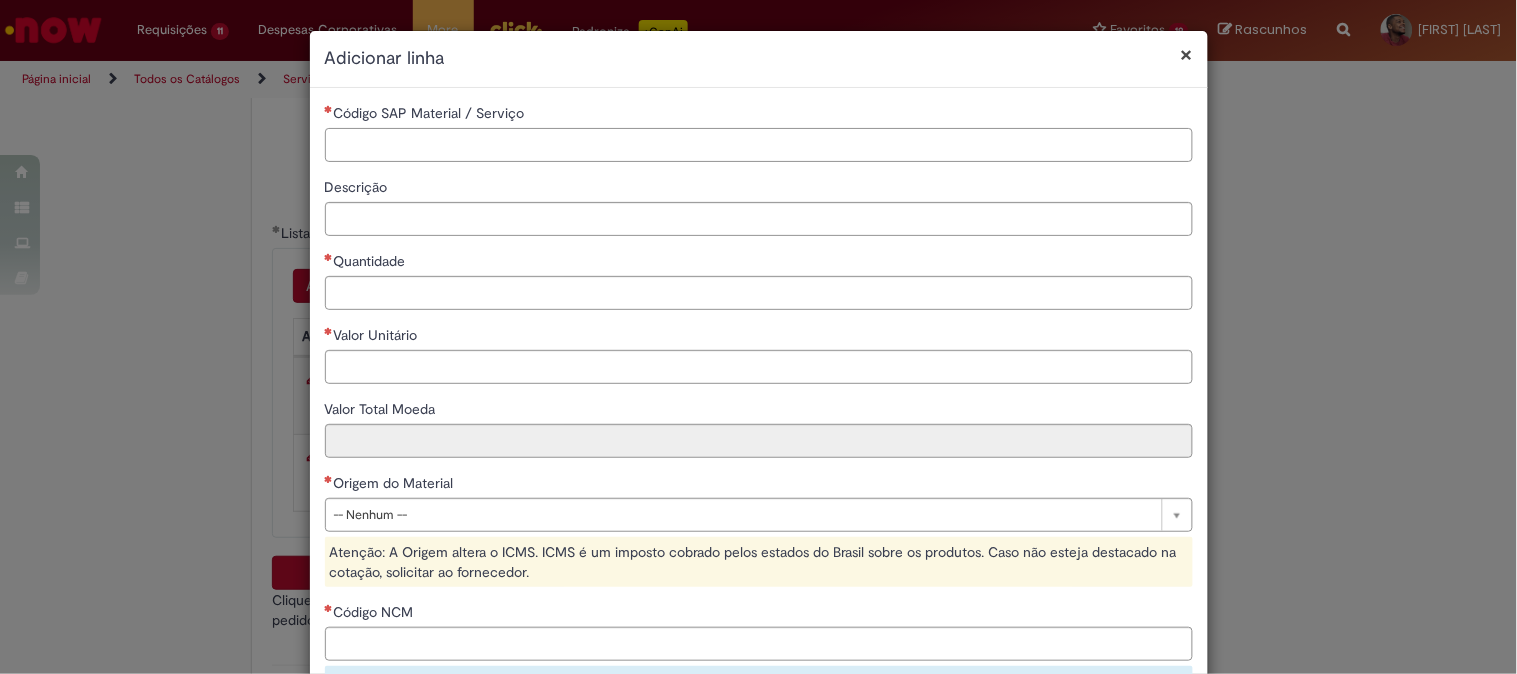 paste on "********" 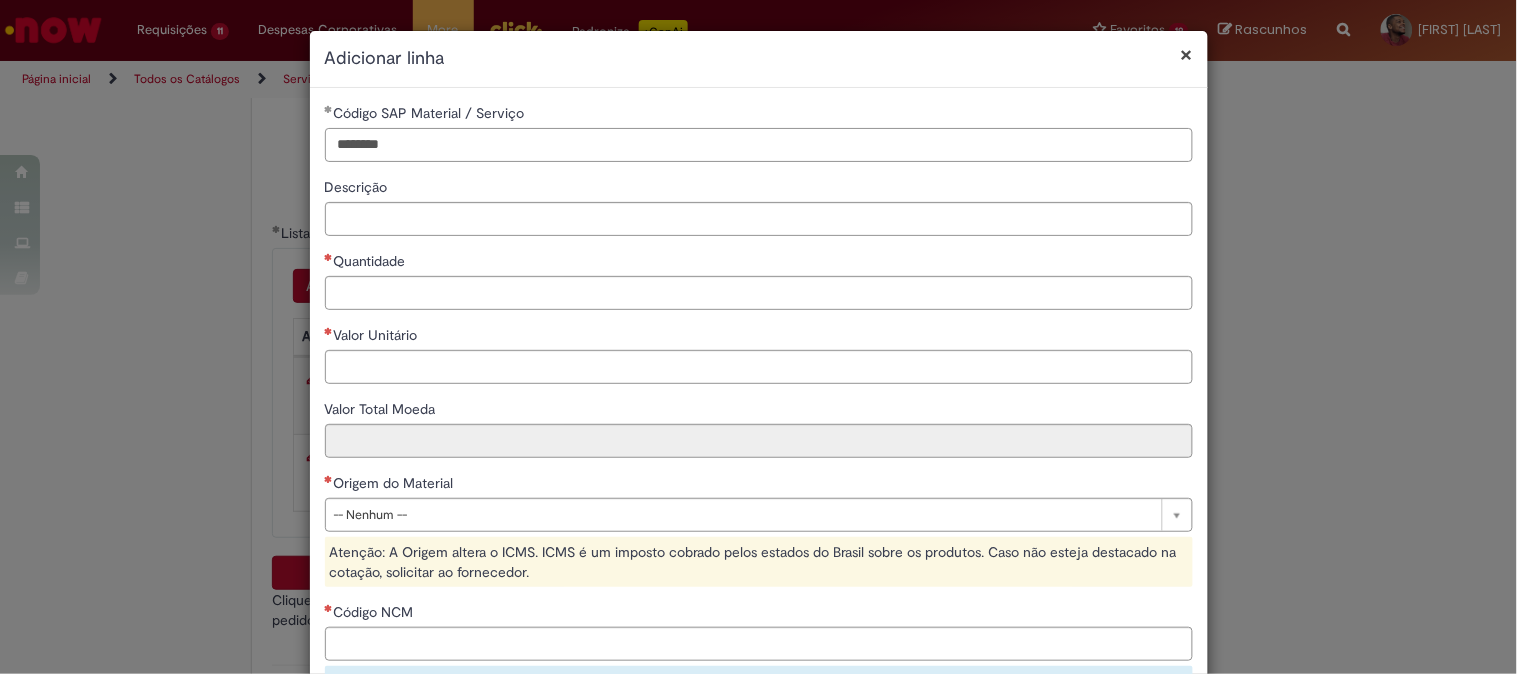 type on "********" 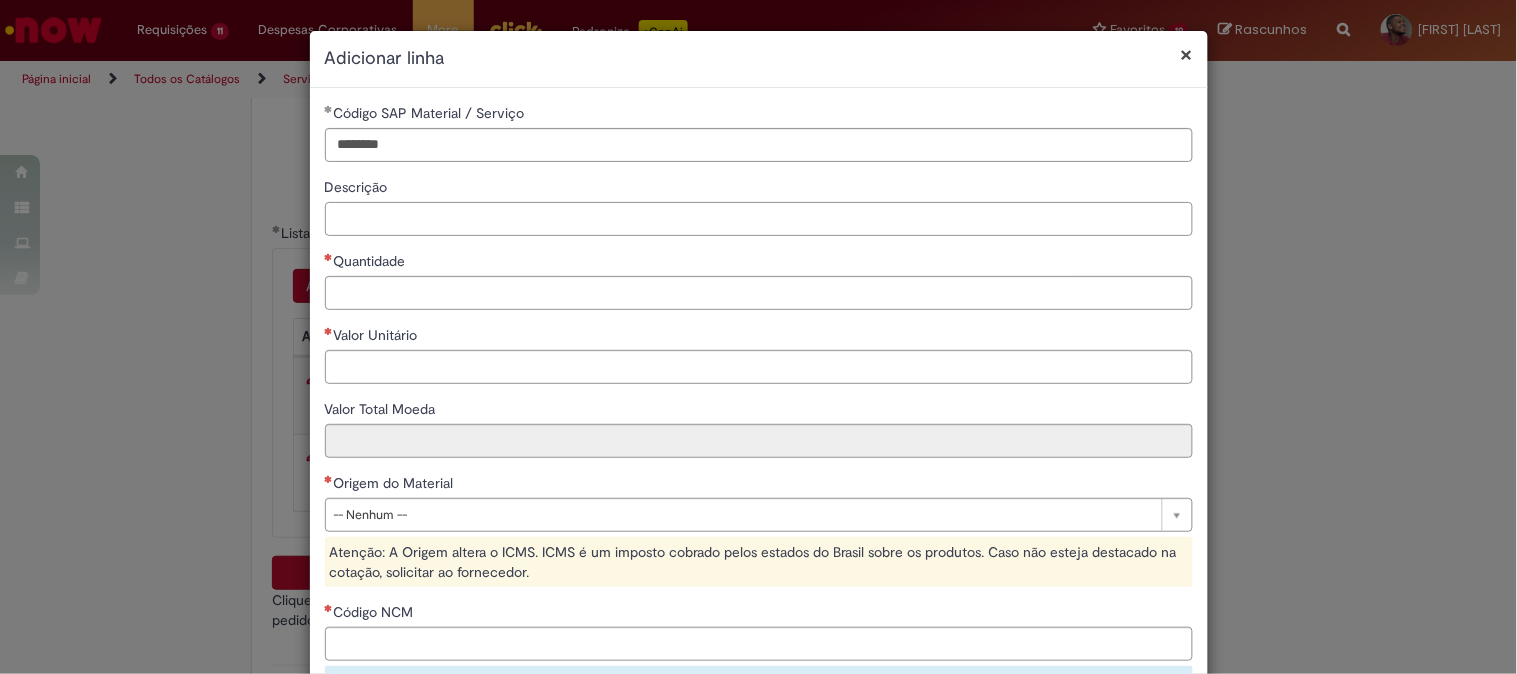 paste on "**********" 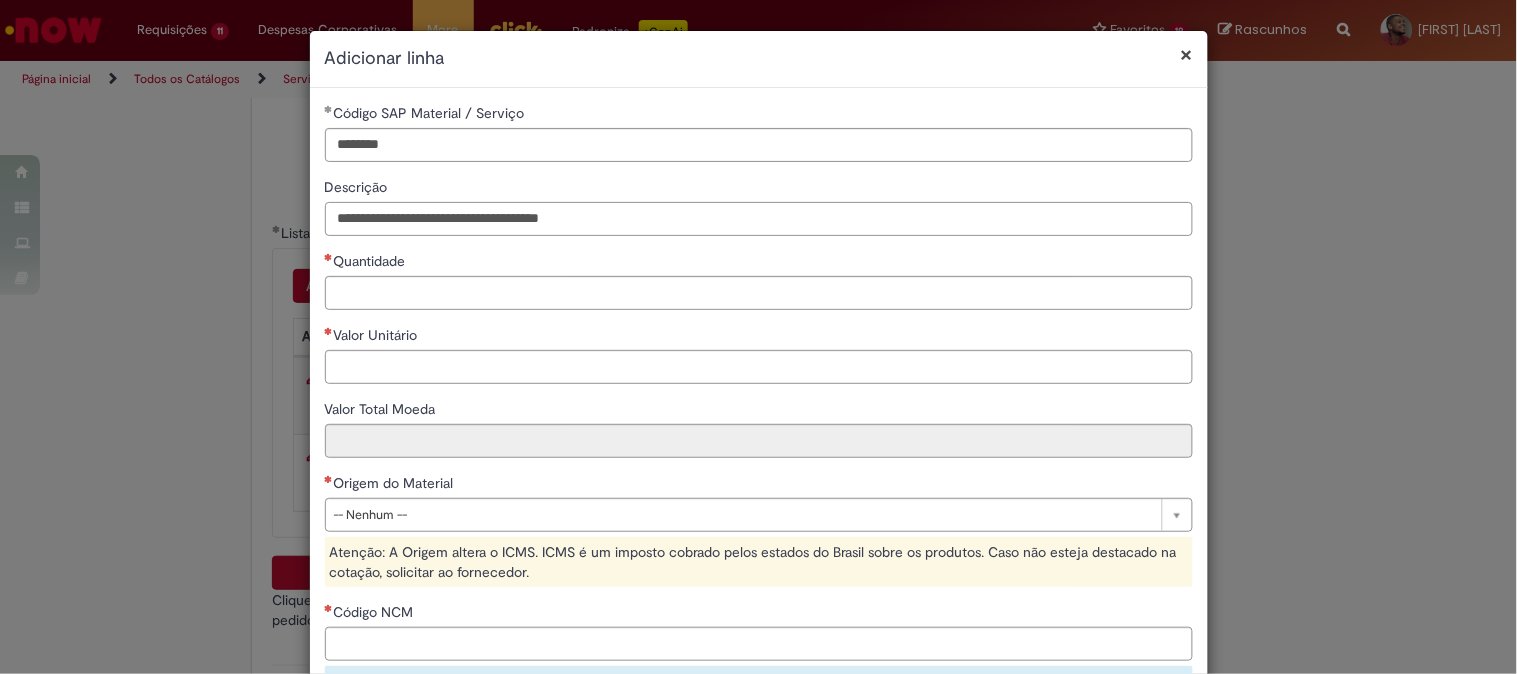 type on "**********" 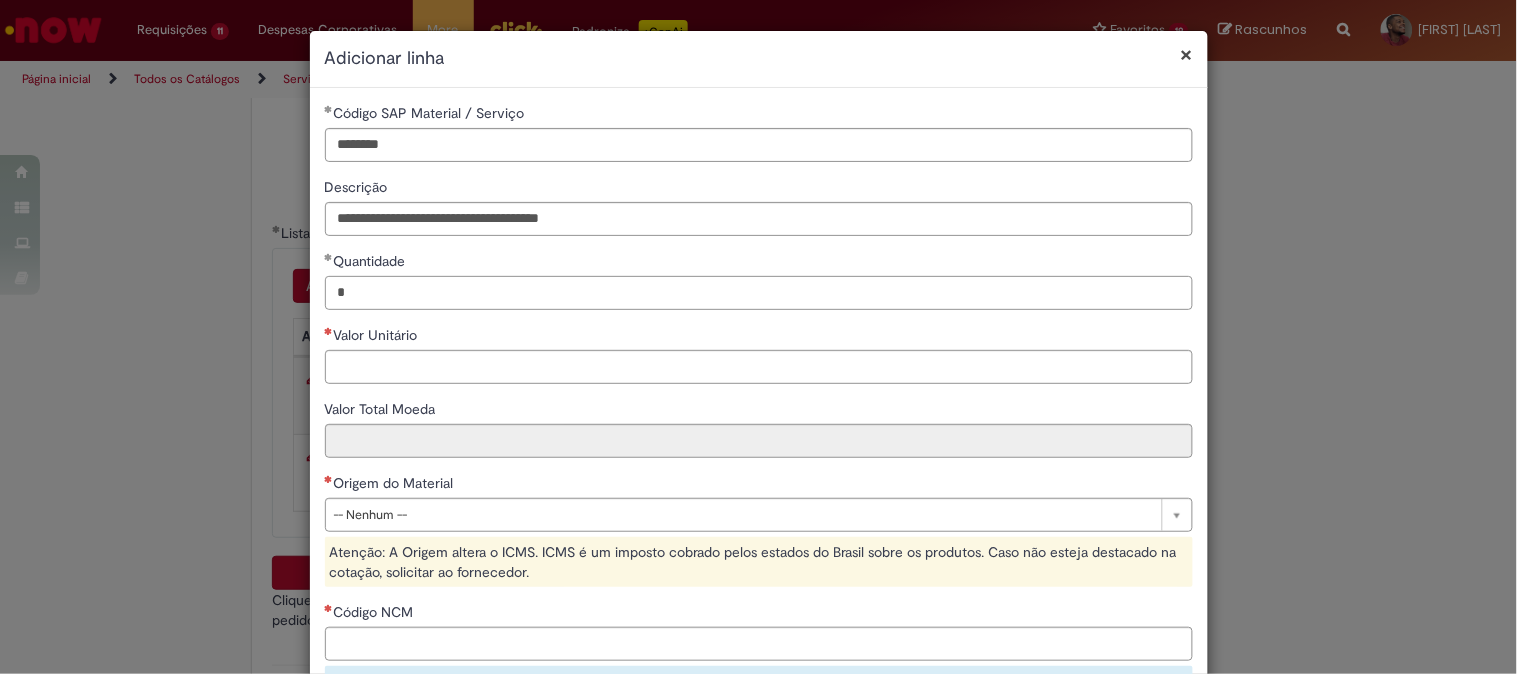 type on "*" 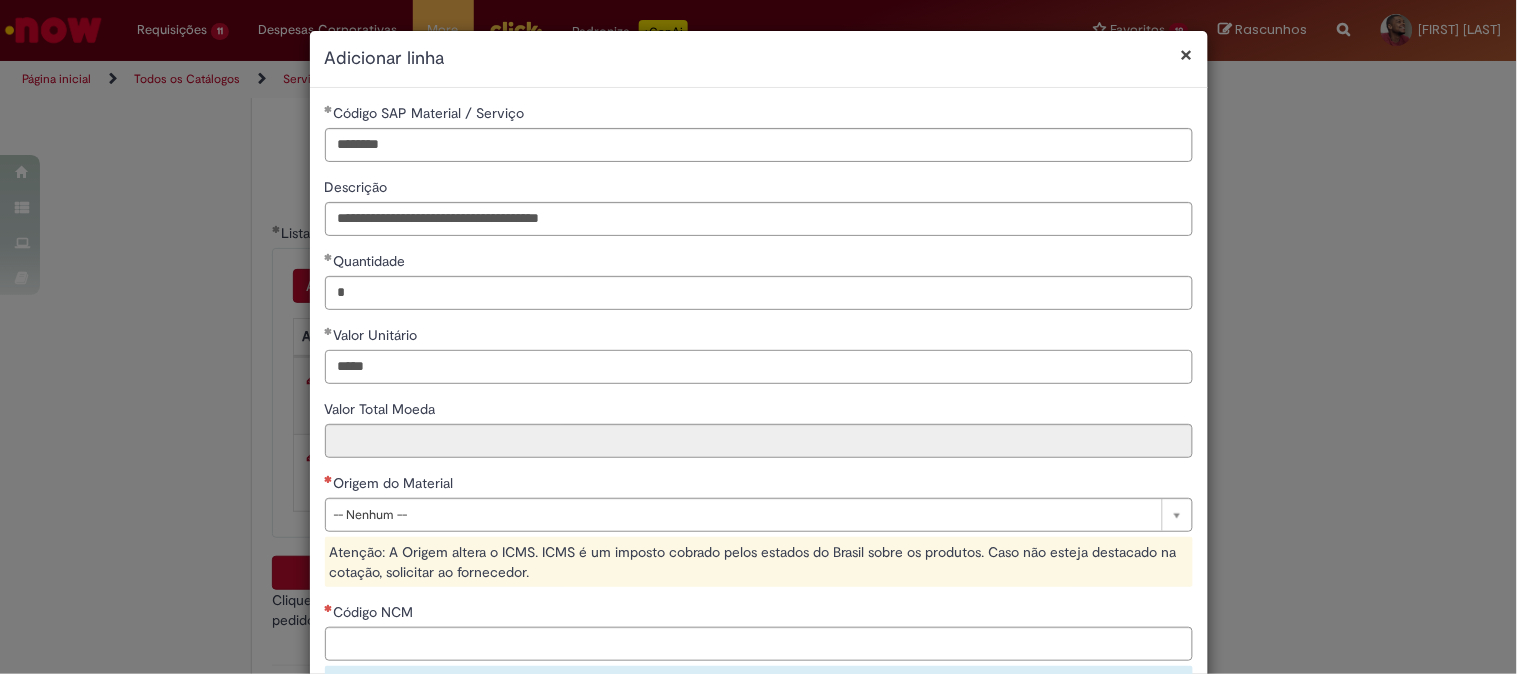type on "*****" 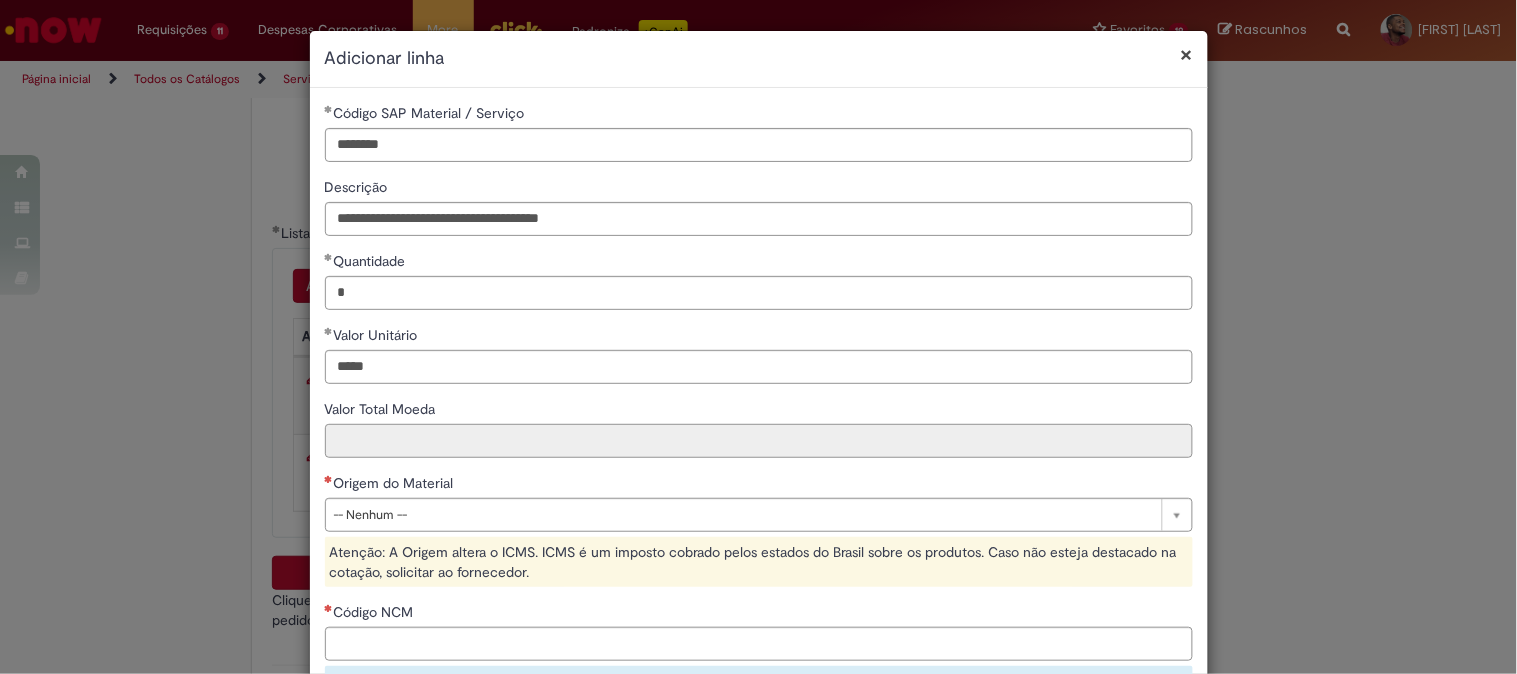 type on "*****" 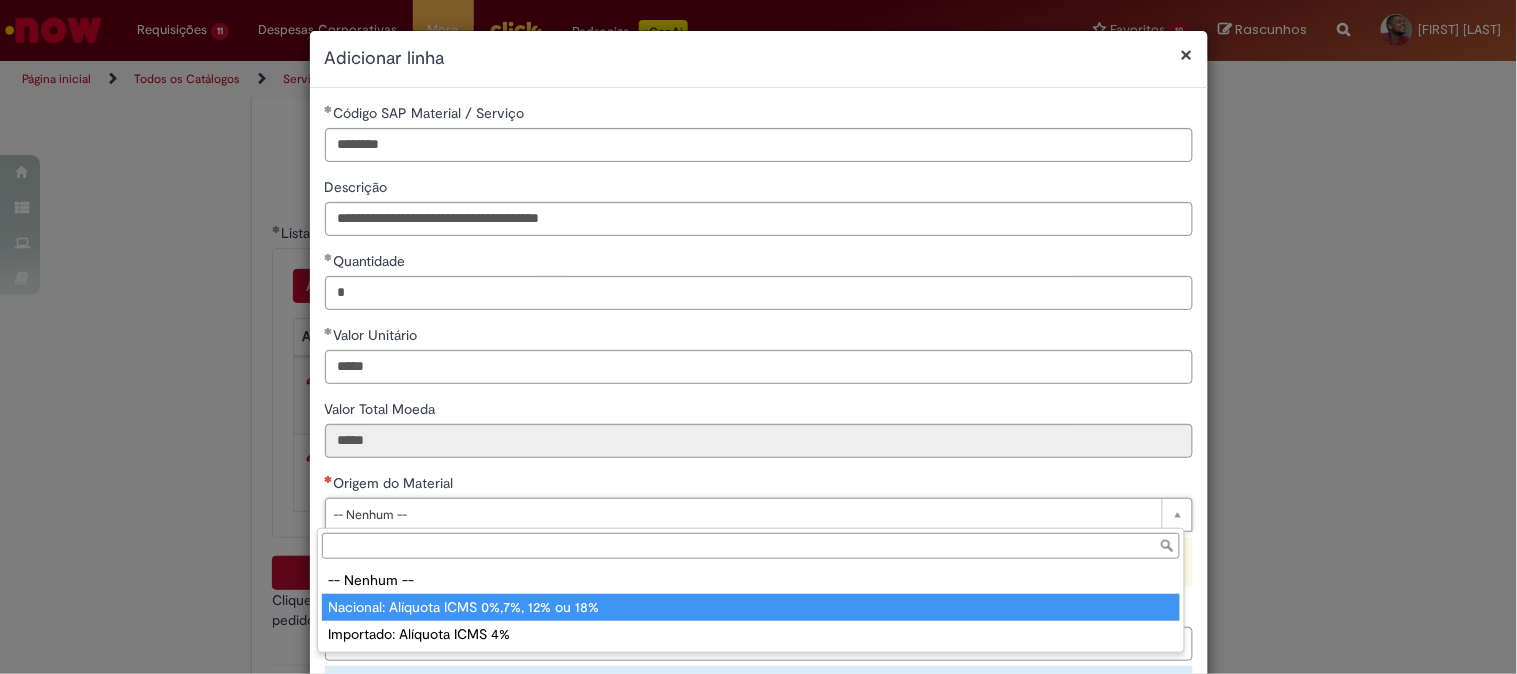 type on "**********" 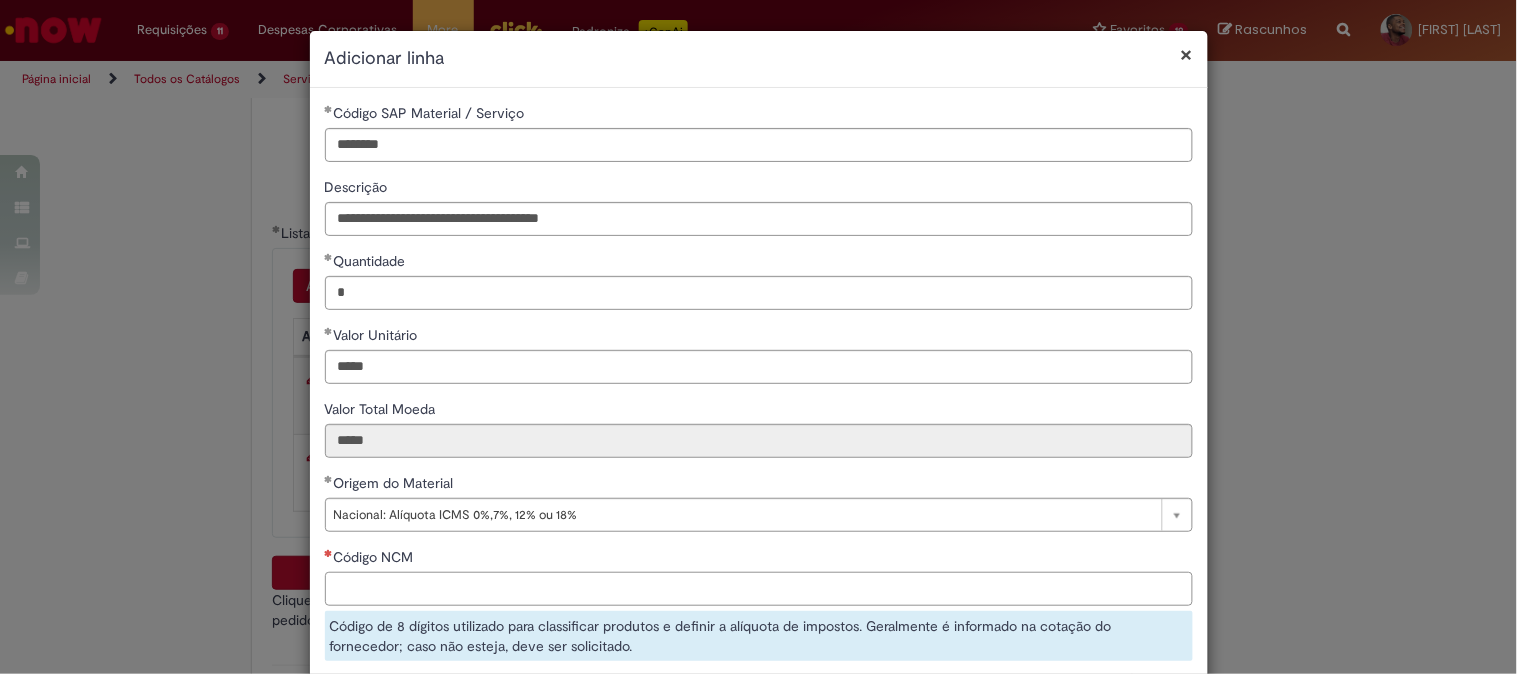 click on "Código NCM" at bounding box center (759, 589) 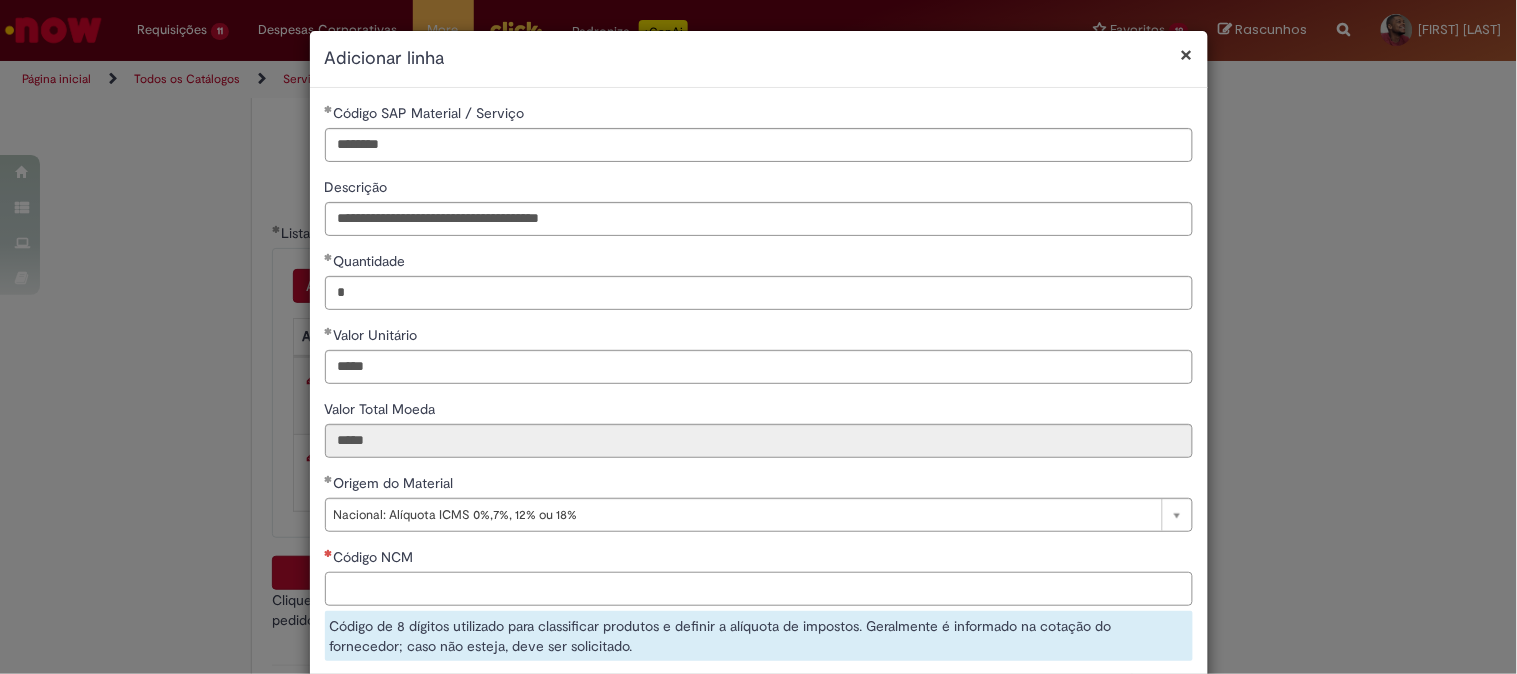 paste on "**********" 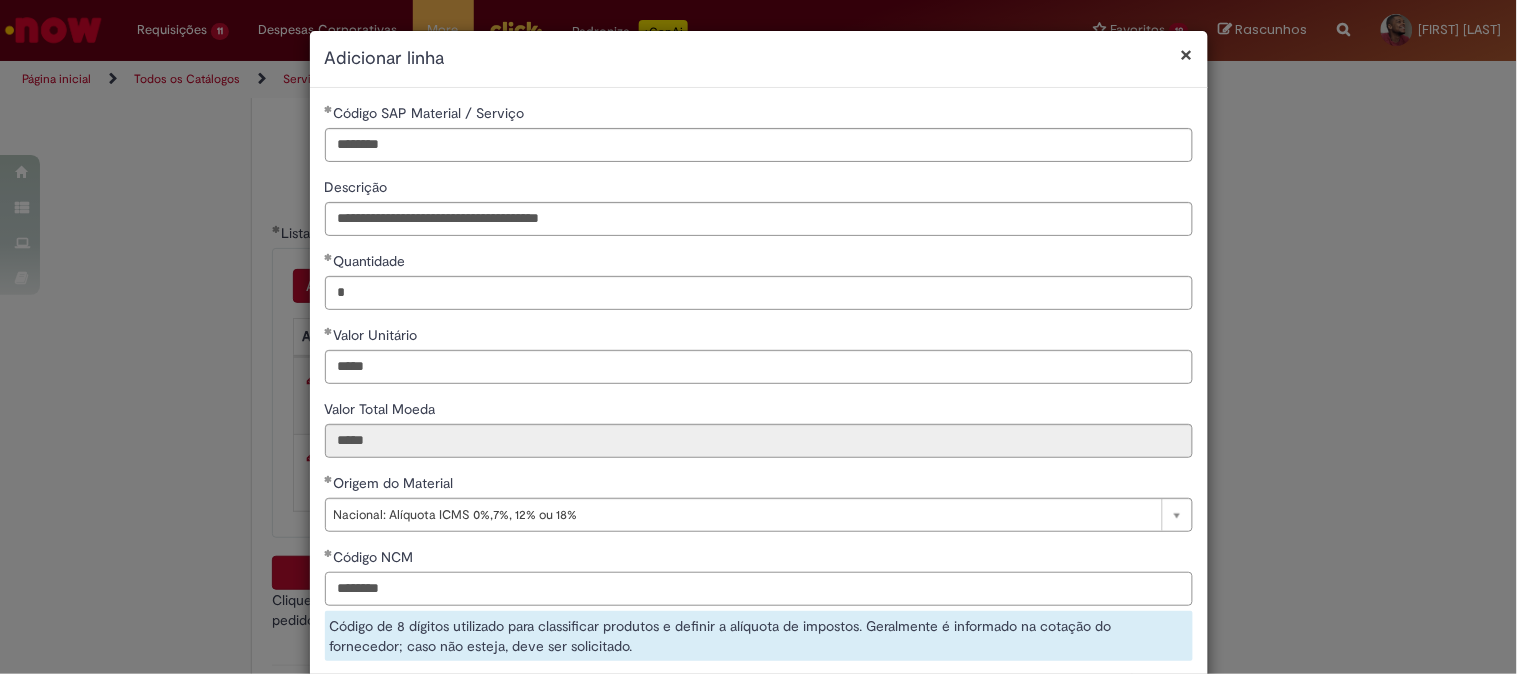 scroll, scrollTop: 261, scrollLeft: 0, axis: vertical 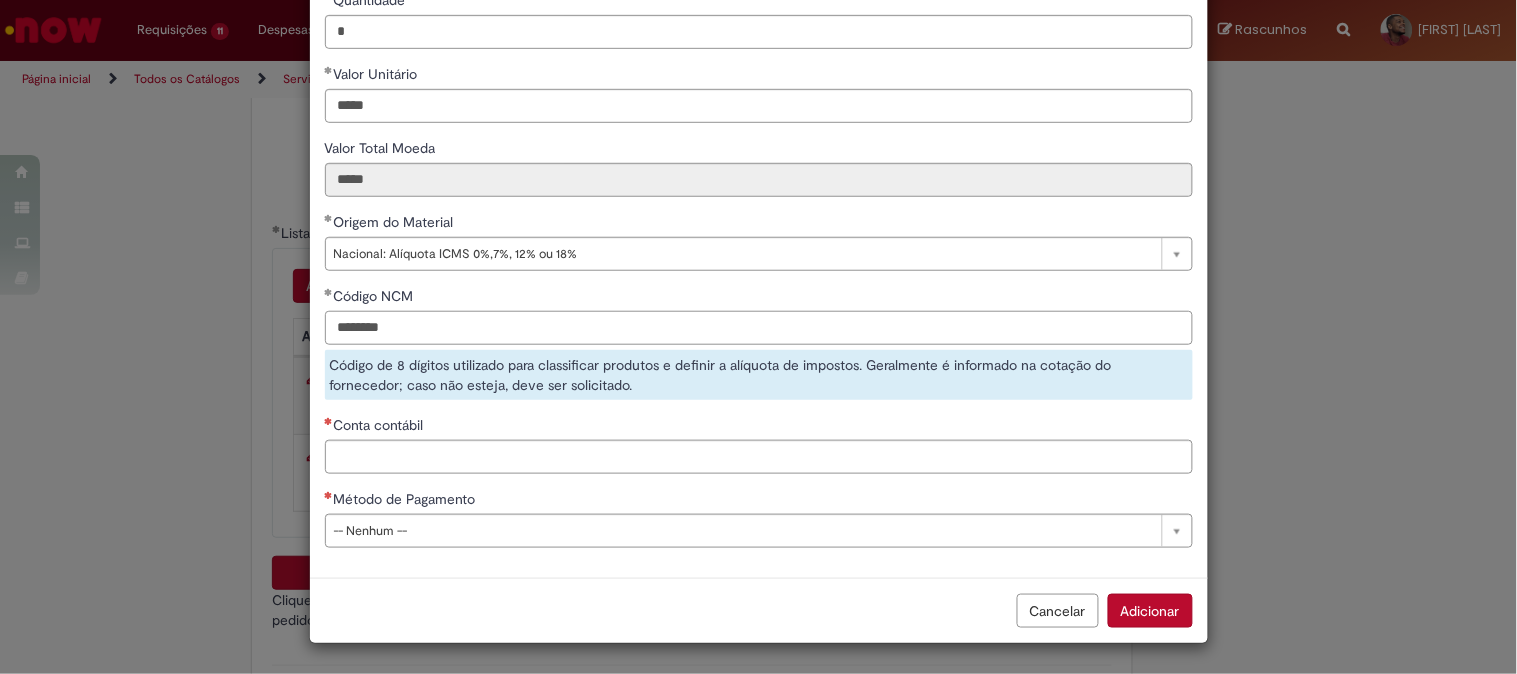 type on "********" 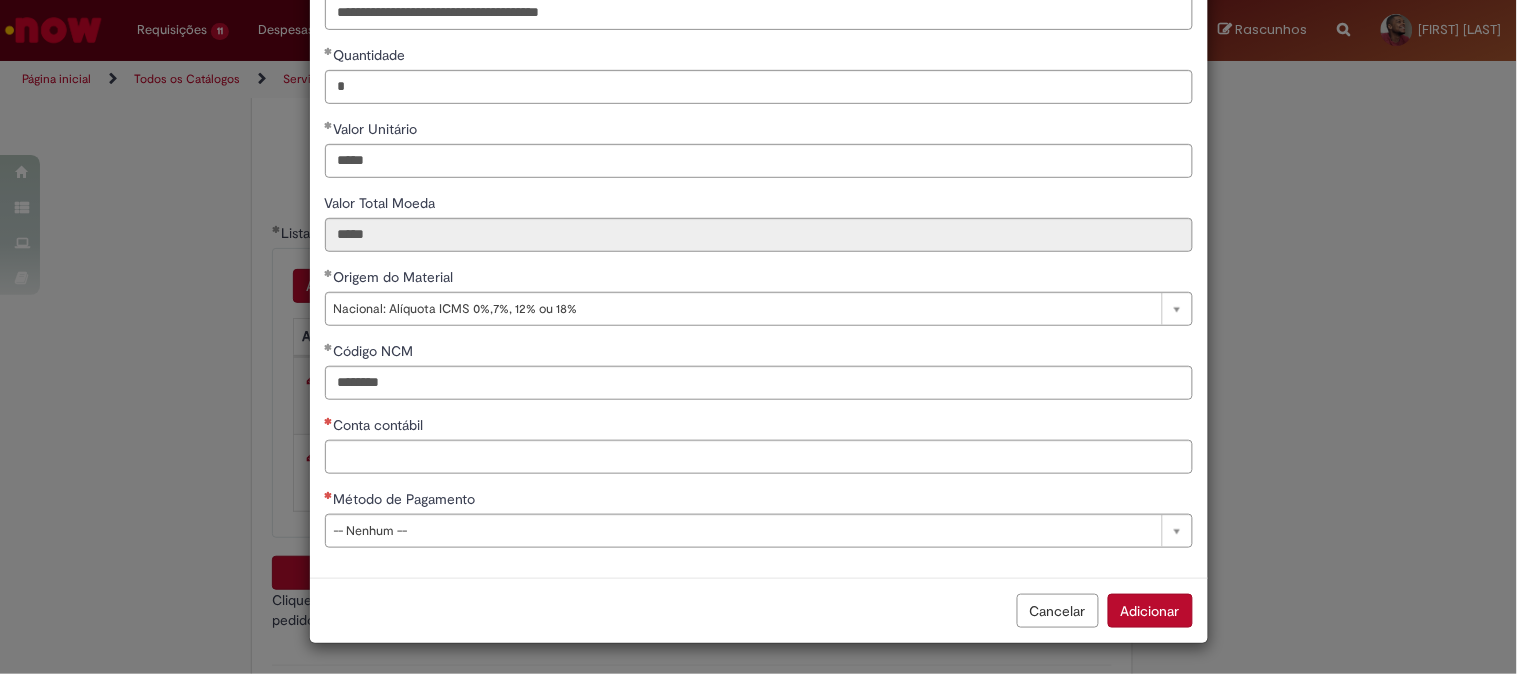 scroll, scrollTop: 206, scrollLeft: 0, axis: vertical 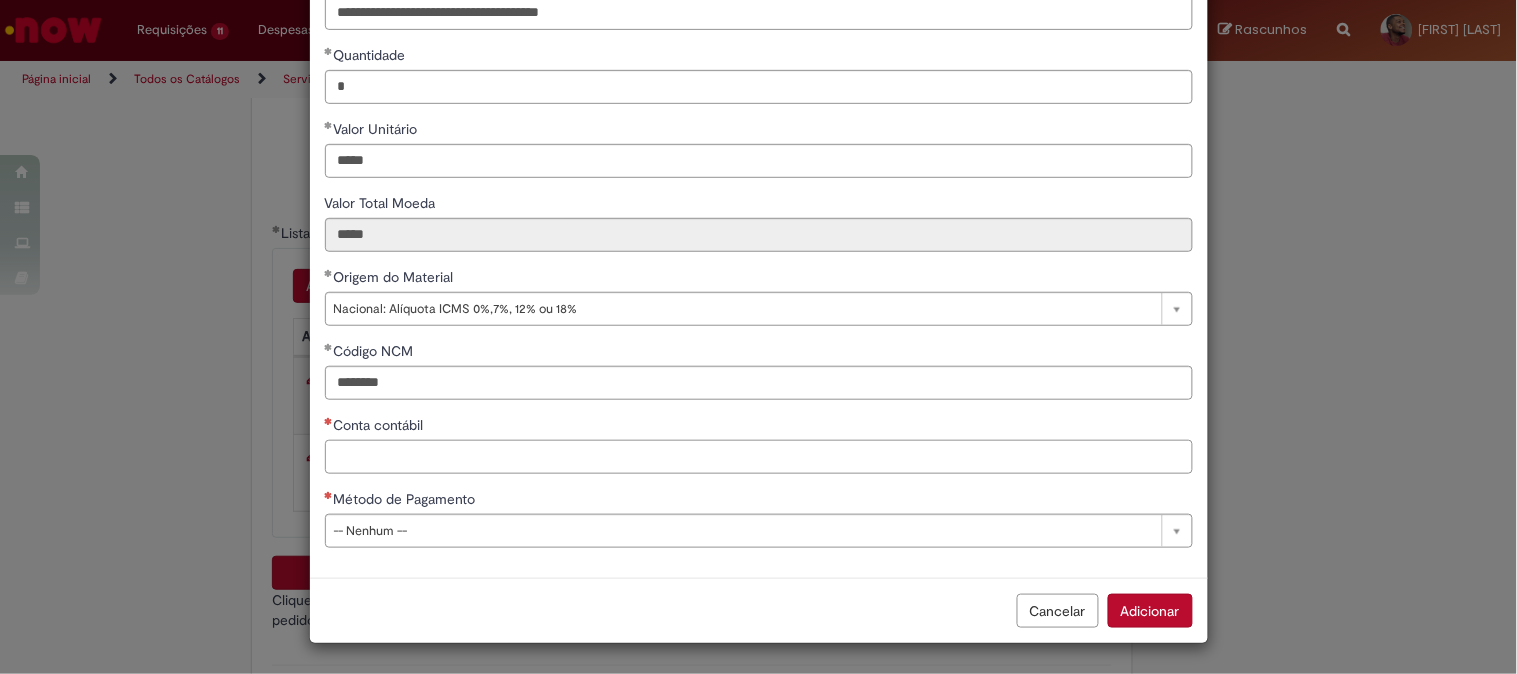 click on "Conta contábil" at bounding box center [759, 457] 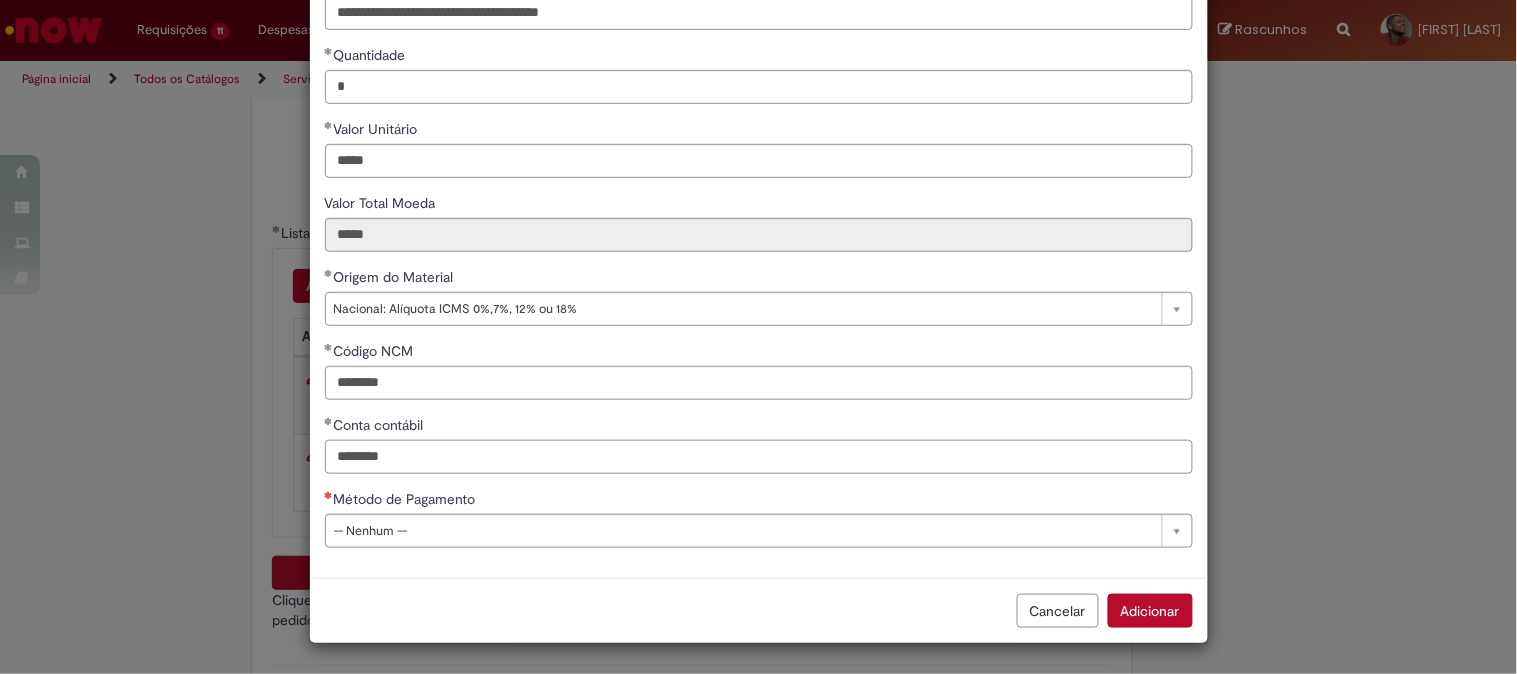 type on "********" 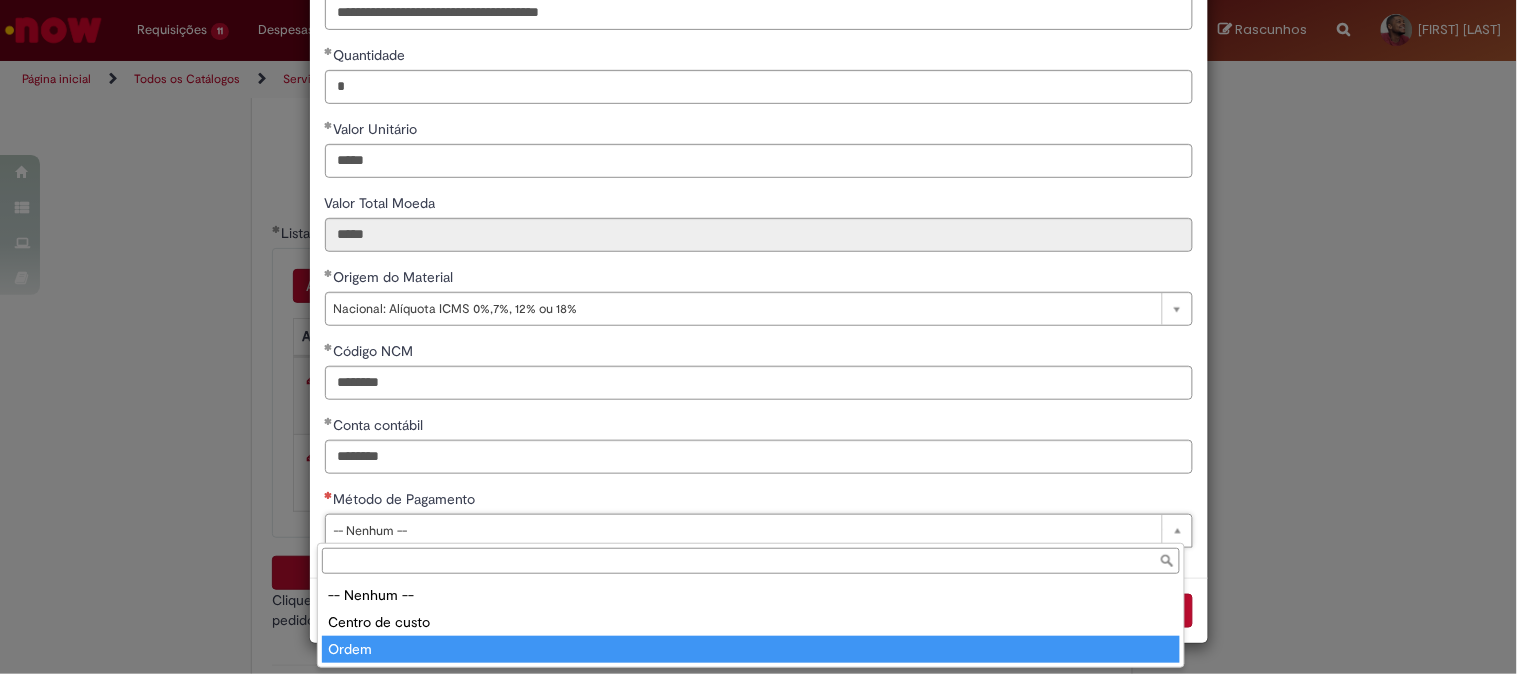 type on "*****" 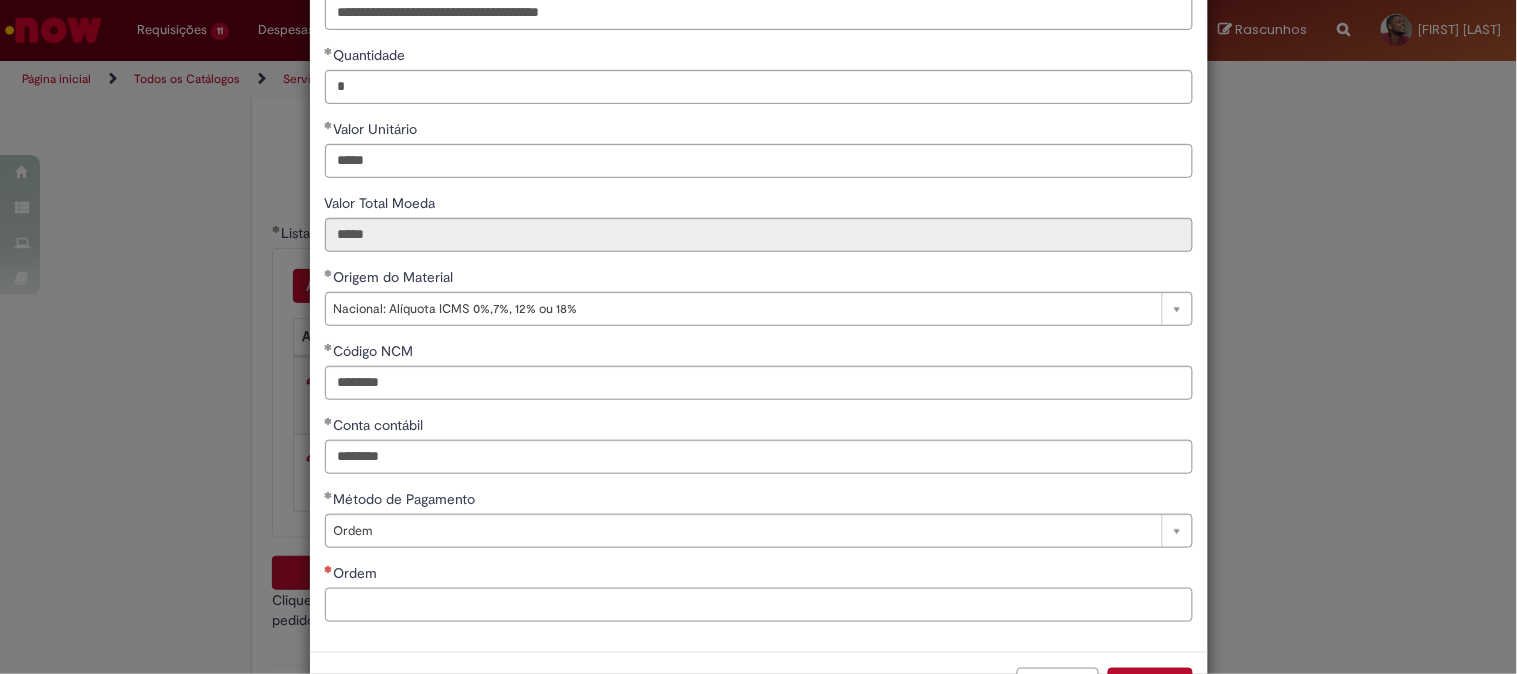 click on "Ordem" at bounding box center (759, 605) 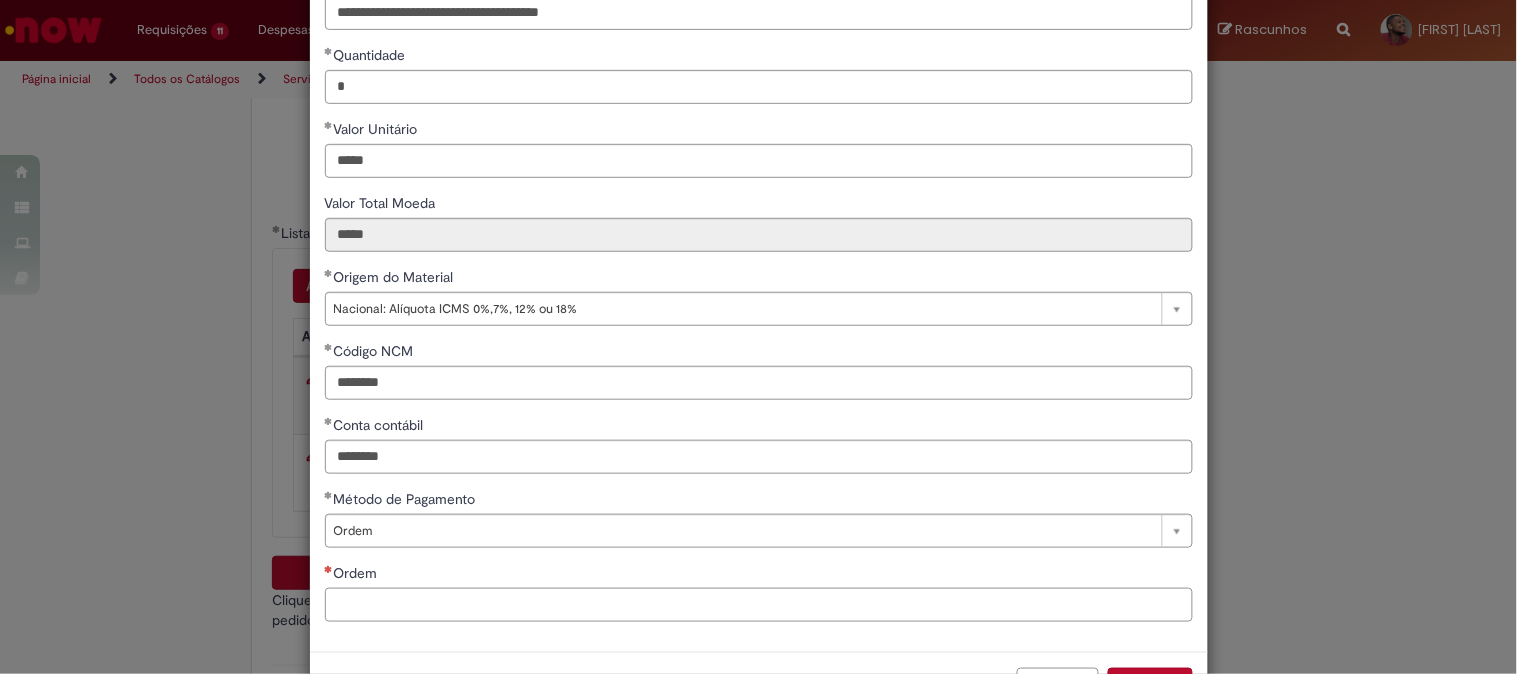 paste on "**********" 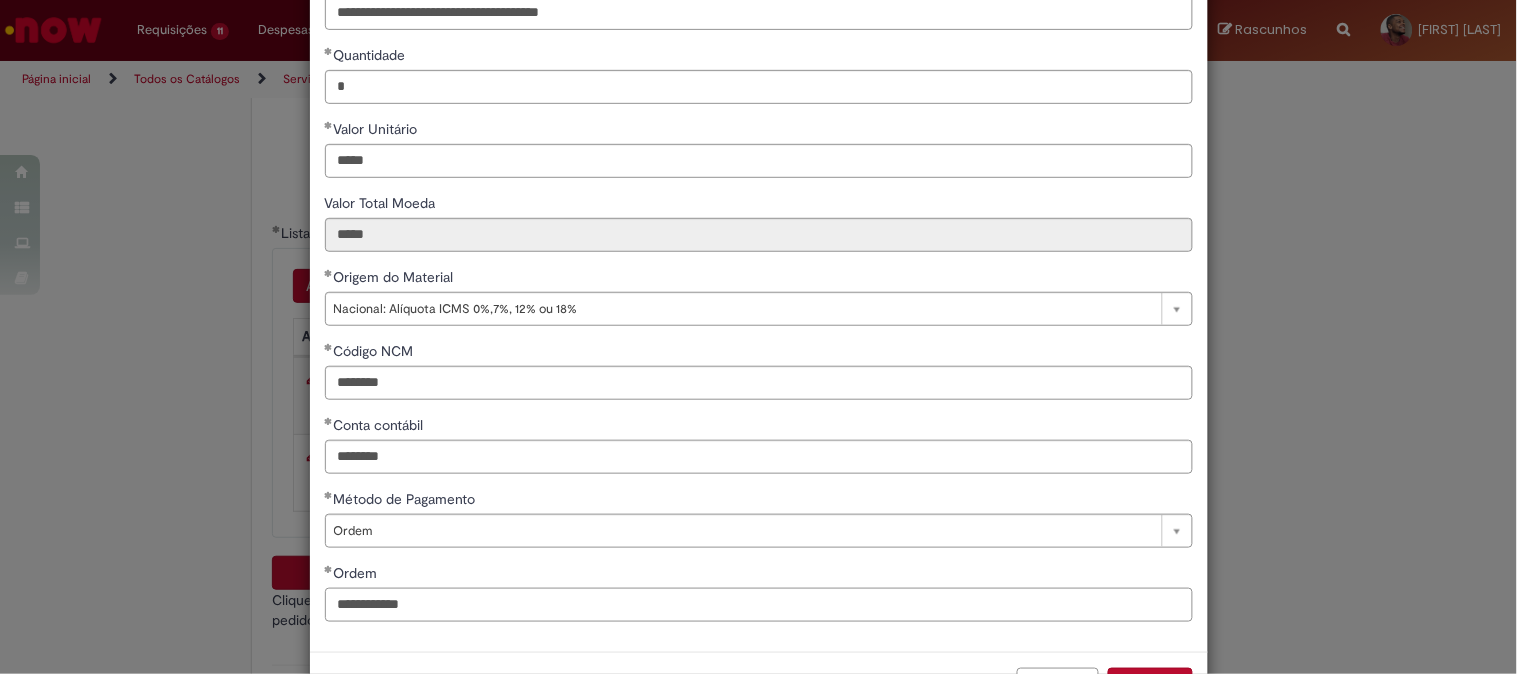 scroll, scrollTop: 280, scrollLeft: 0, axis: vertical 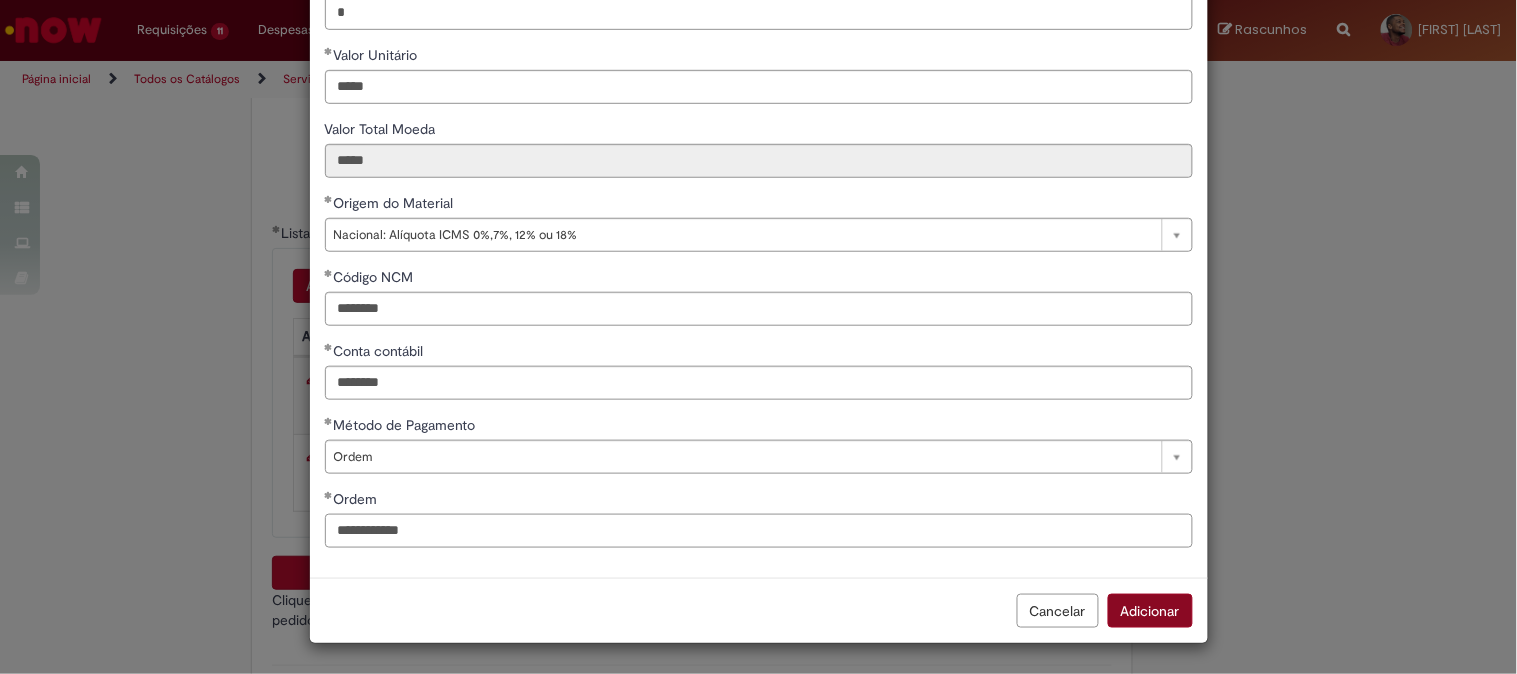 type on "**********" 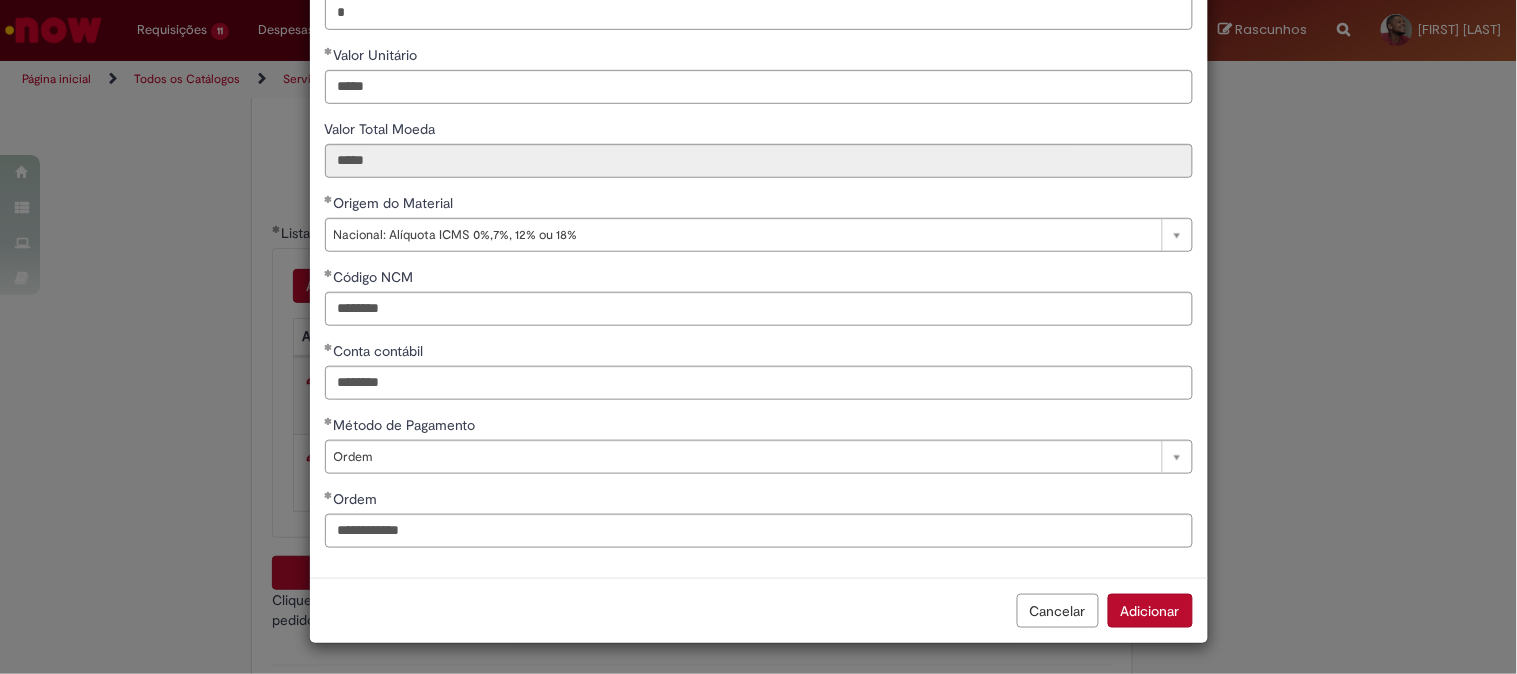click on "Adicionar" at bounding box center (1150, 611) 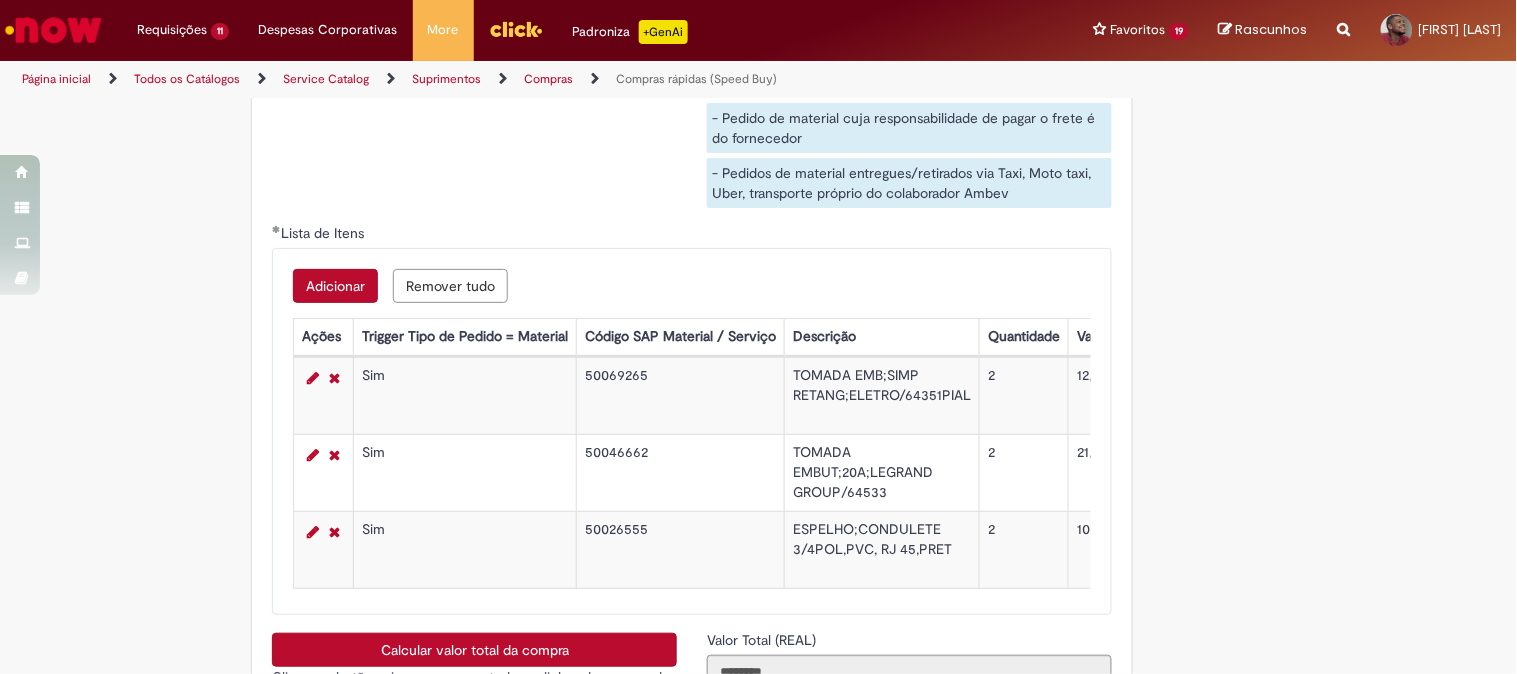 scroll, scrollTop: 3444, scrollLeft: 0, axis: vertical 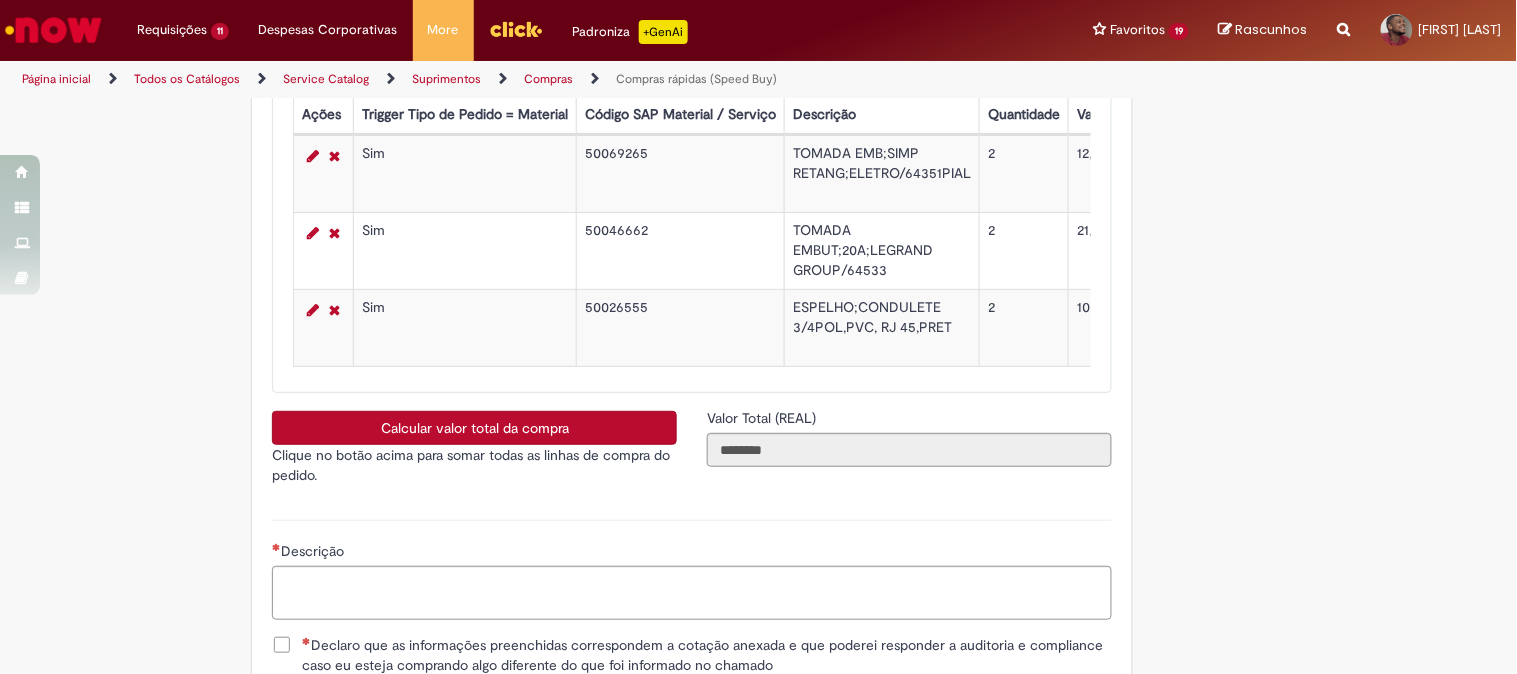 click on "Calcular valor total da compra" at bounding box center (474, 428) 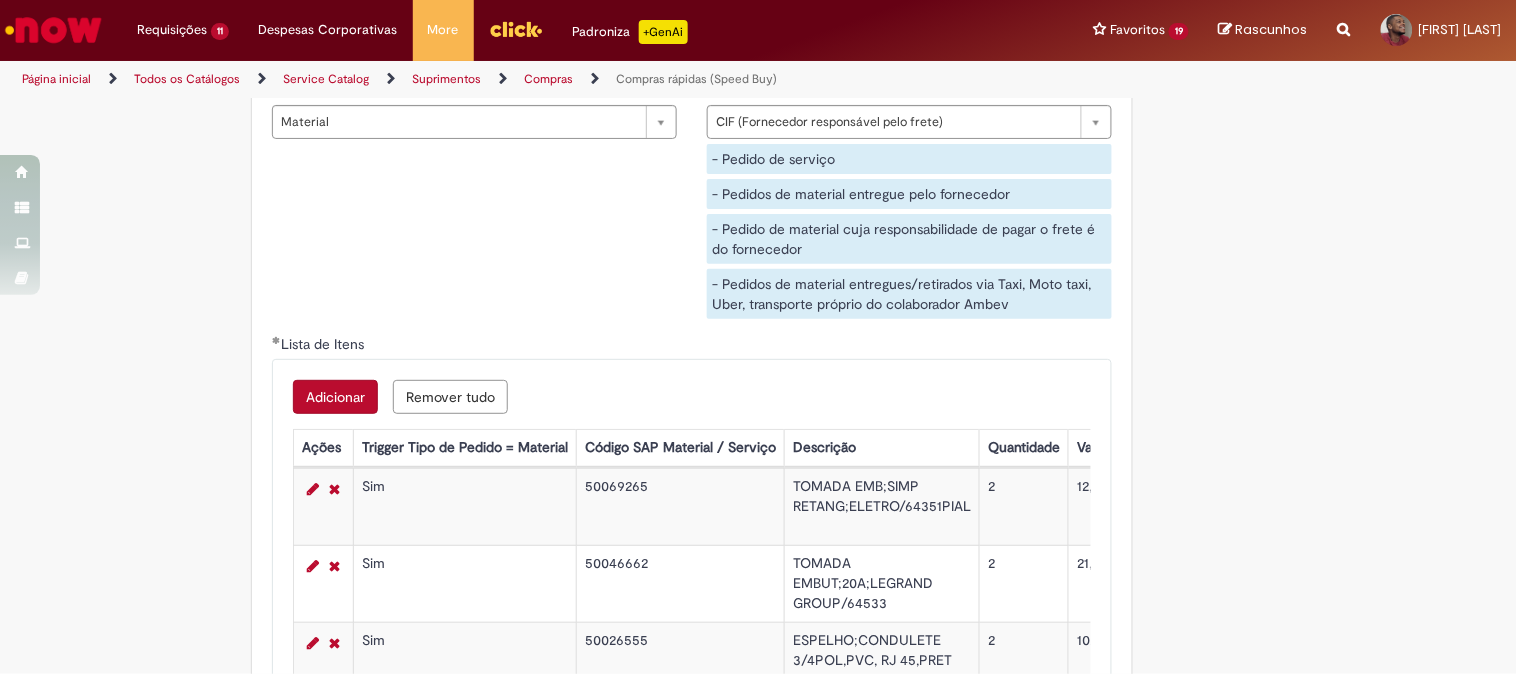 click on "Adicionar" at bounding box center [335, 397] 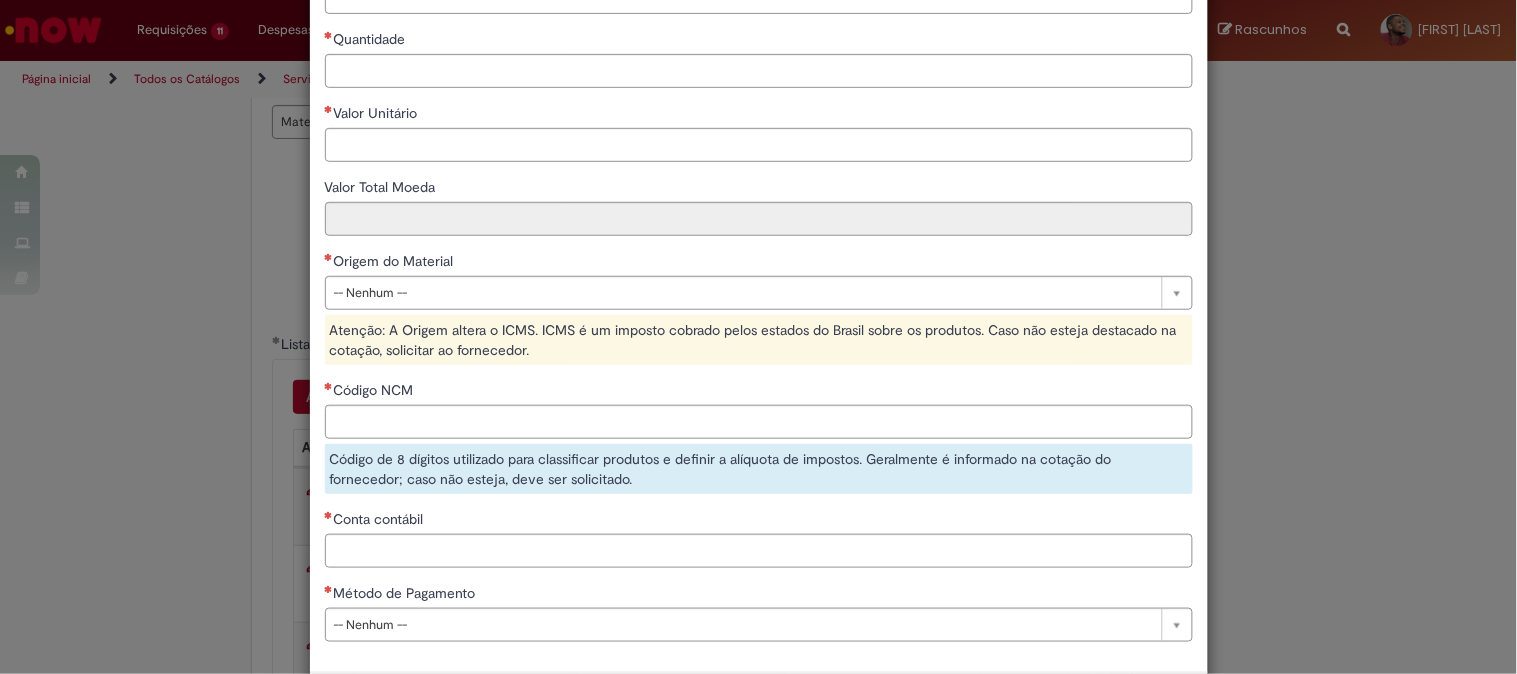 scroll, scrollTop: 0, scrollLeft: 0, axis: both 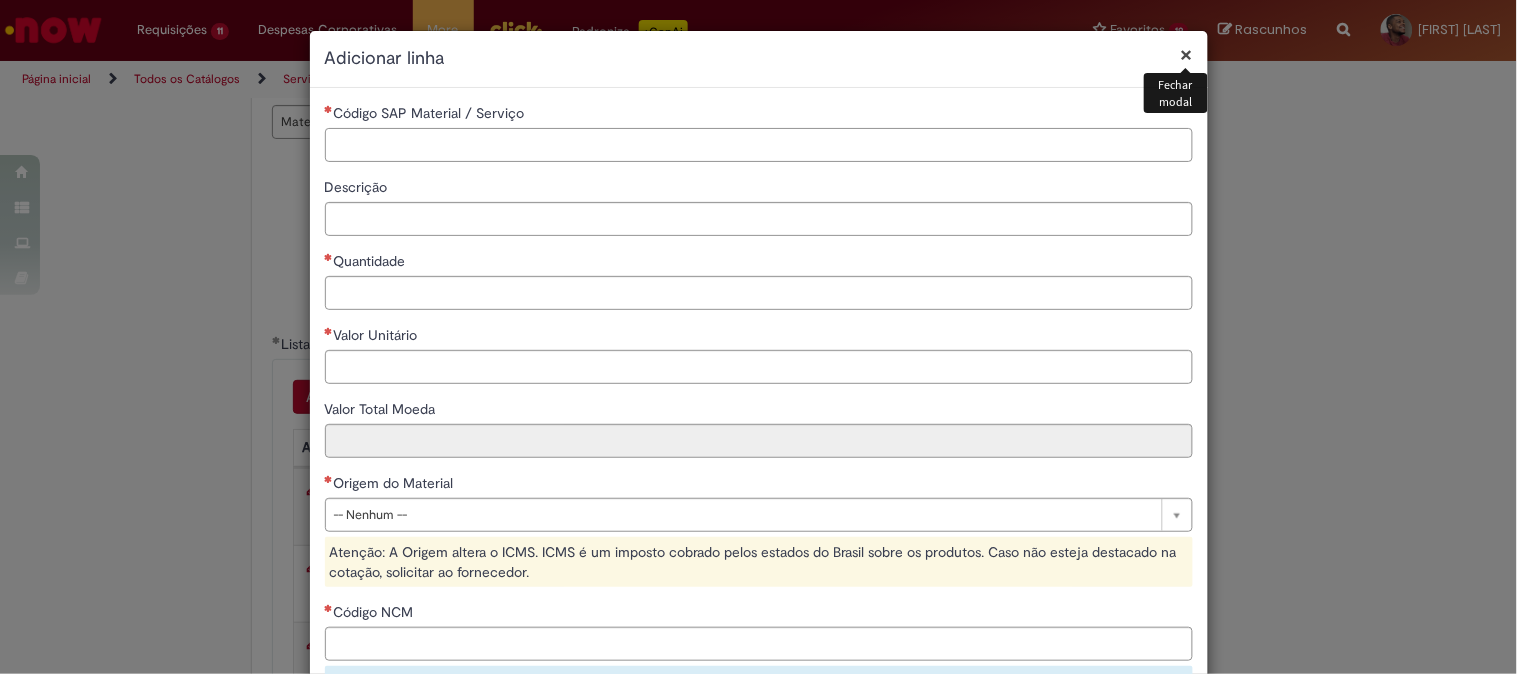 drag, startPoint x: 452, startPoint y: 147, endPoint x: 516, endPoint y: 165, distance: 66.48308 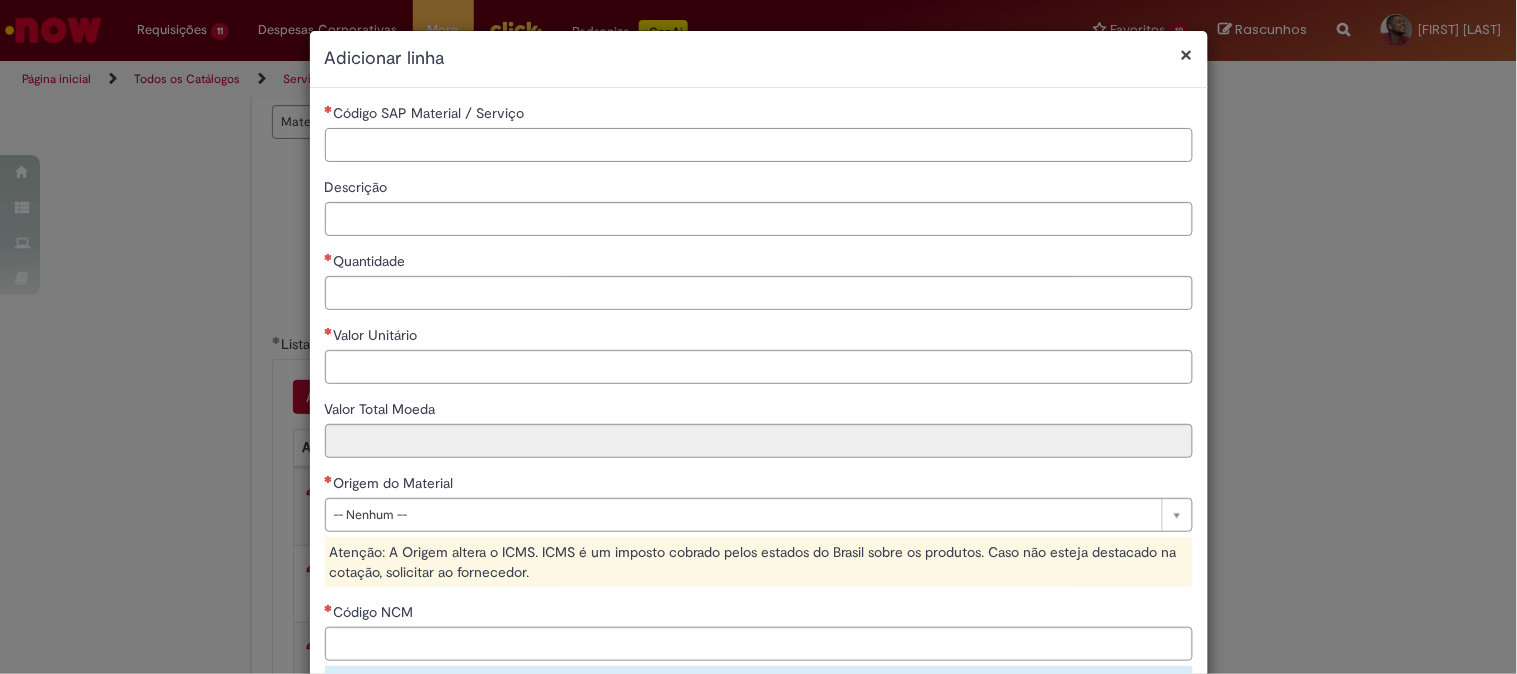 paste on "********" 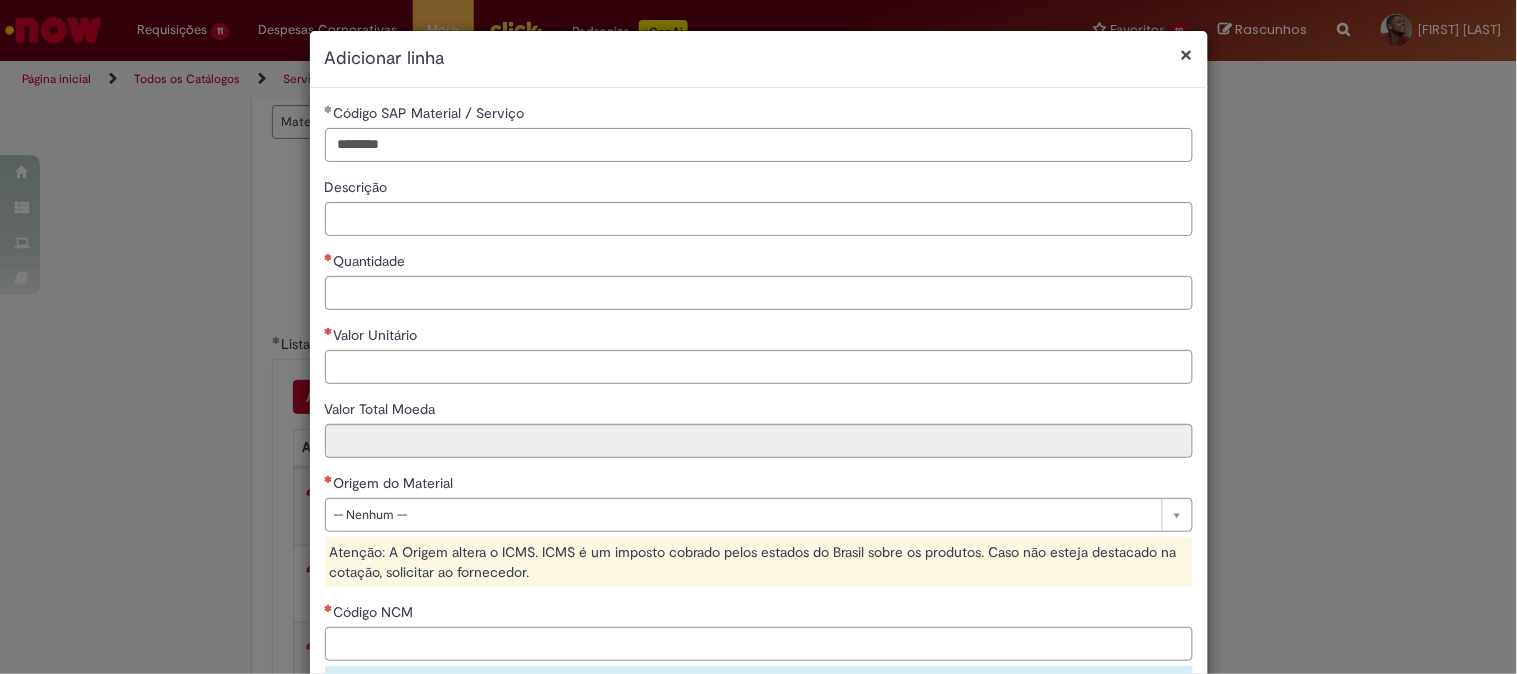 type on "********" 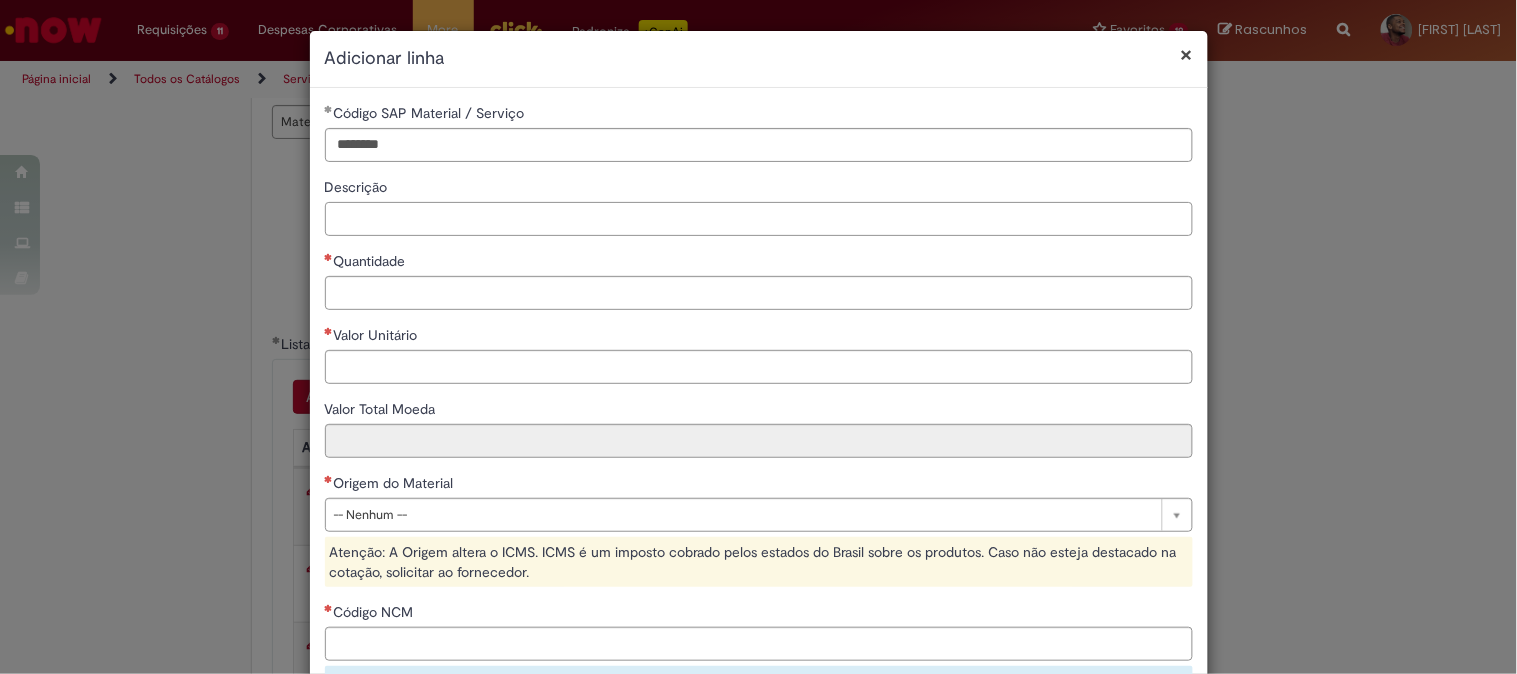 paste on "**********" 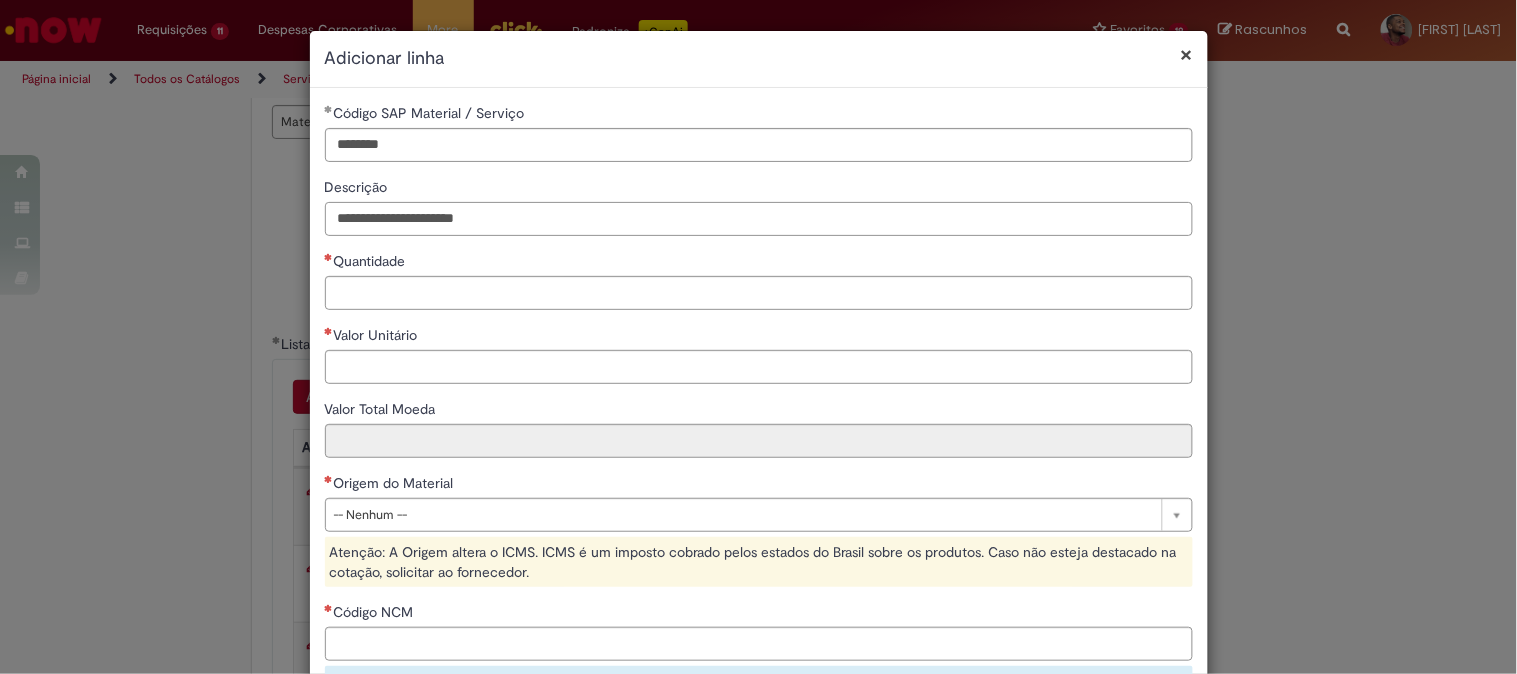type on "**********" 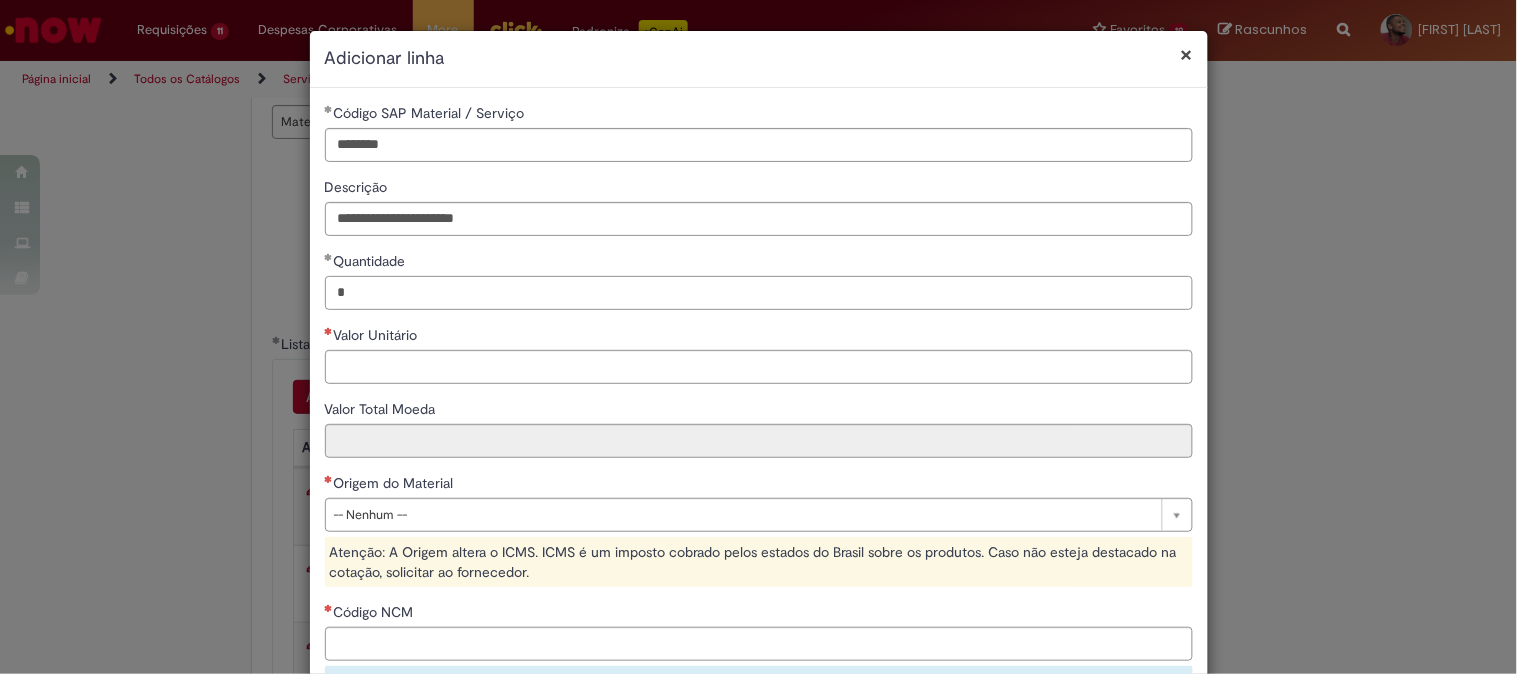 type on "*" 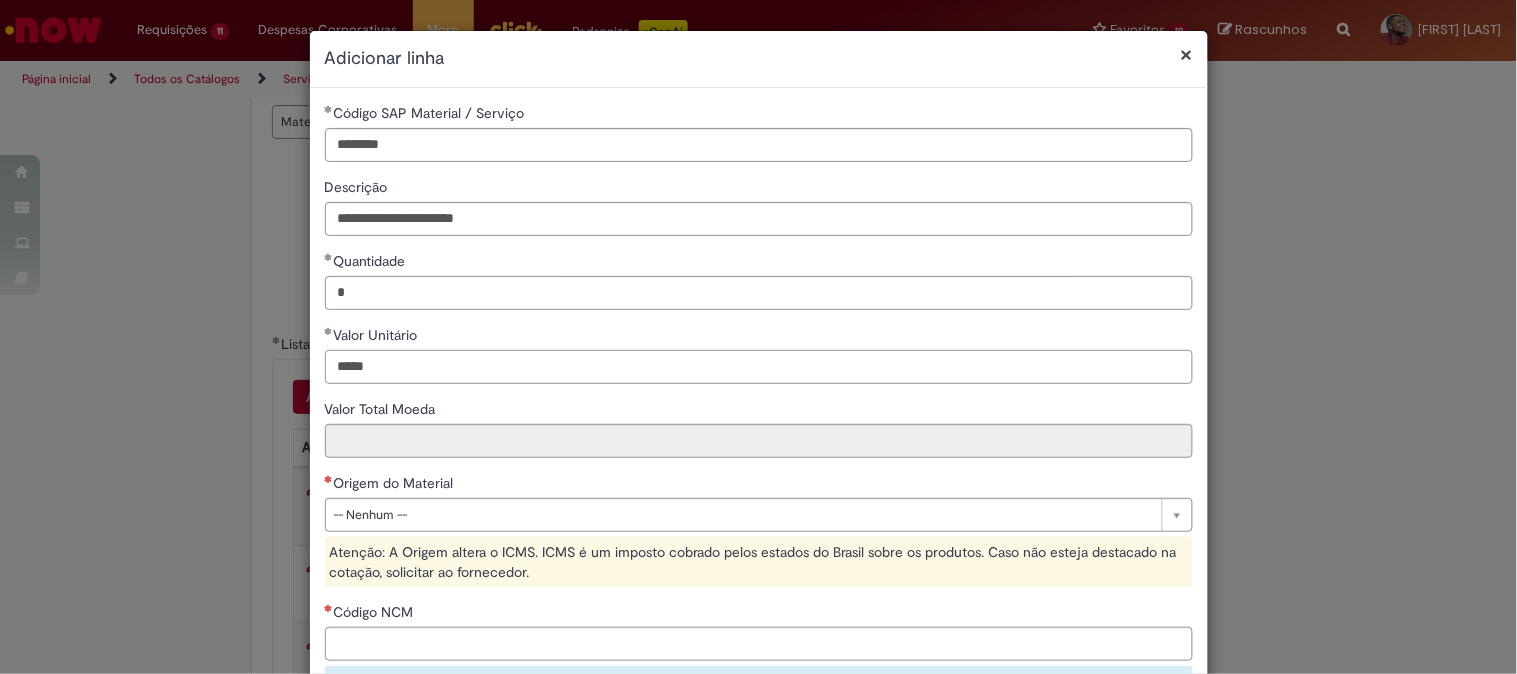 type on "*****" 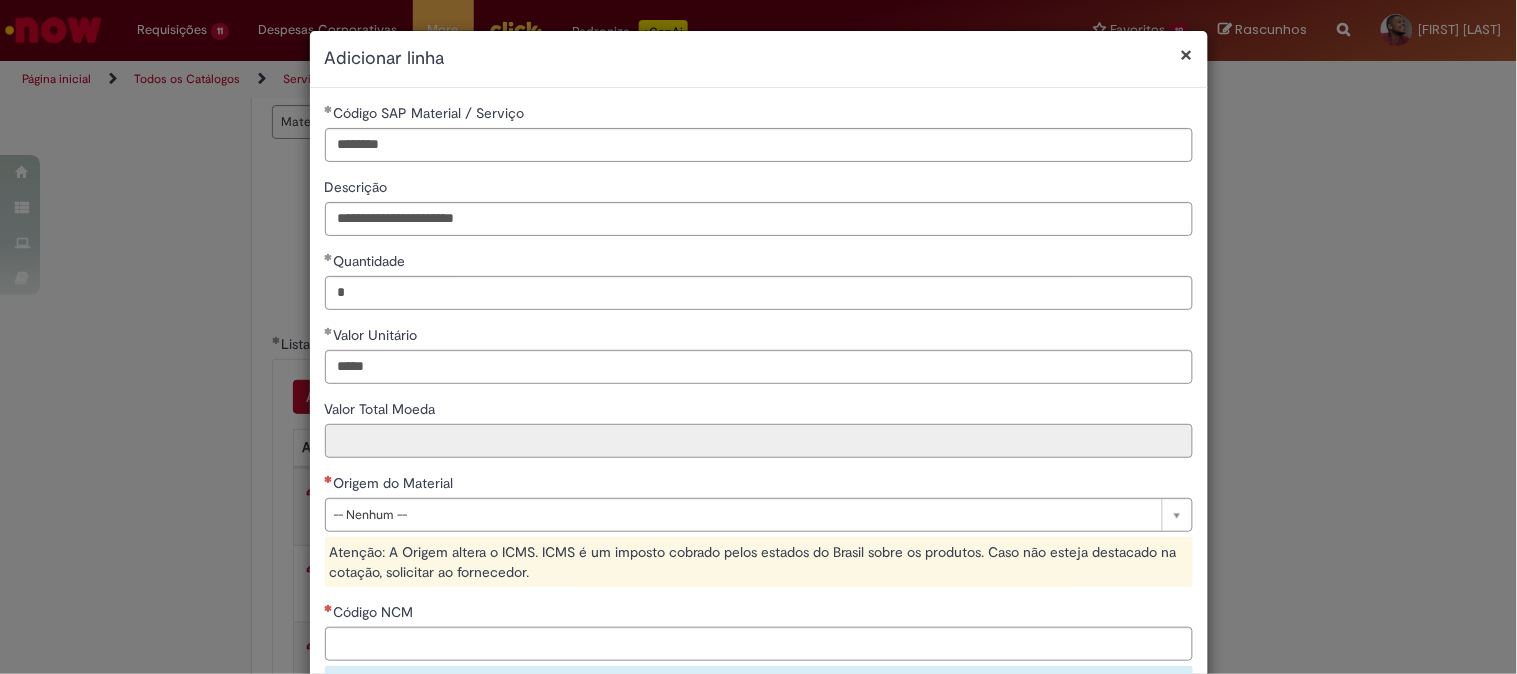 type on "*****" 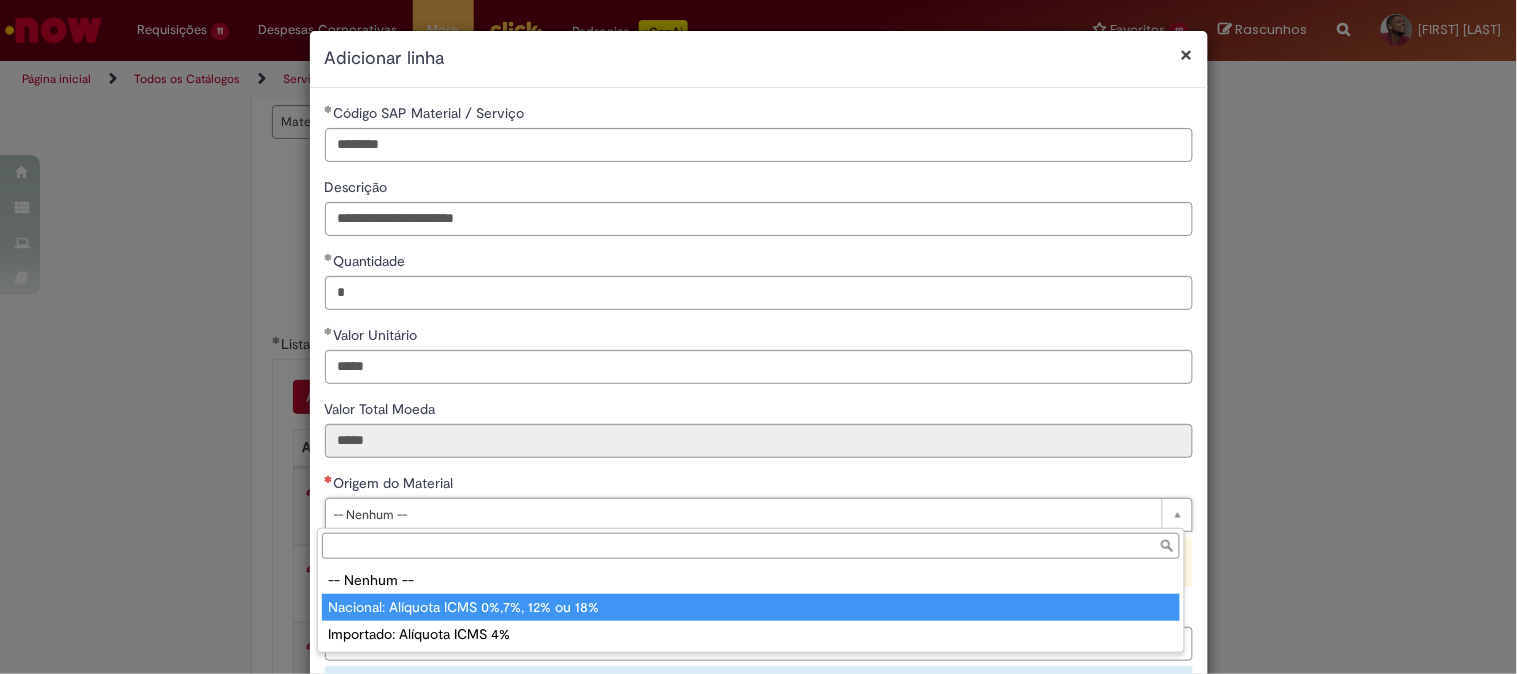 type on "**********" 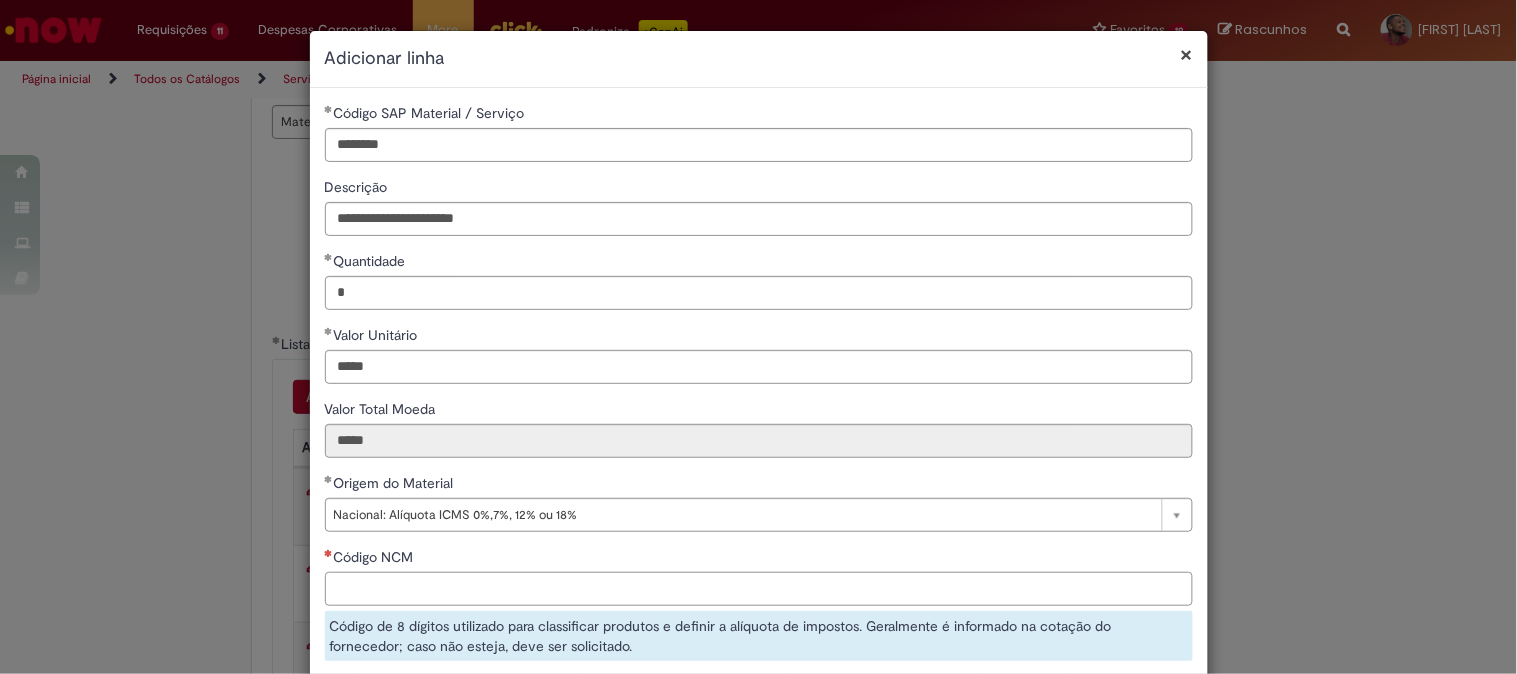 drag, startPoint x: 435, startPoint y: 592, endPoint x: 467, endPoint y: 592, distance: 32 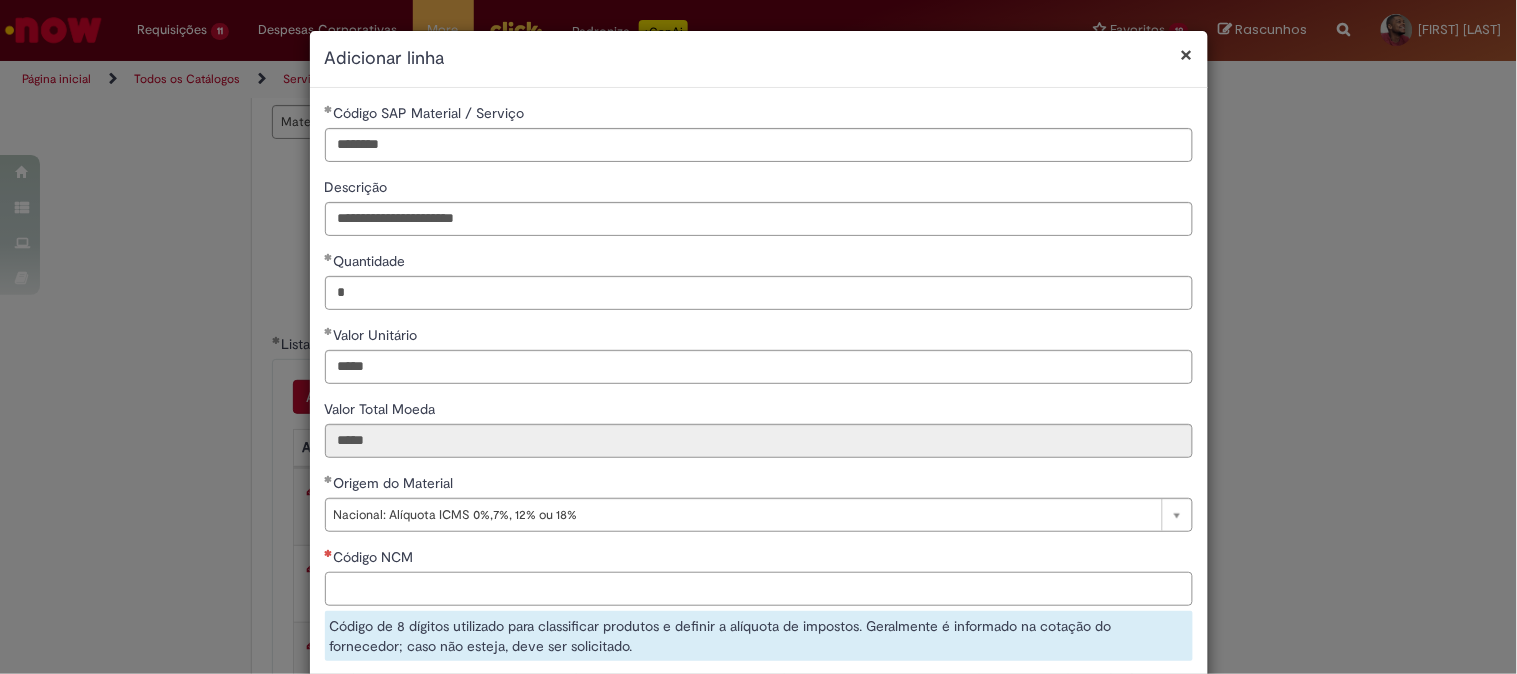 click on "Código NCM" at bounding box center [759, 589] 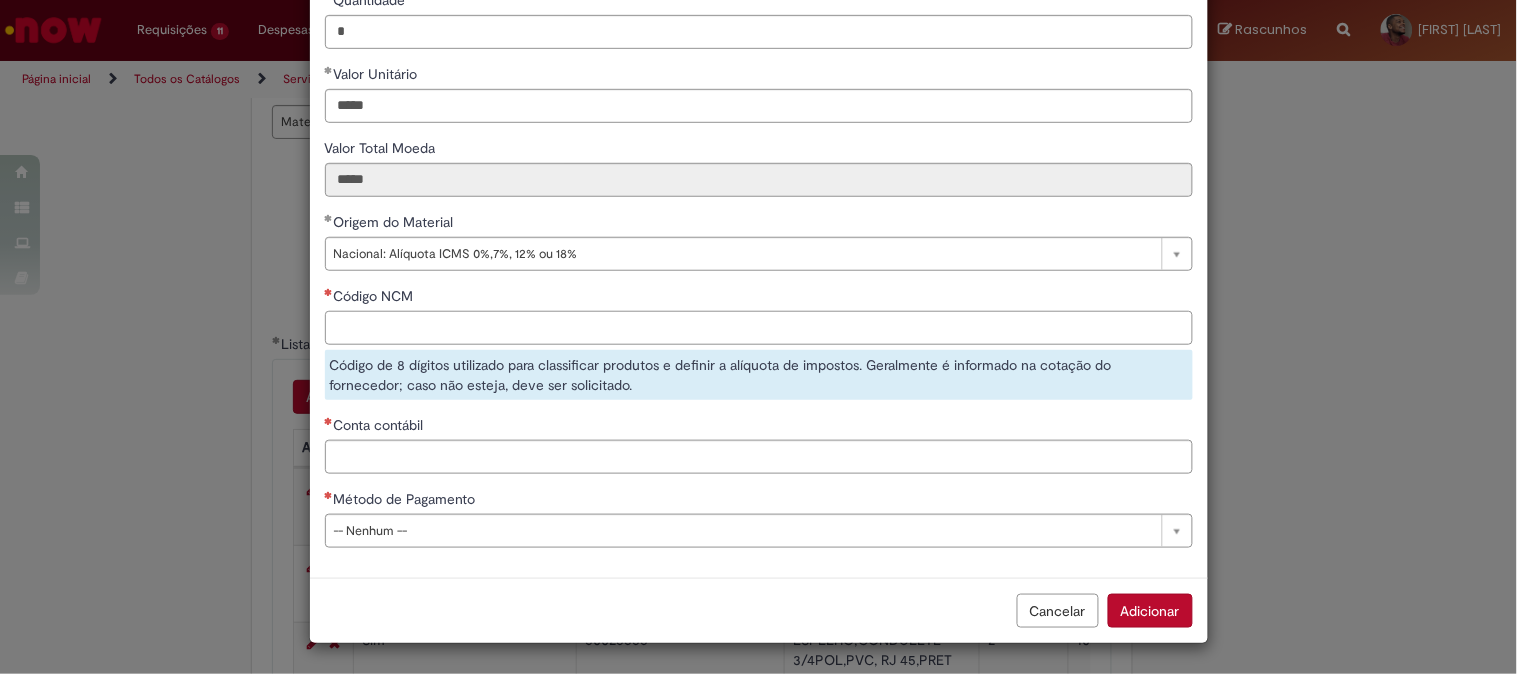 scroll, scrollTop: 150, scrollLeft: 0, axis: vertical 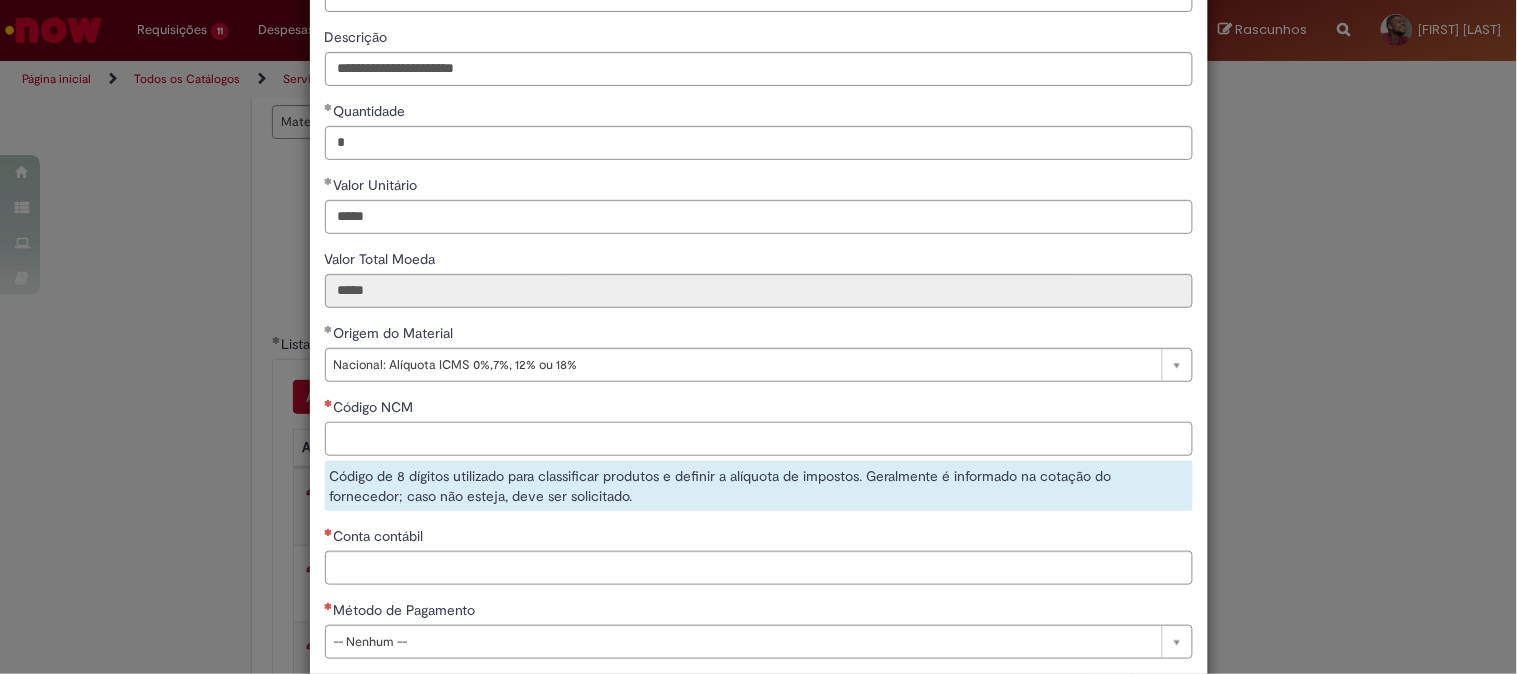 paste on "**********" 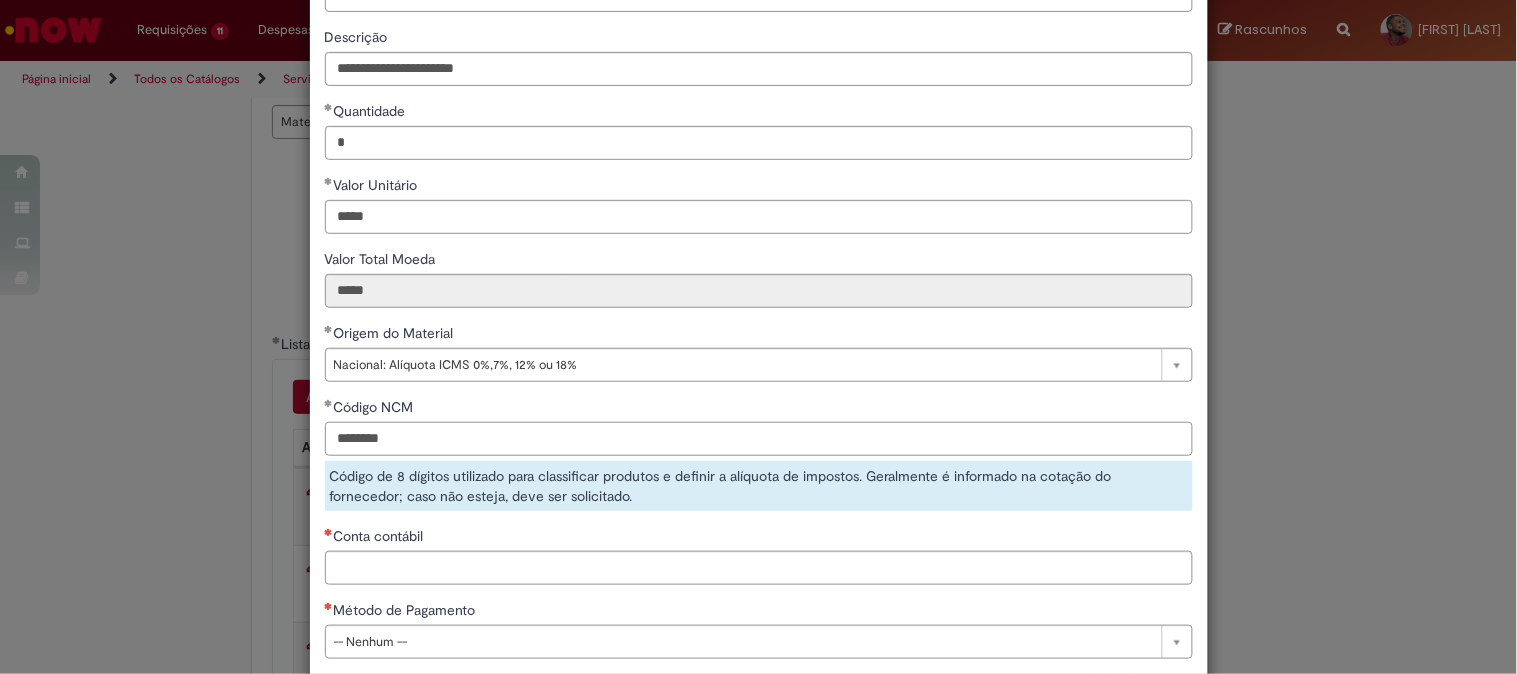 type on "********" 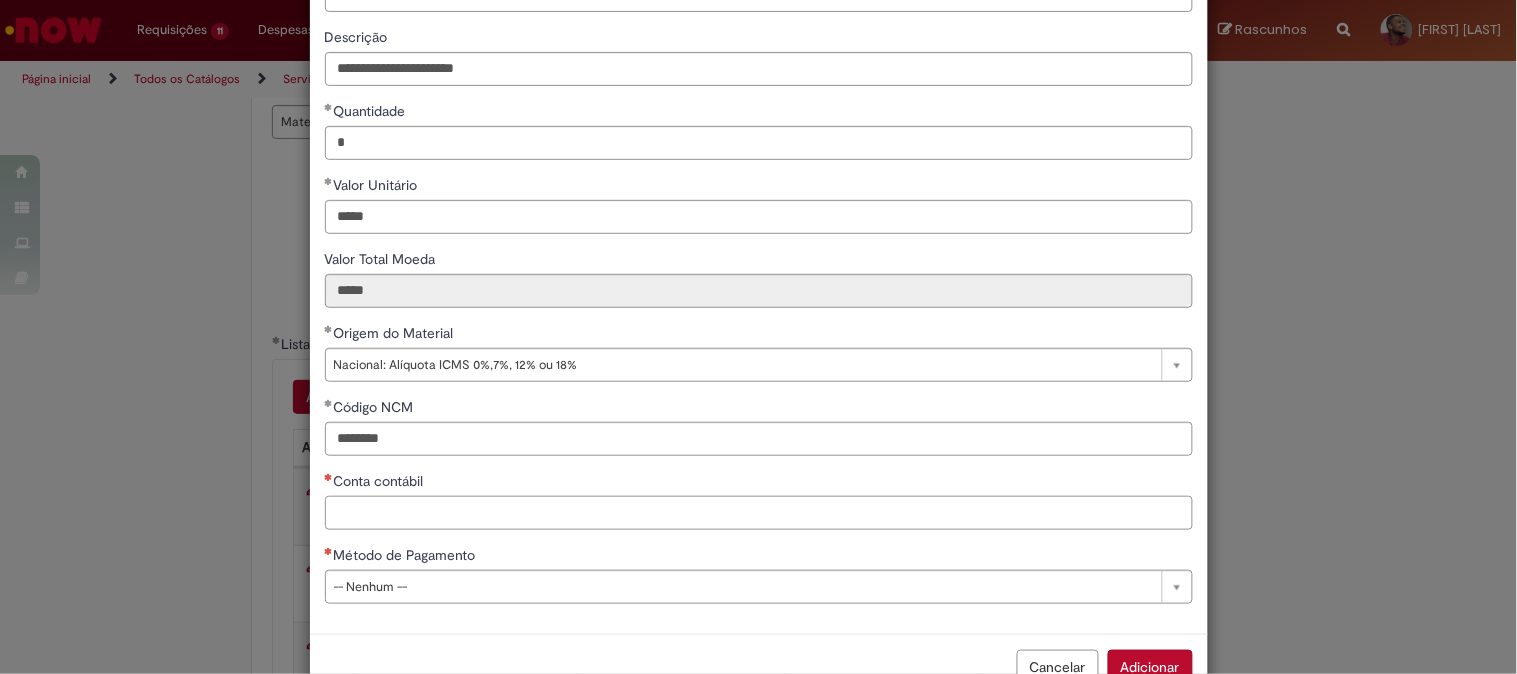 click on "Conta contábil" at bounding box center [759, 513] 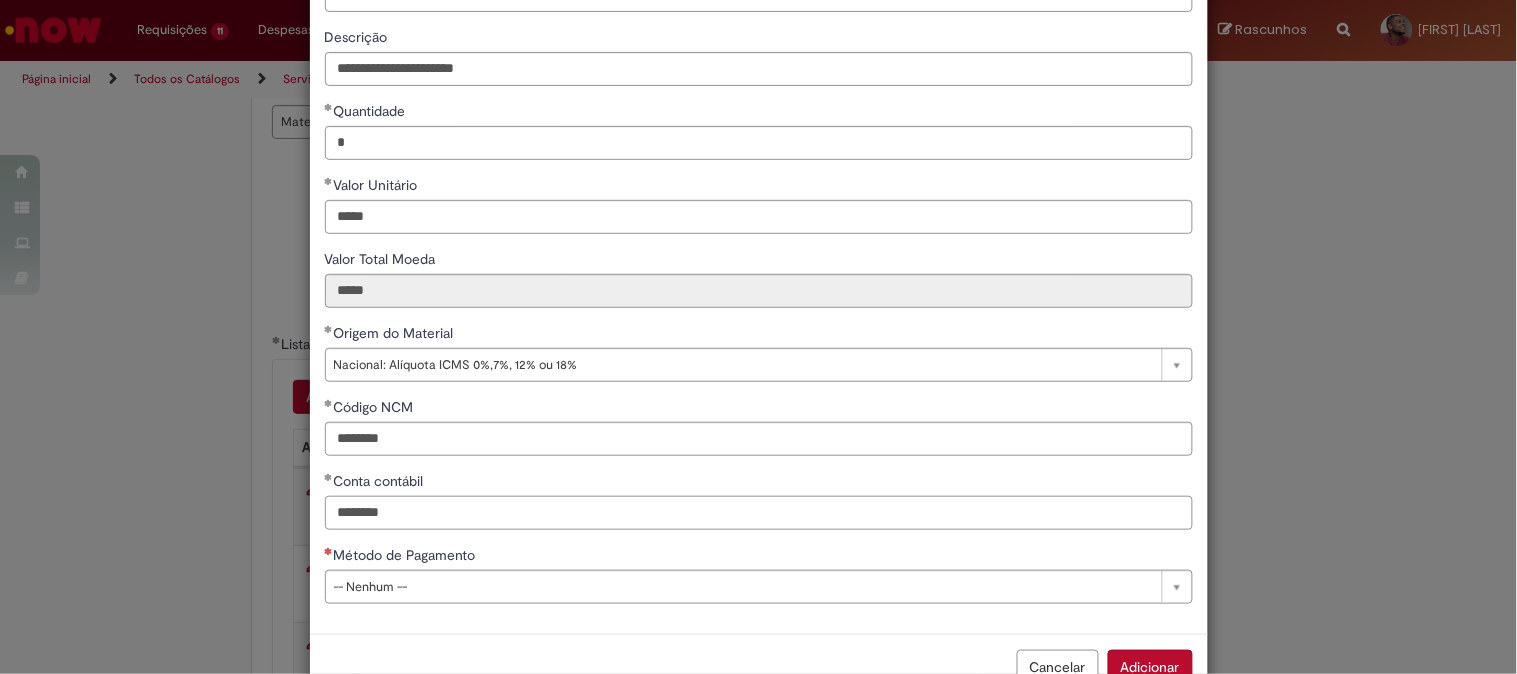 drag, startPoint x: 354, startPoint y: 517, endPoint x: 377, endPoint y: 507, distance: 25.079872 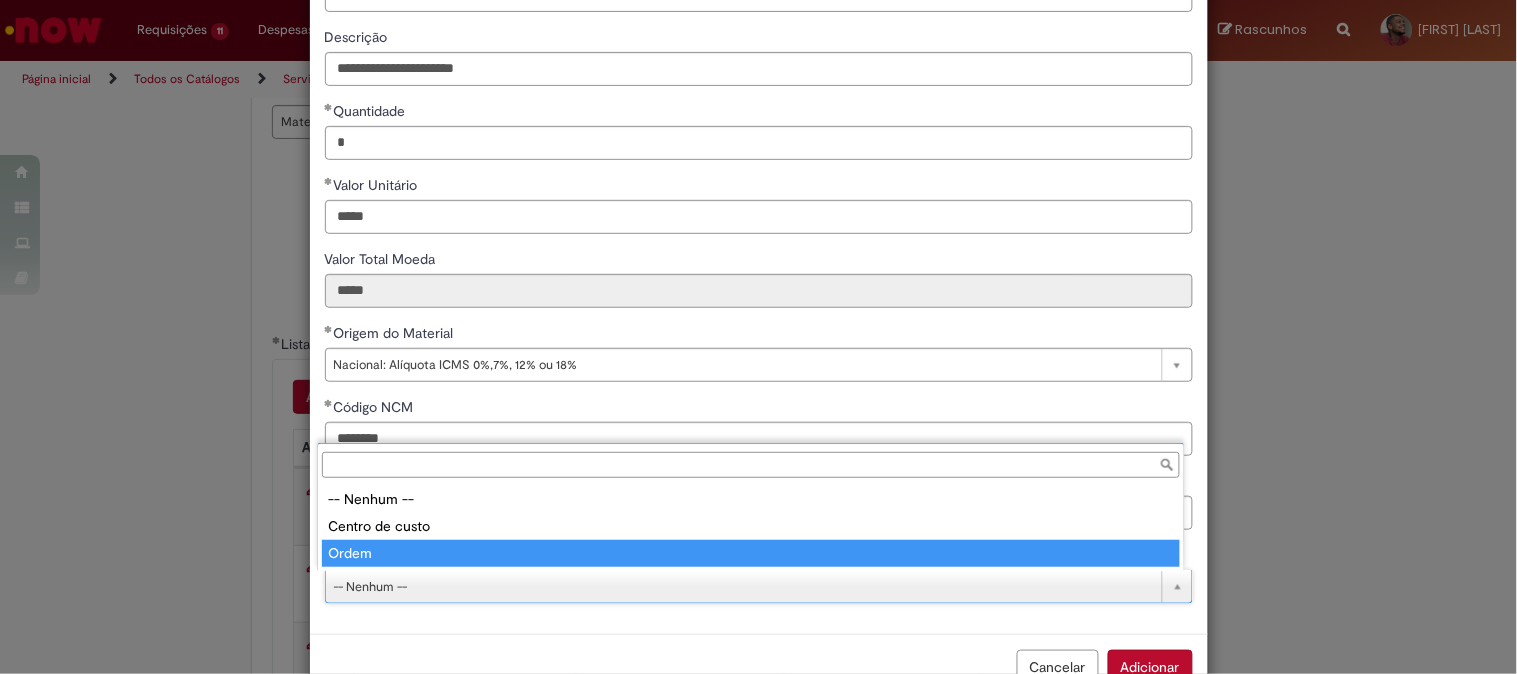 type on "*****" 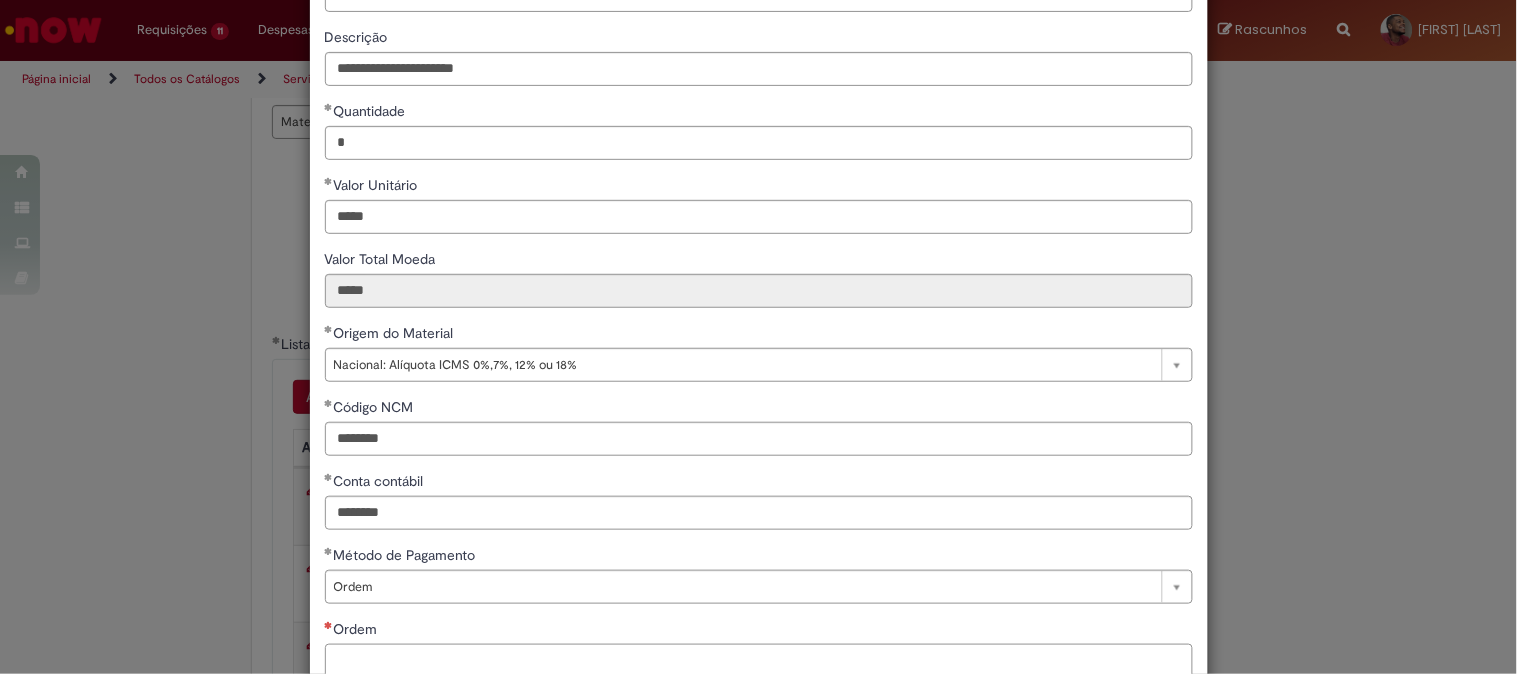 click on "Ordem" at bounding box center [759, 661] 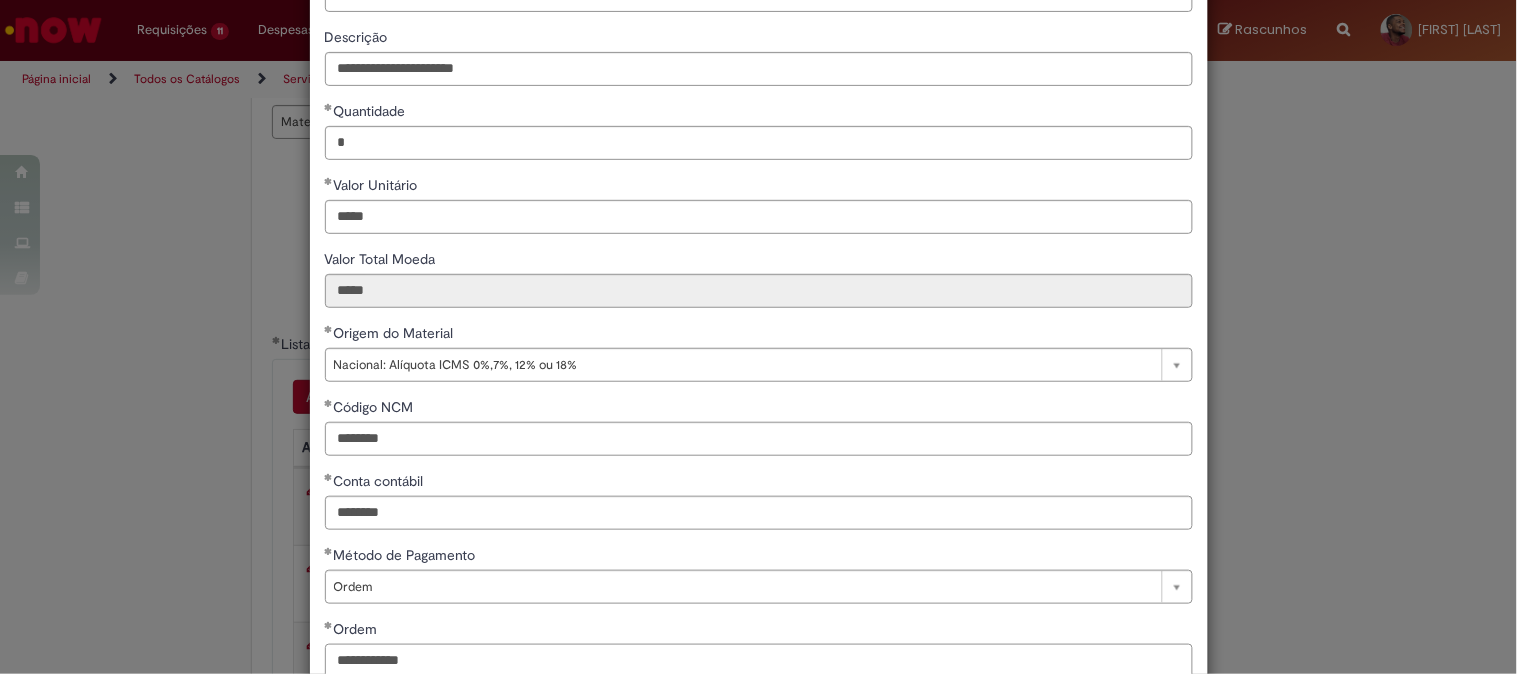 scroll, scrollTop: 280, scrollLeft: 0, axis: vertical 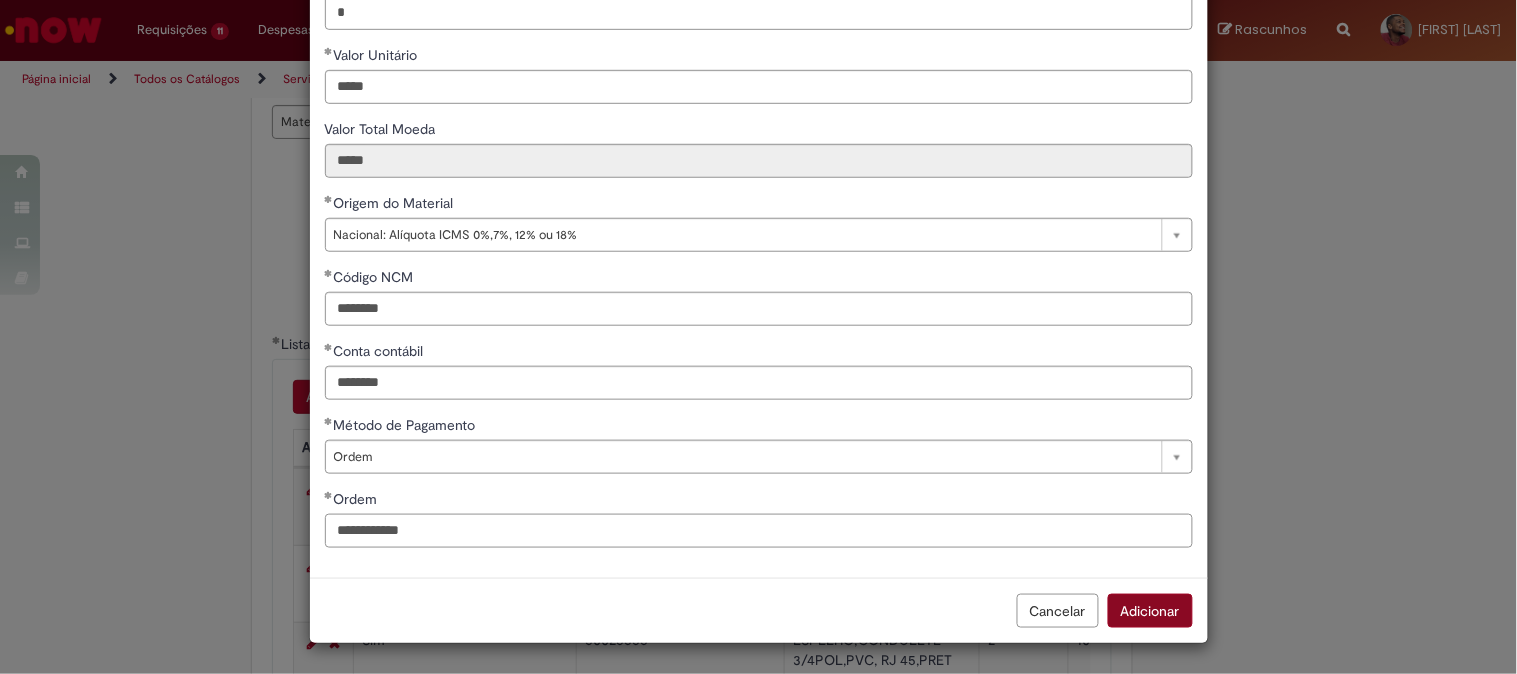 type on "**********" 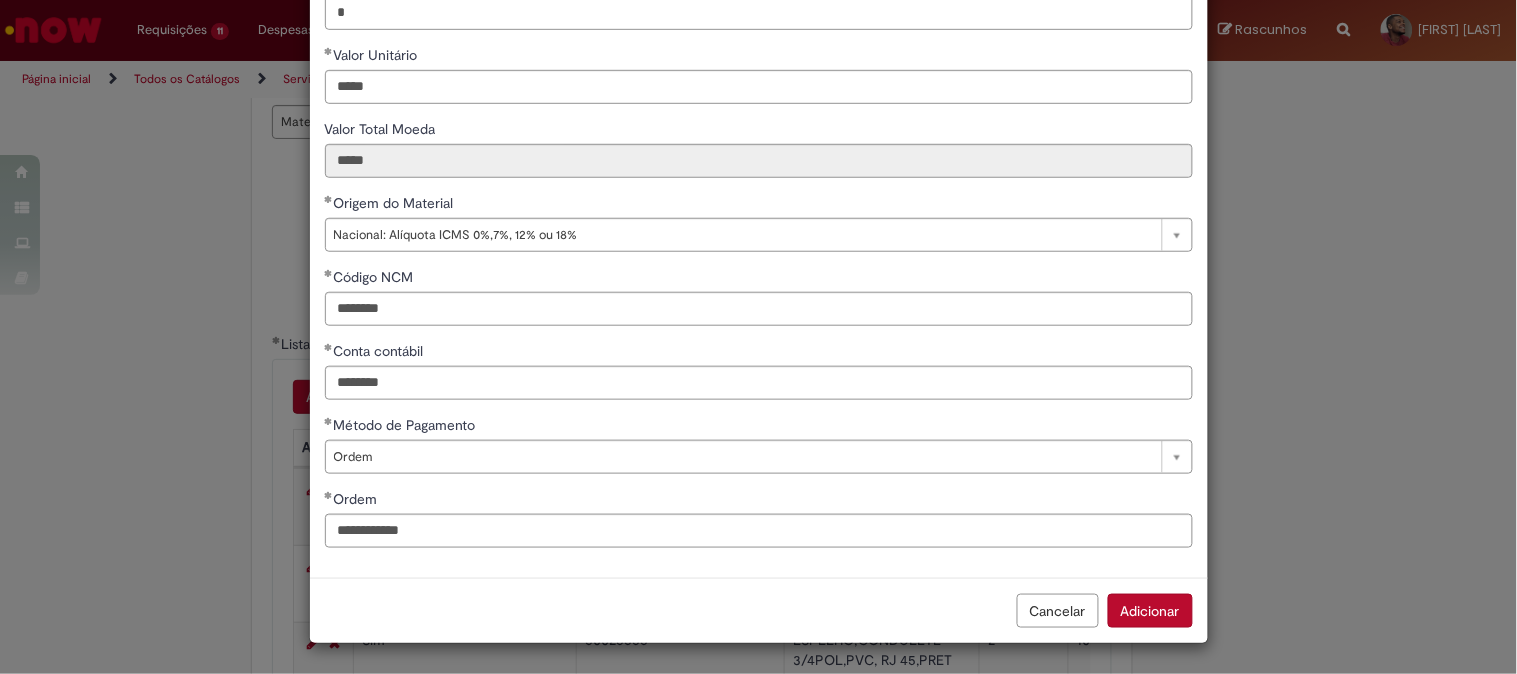click on "Adicionar" at bounding box center [1150, 611] 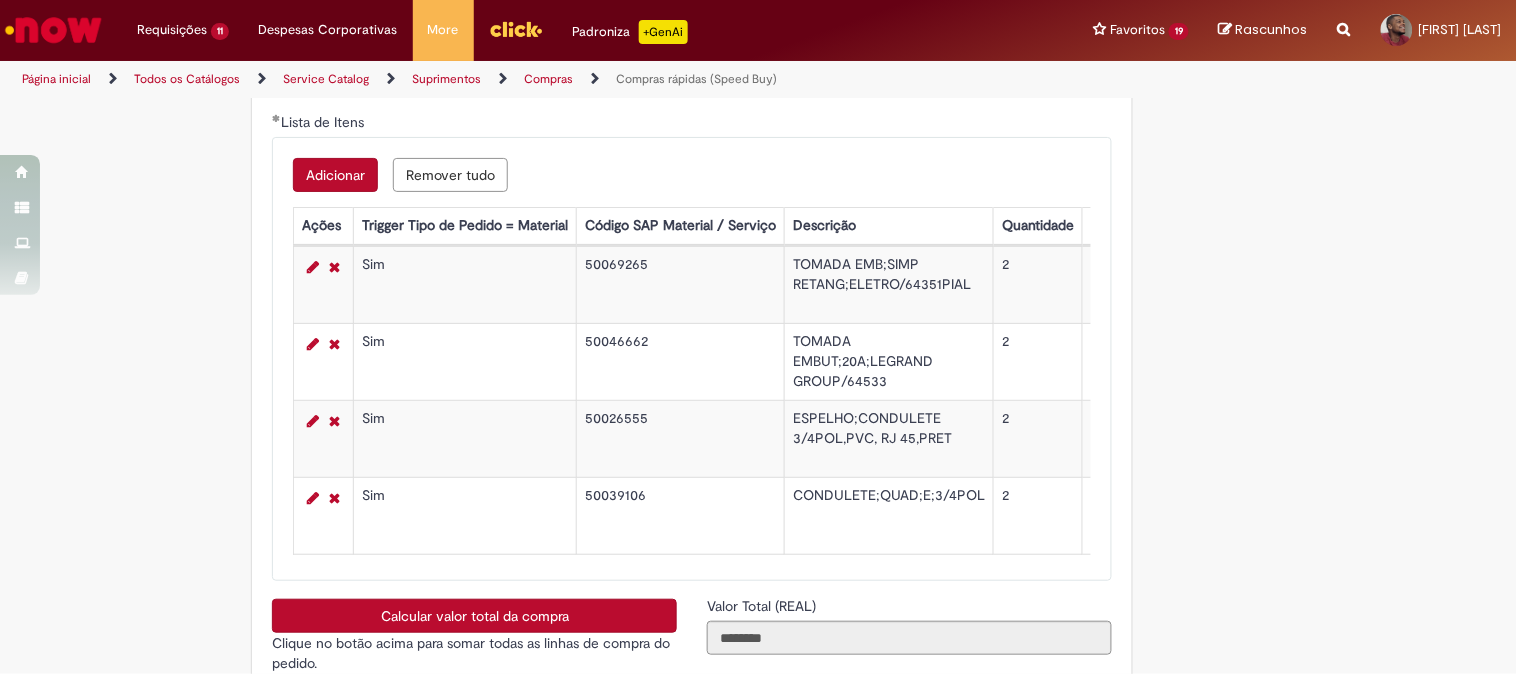 scroll, scrollTop: 3555, scrollLeft: 0, axis: vertical 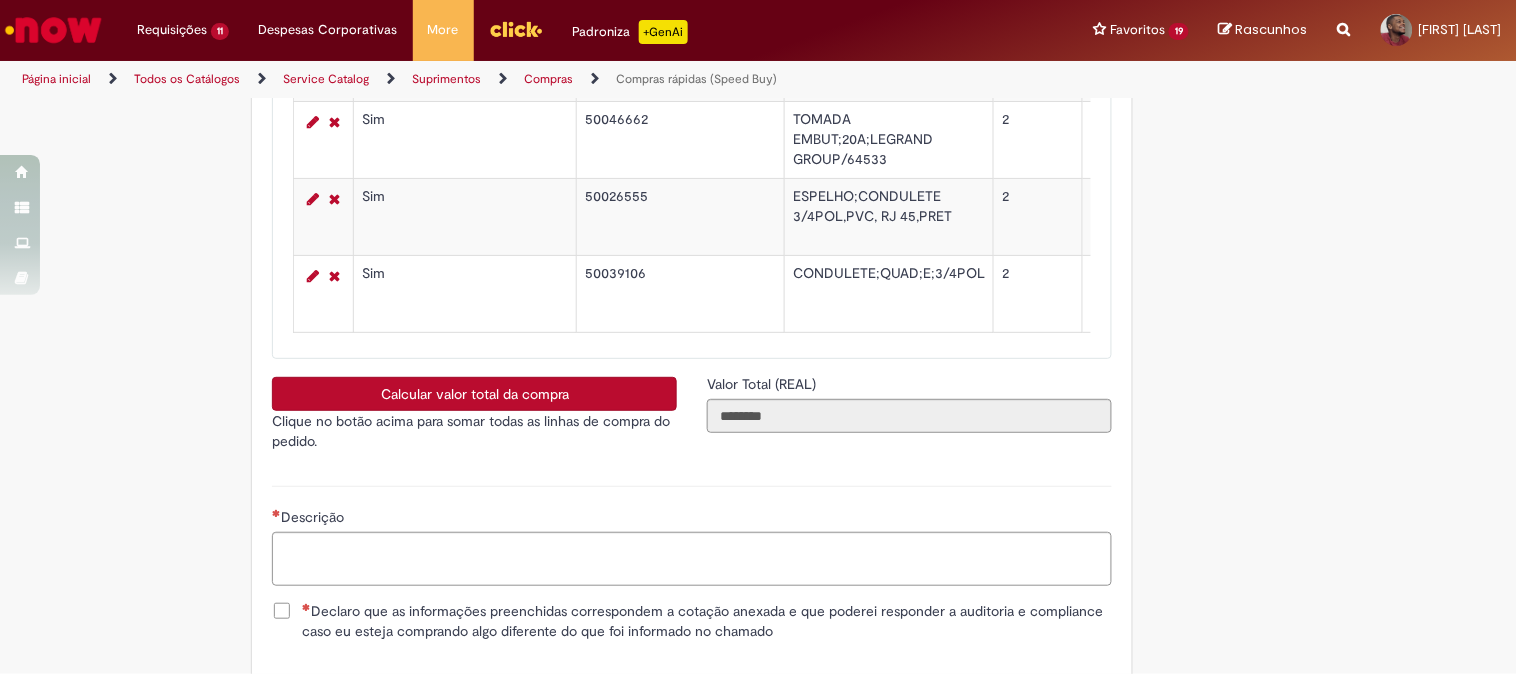 click on "Calcular valor total da compra" at bounding box center (474, 394) 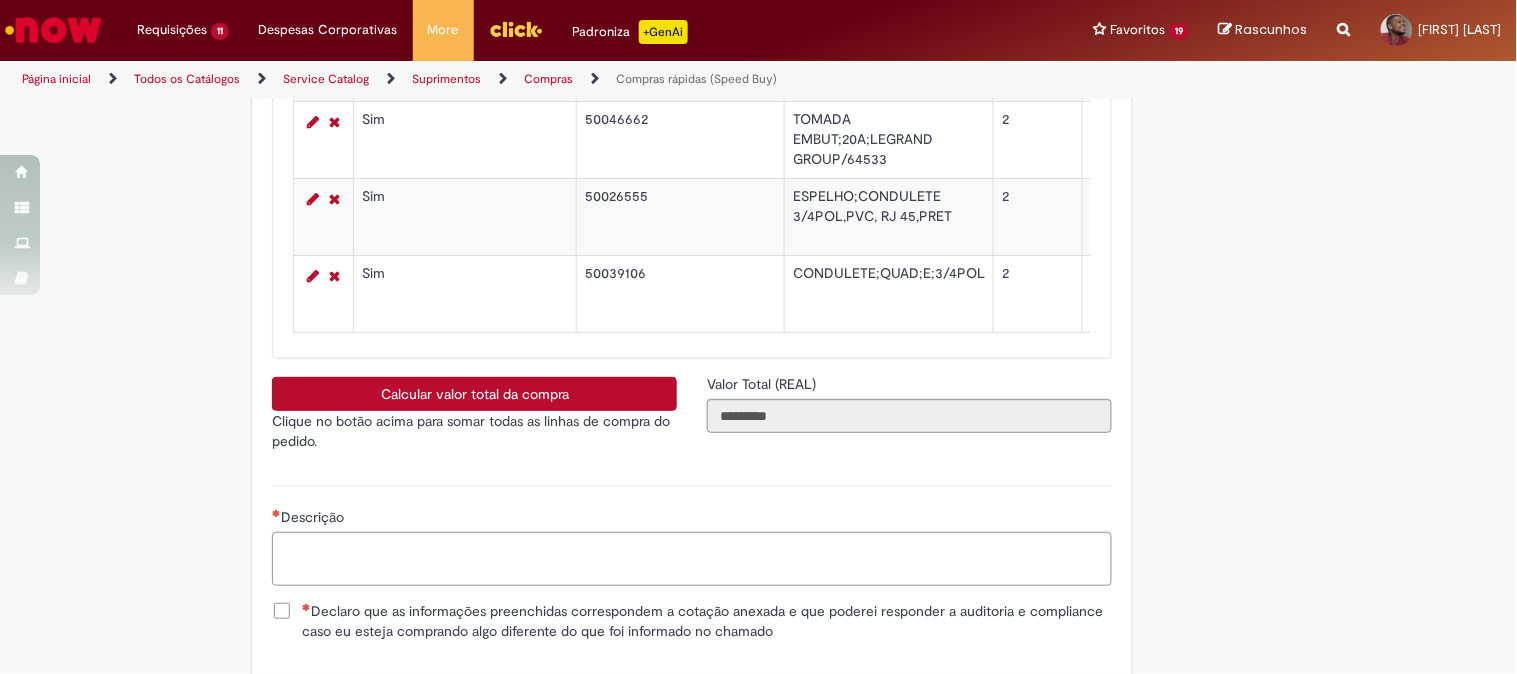 click on "Declaro que as informações preenchidas correspondem a cotação anexada e que poderei responder a auditoria e compliance caso eu esteja comprando algo diferente do que foi informado no chamado" at bounding box center (707, 621) 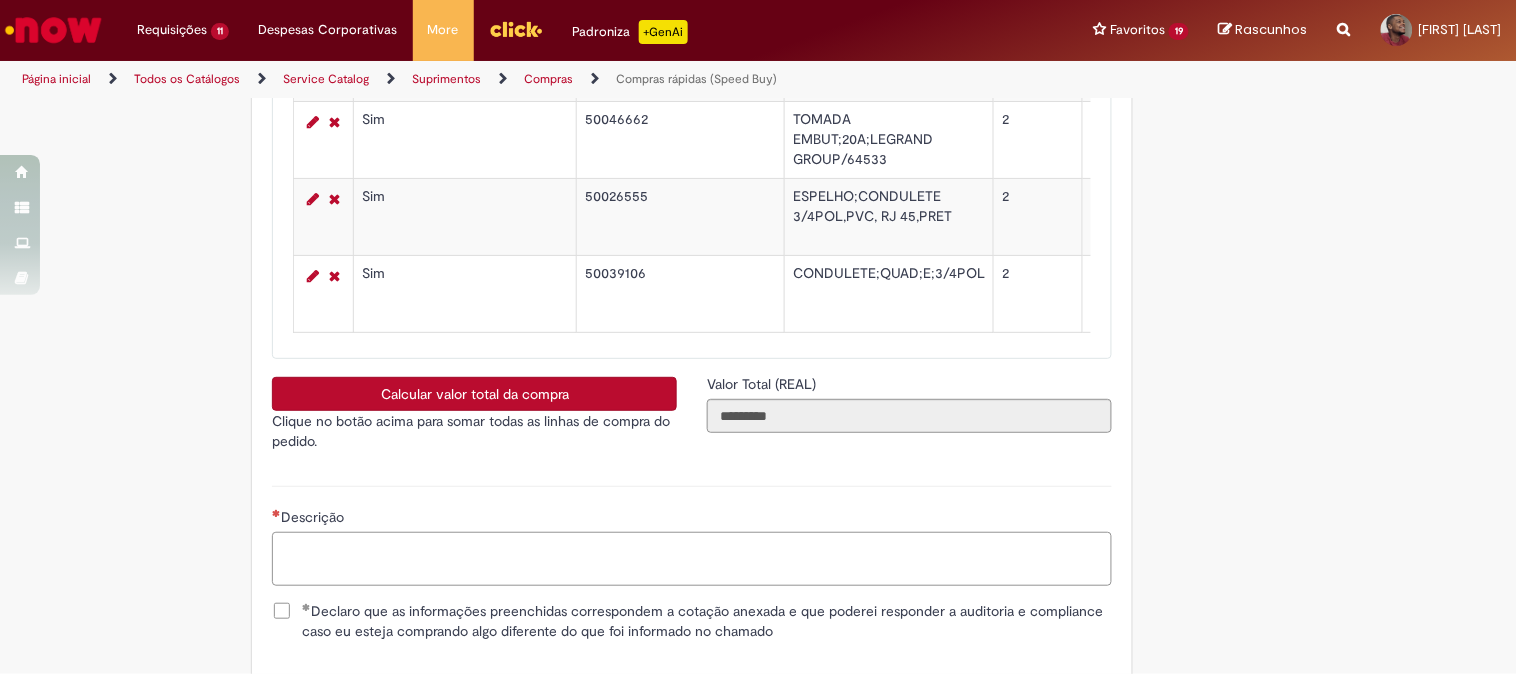 click on "Descrição" at bounding box center [692, 559] 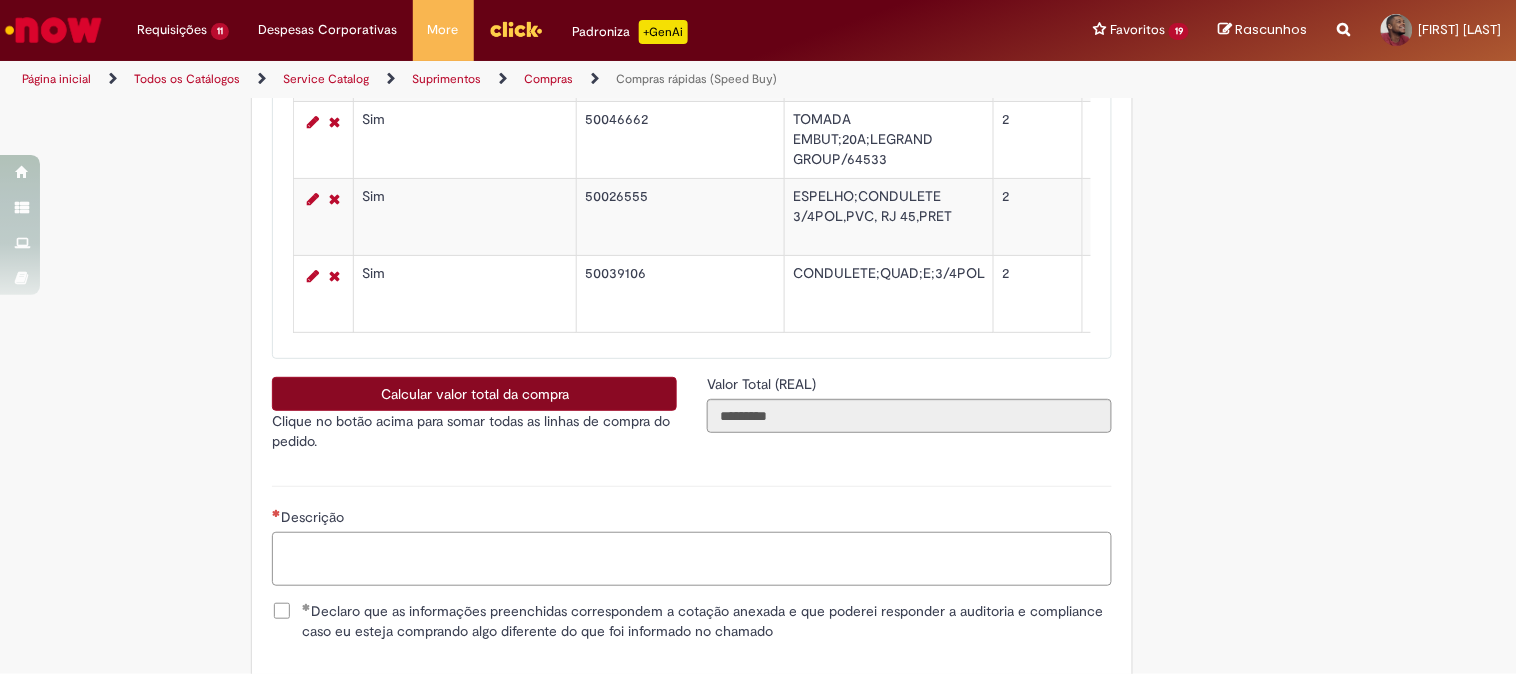 paste on "**********" 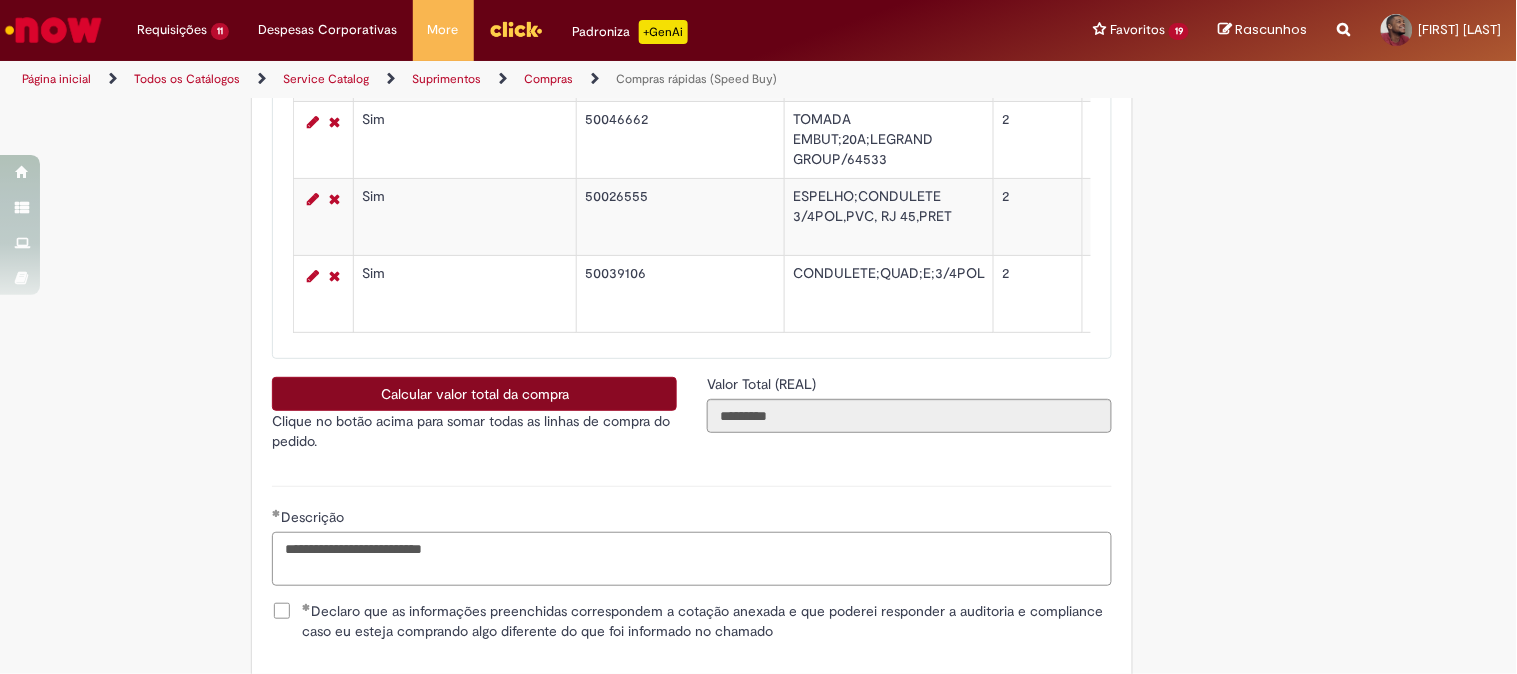 scroll, scrollTop: 3837, scrollLeft: 0, axis: vertical 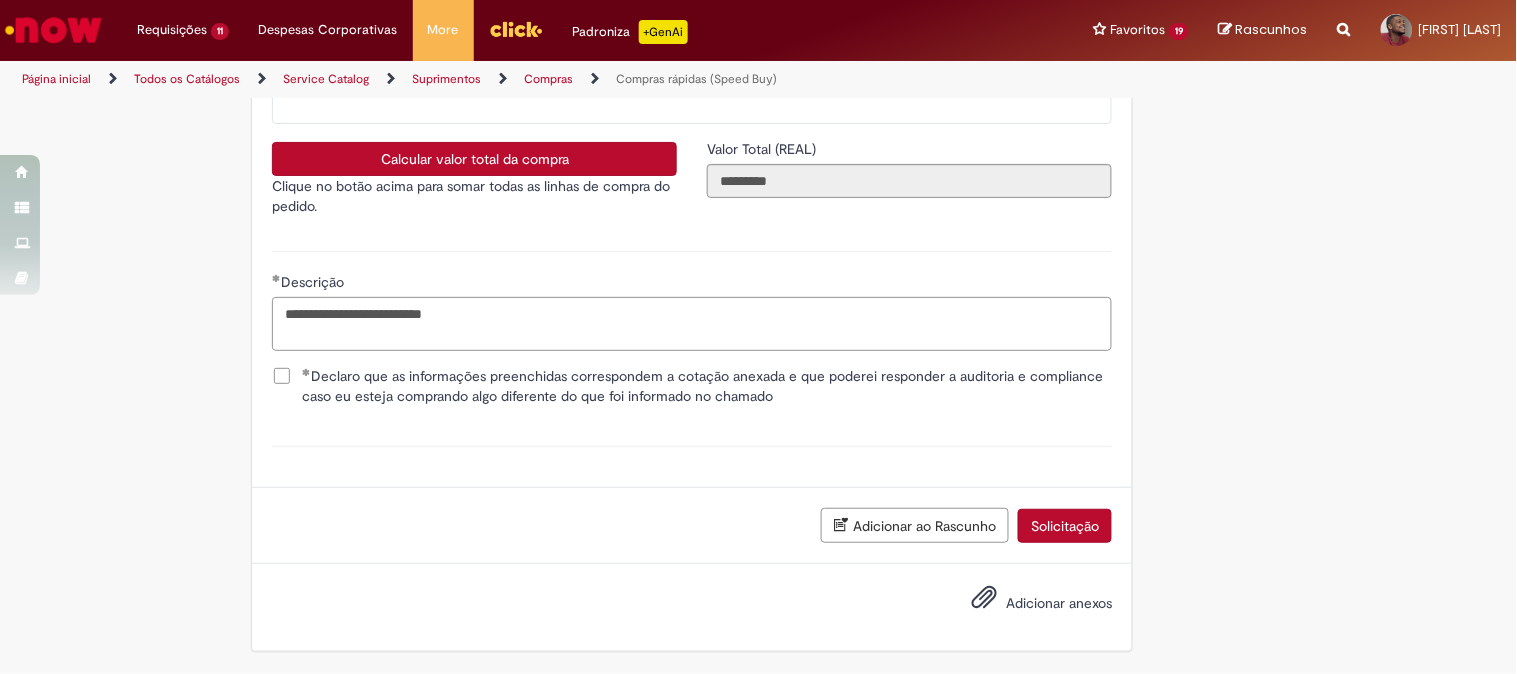 type on "**********" 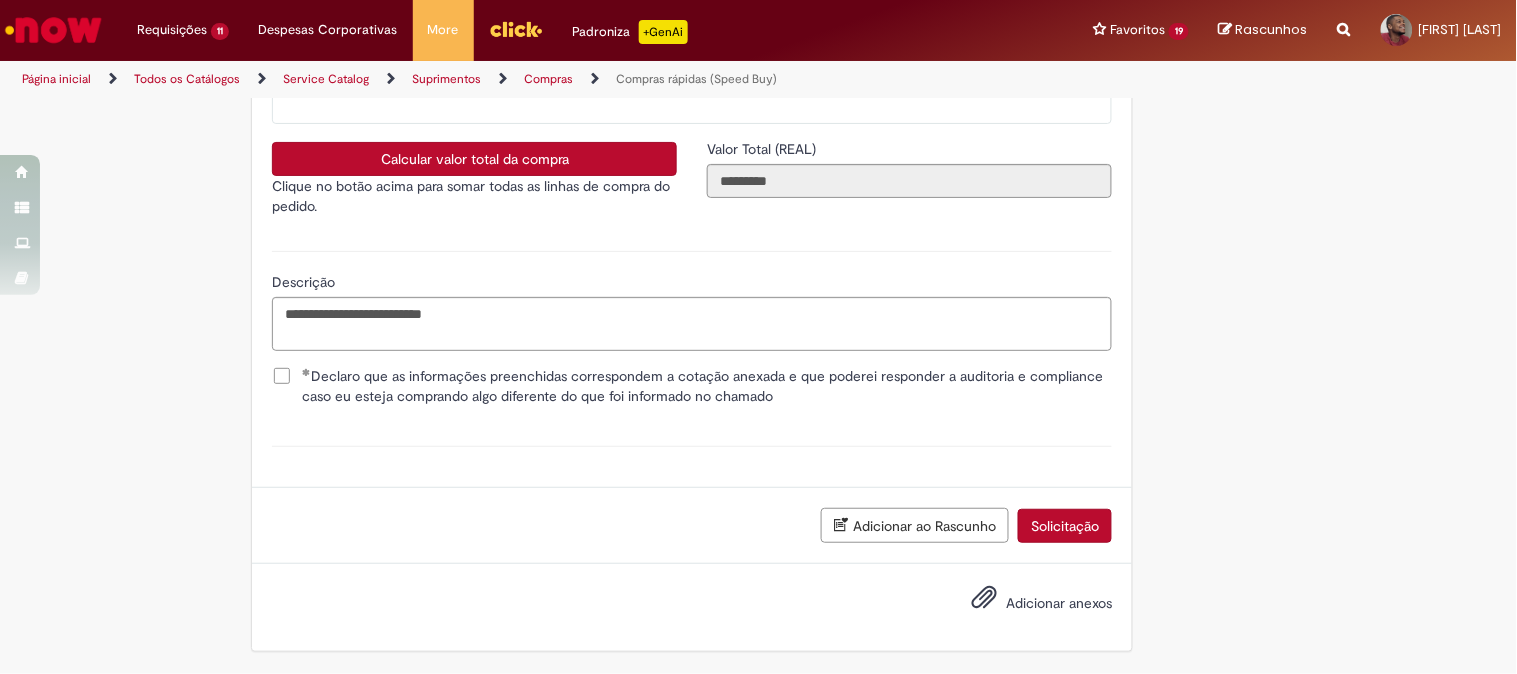 click at bounding box center [972, 604] 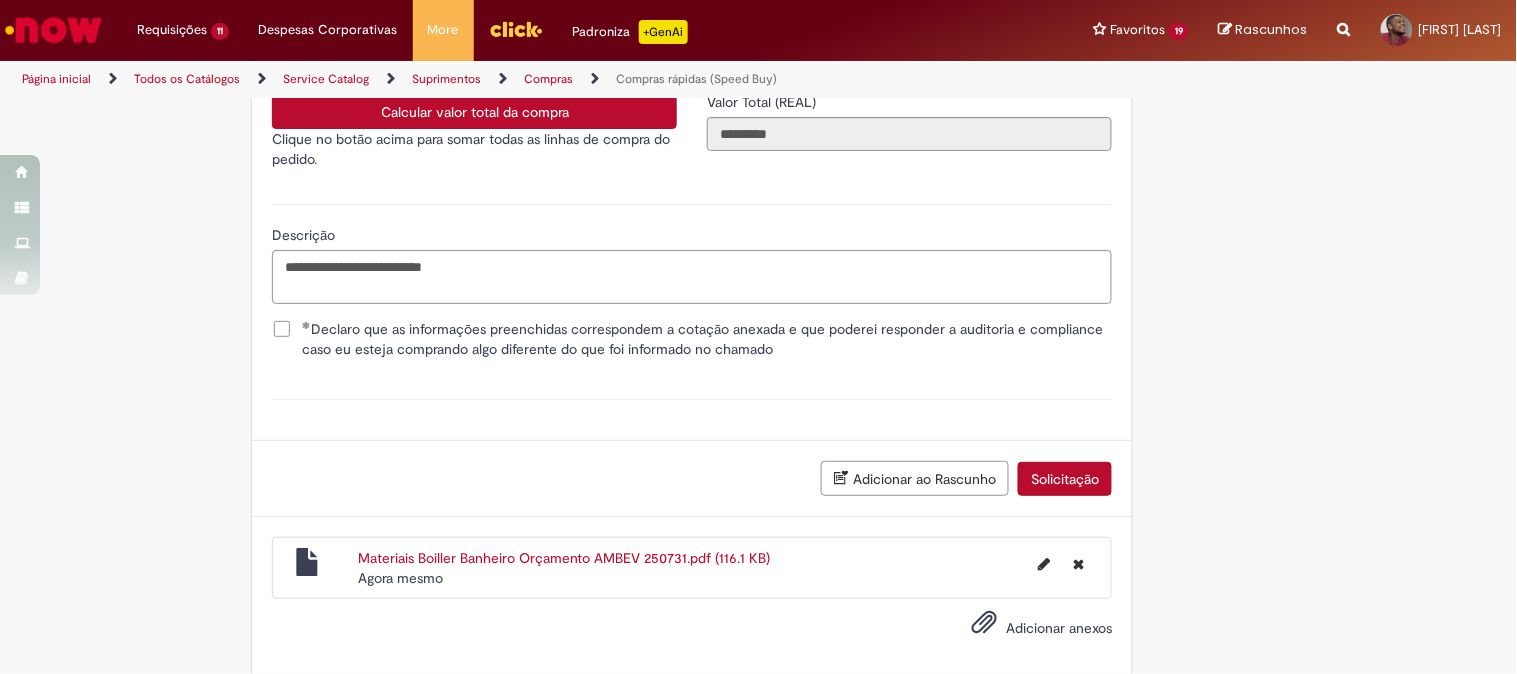 scroll, scrollTop: 3910, scrollLeft: 0, axis: vertical 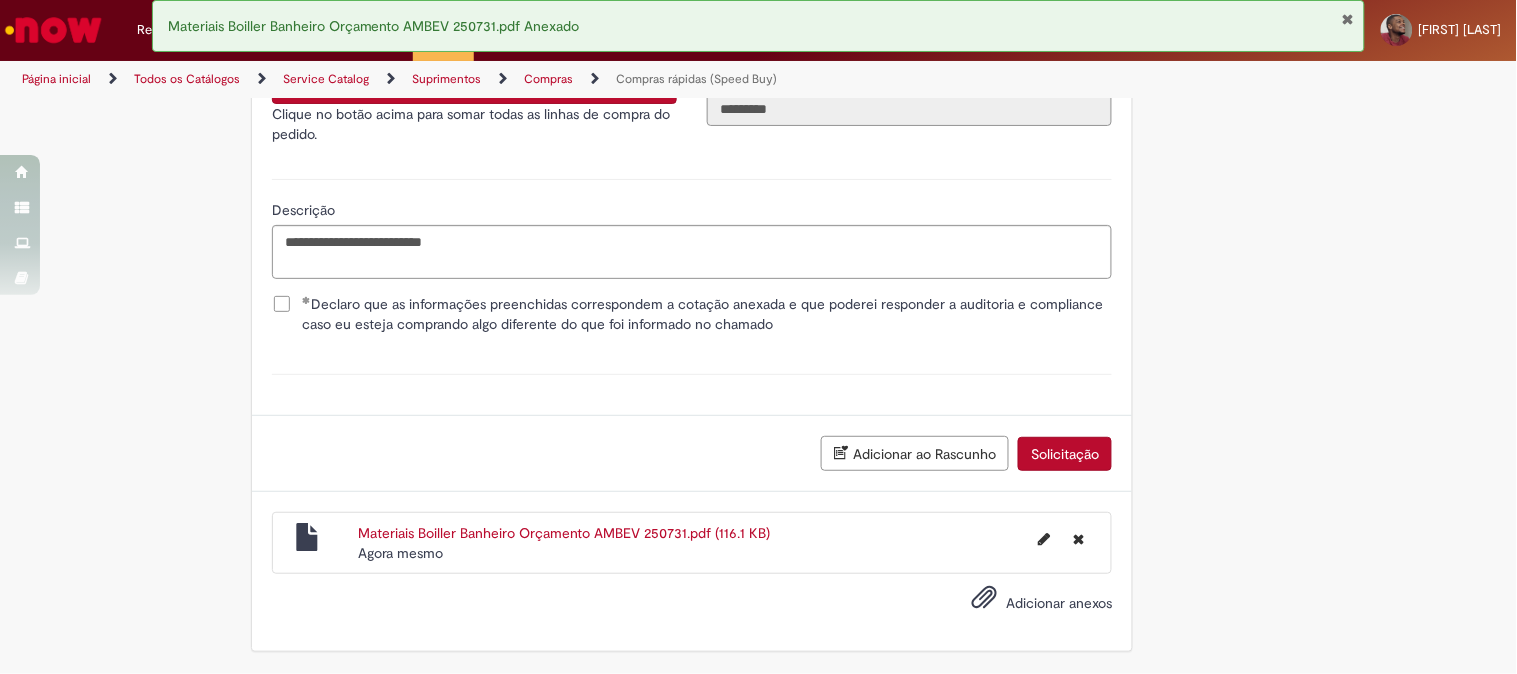 click on "Solicitação" at bounding box center (1065, 454) 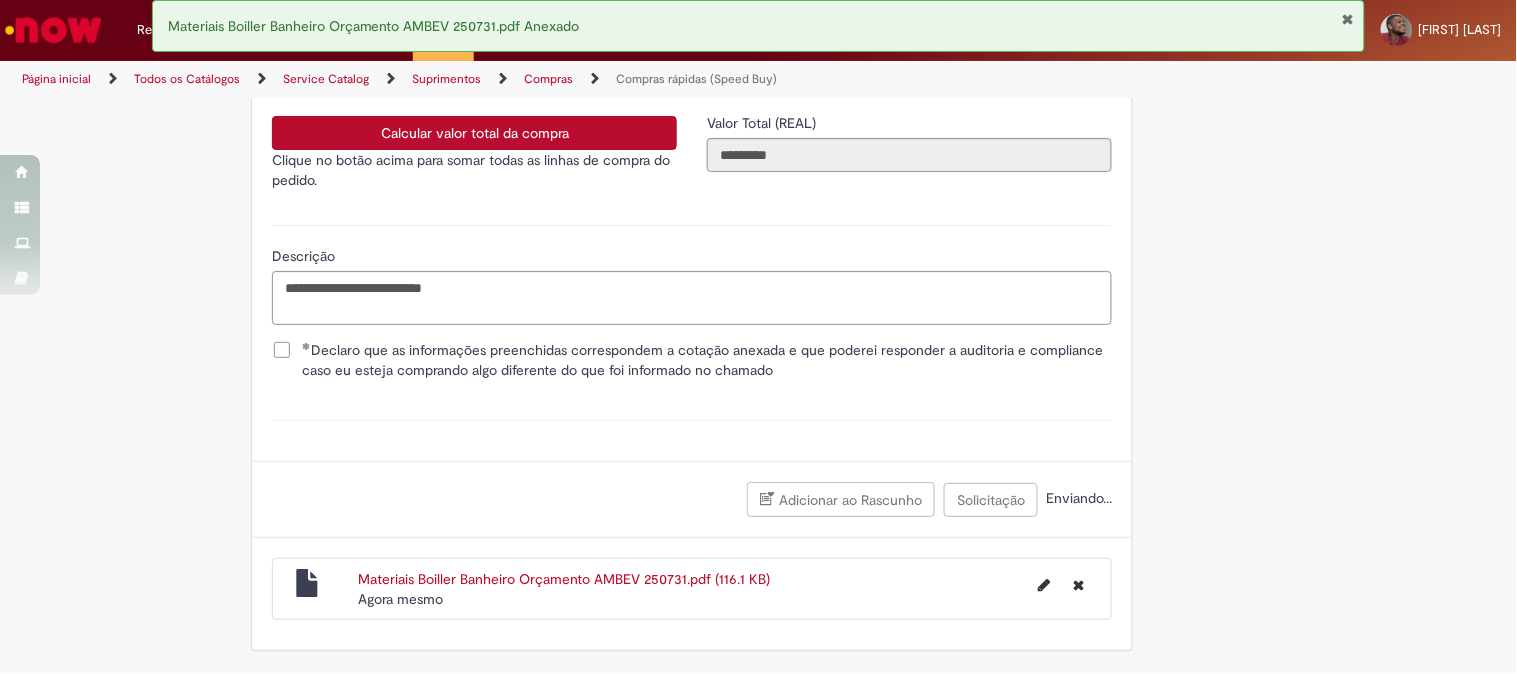 scroll, scrollTop: 3863, scrollLeft: 0, axis: vertical 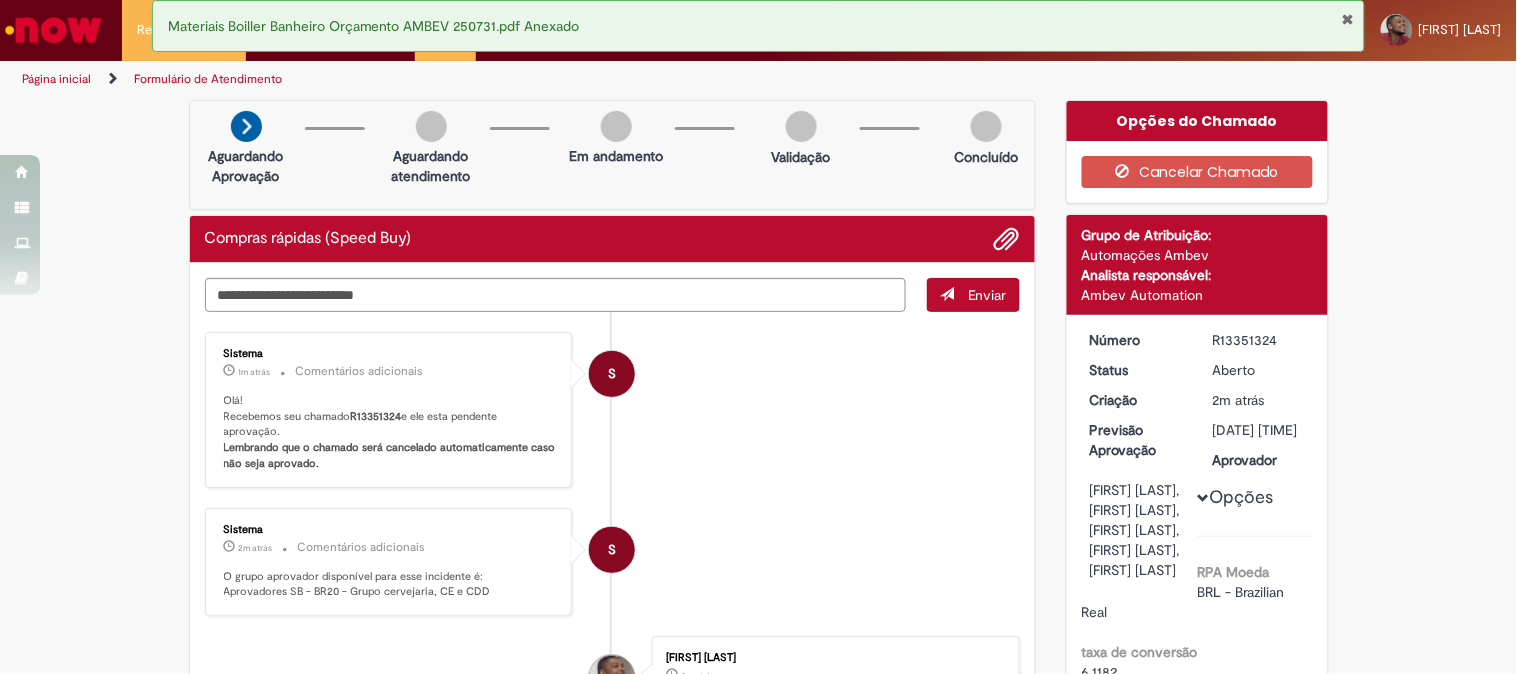 click on "R13351324" at bounding box center (376, 416) 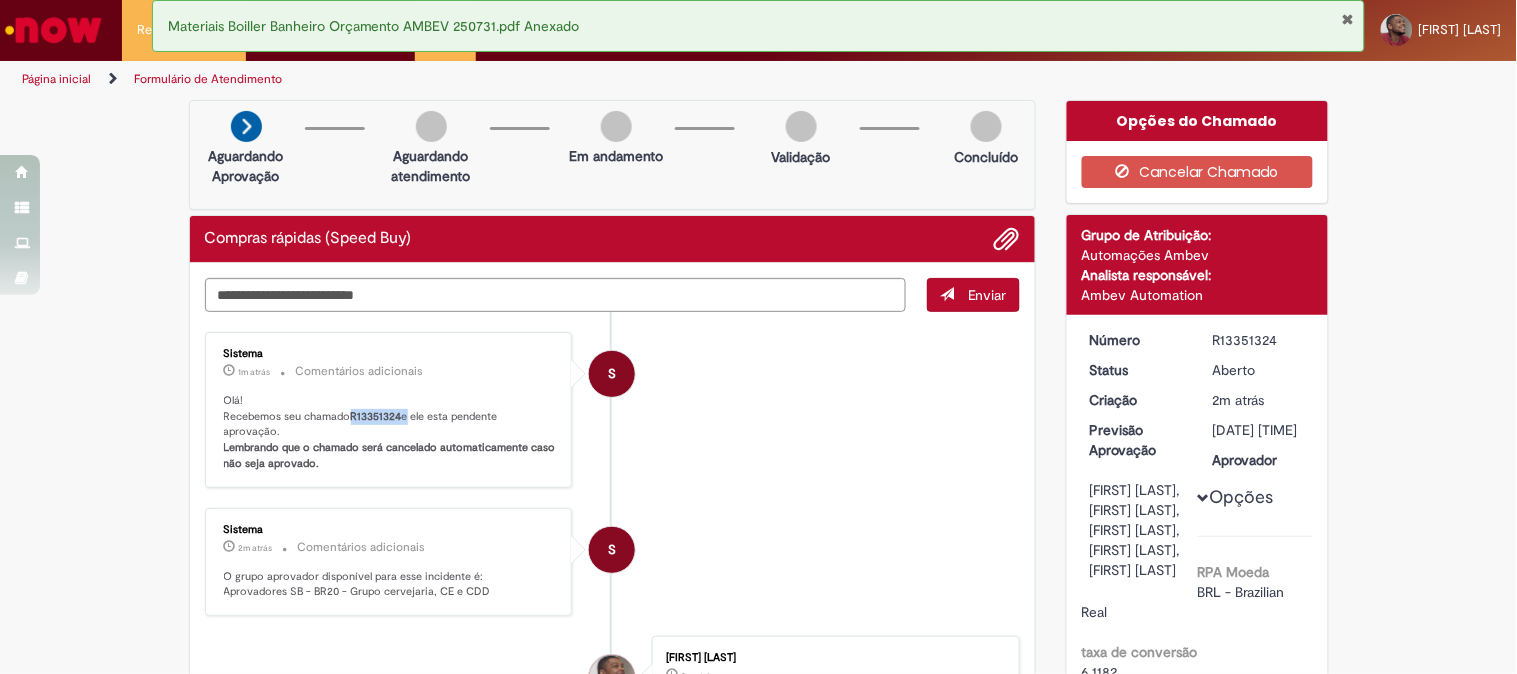 click on "R13351324" at bounding box center [376, 416] 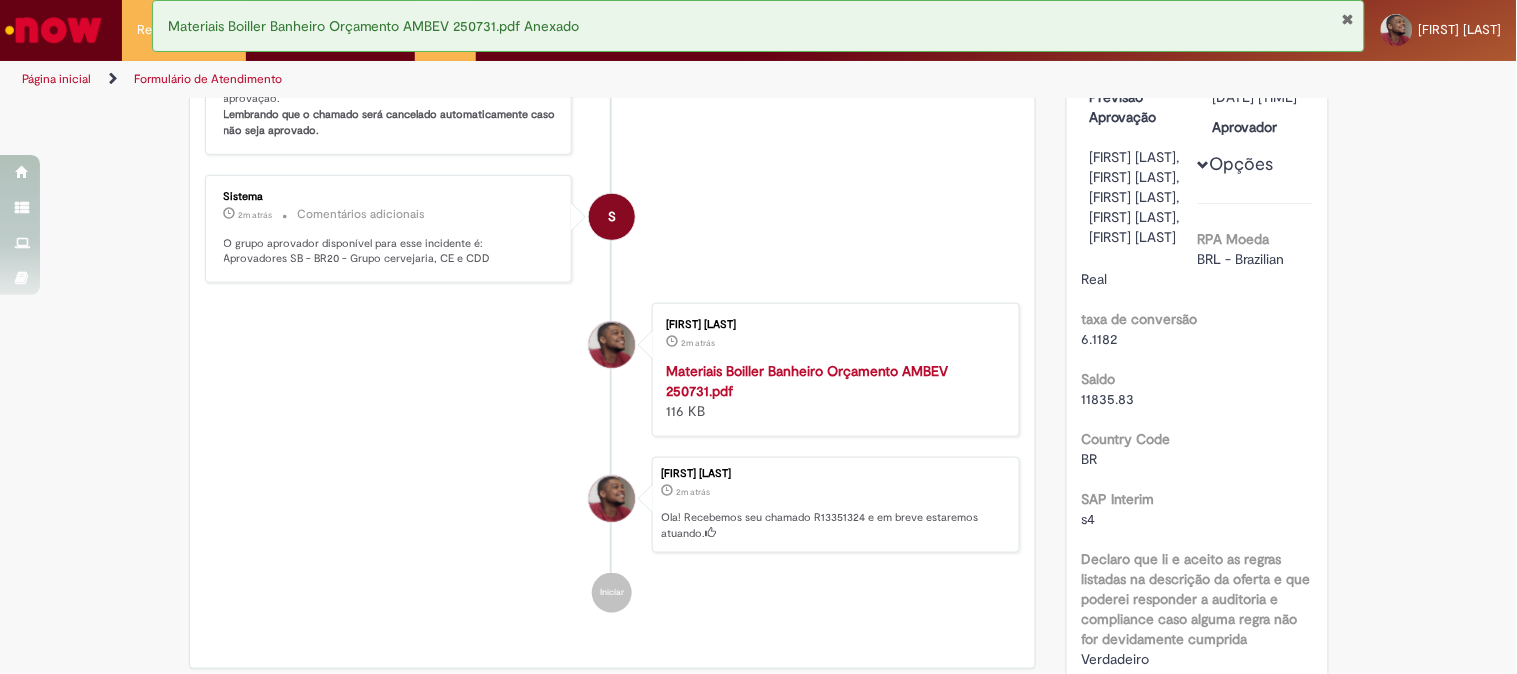 scroll, scrollTop: 444, scrollLeft: 0, axis: vertical 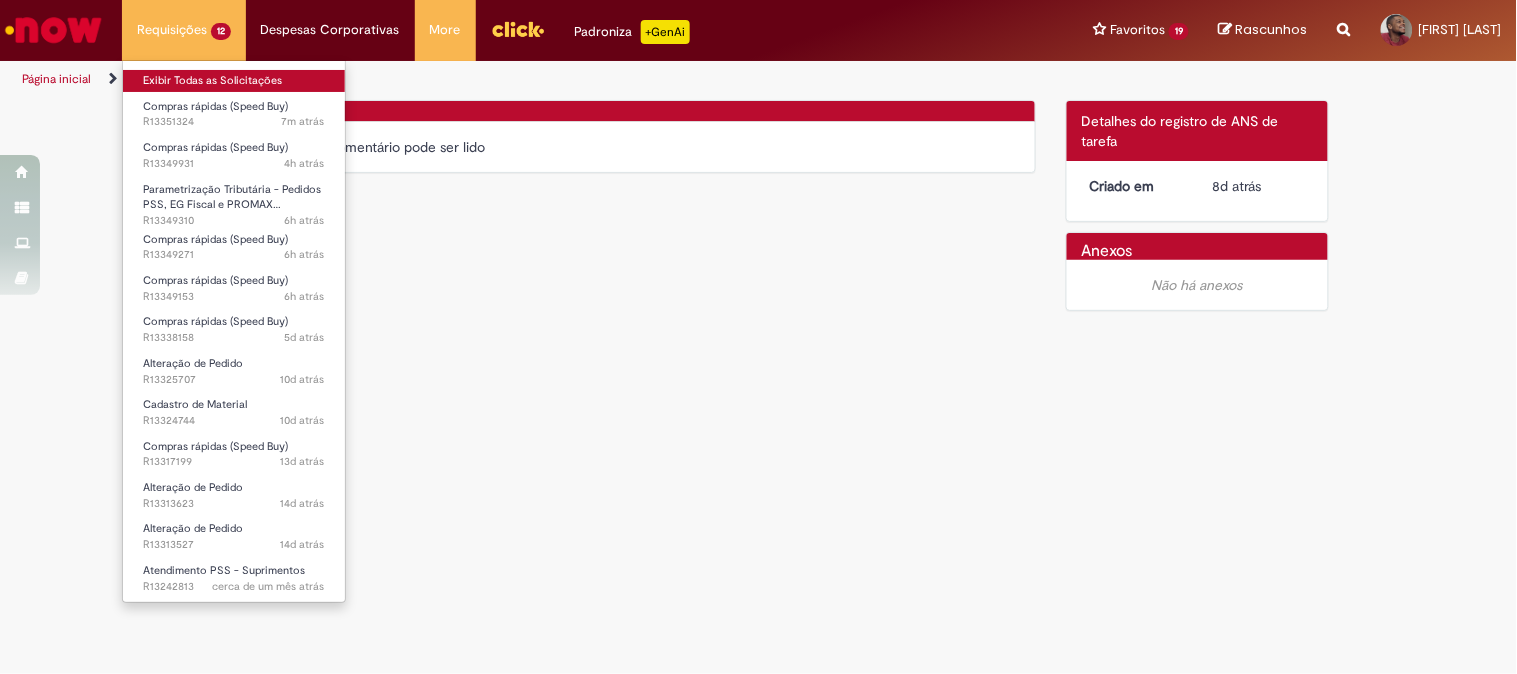 click on "Exibir Todas as Solicitações" at bounding box center [234, 81] 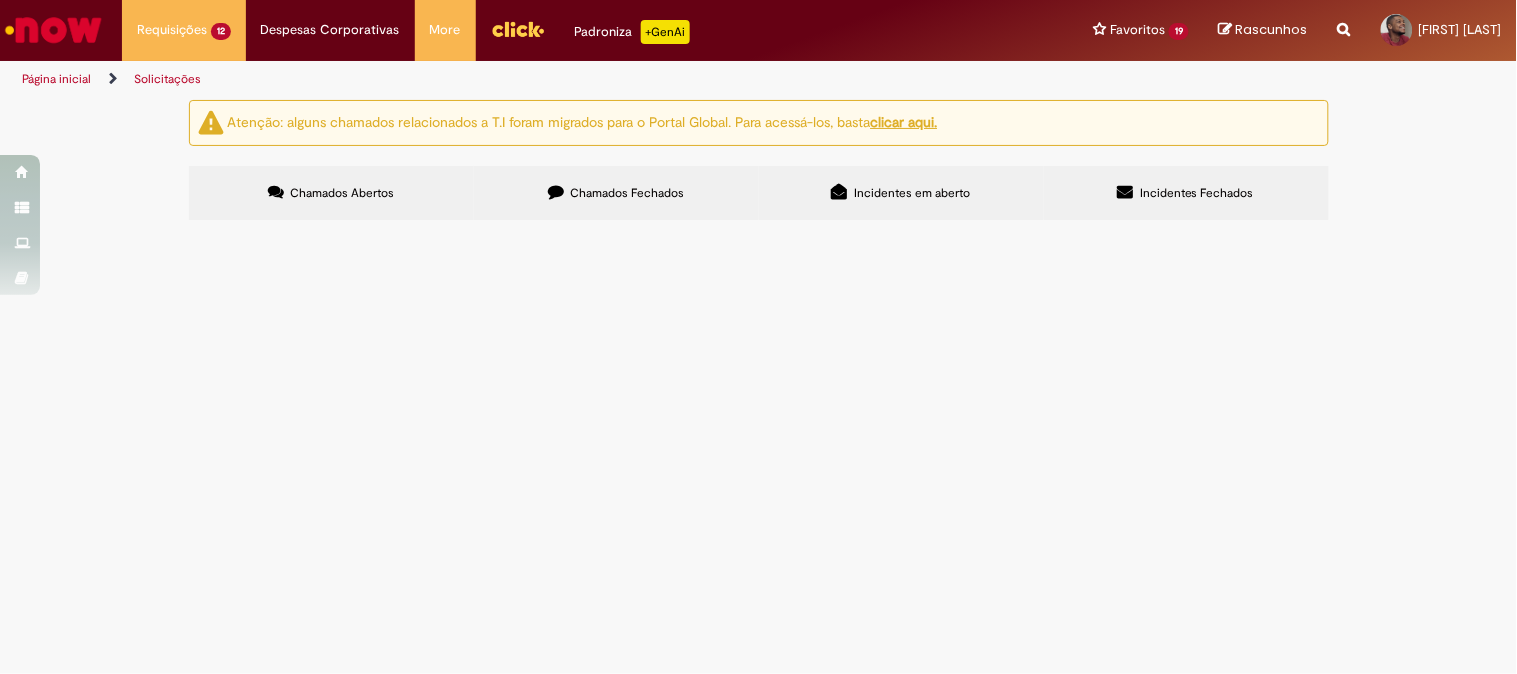 scroll, scrollTop: 222, scrollLeft: 0, axis: vertical 